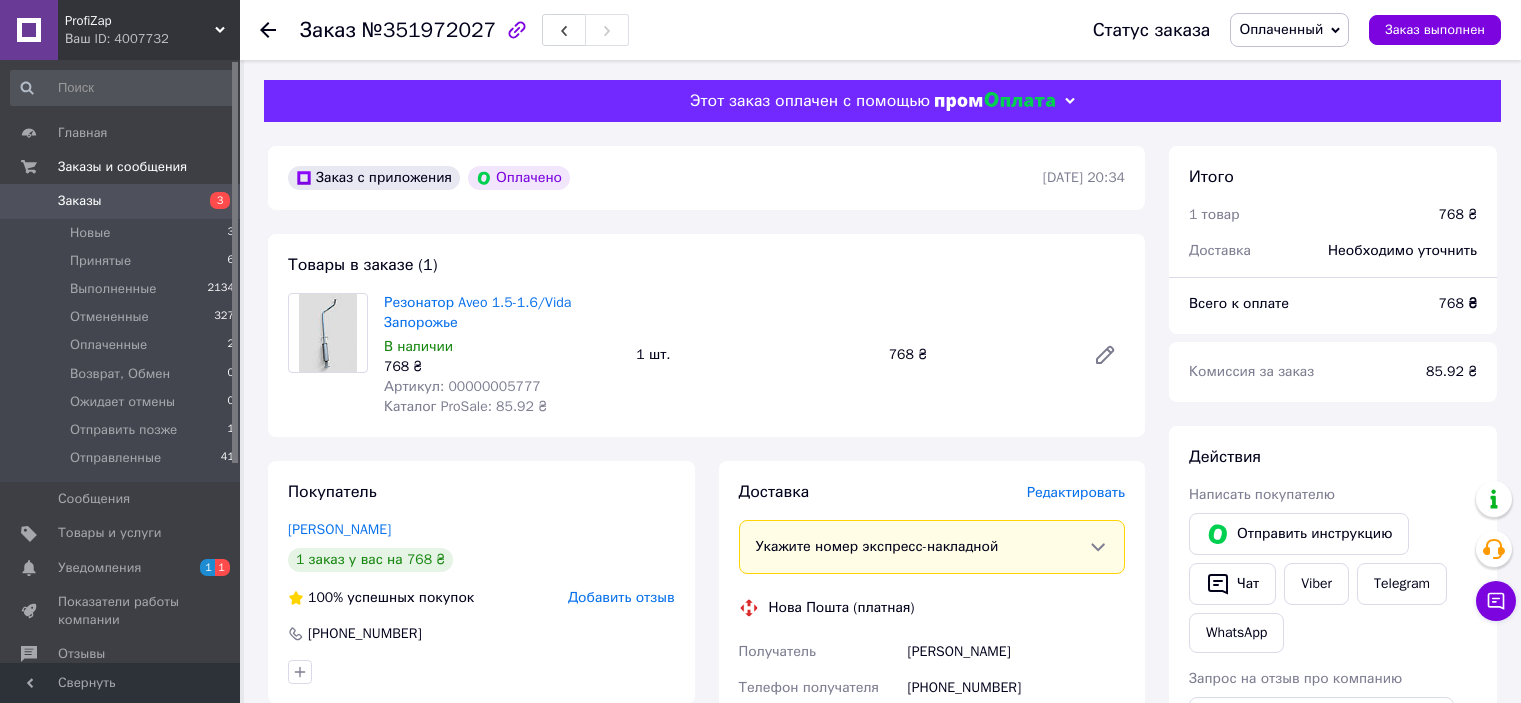 scroll, scrollTop: 0, scrollLeft: 0, axis: both 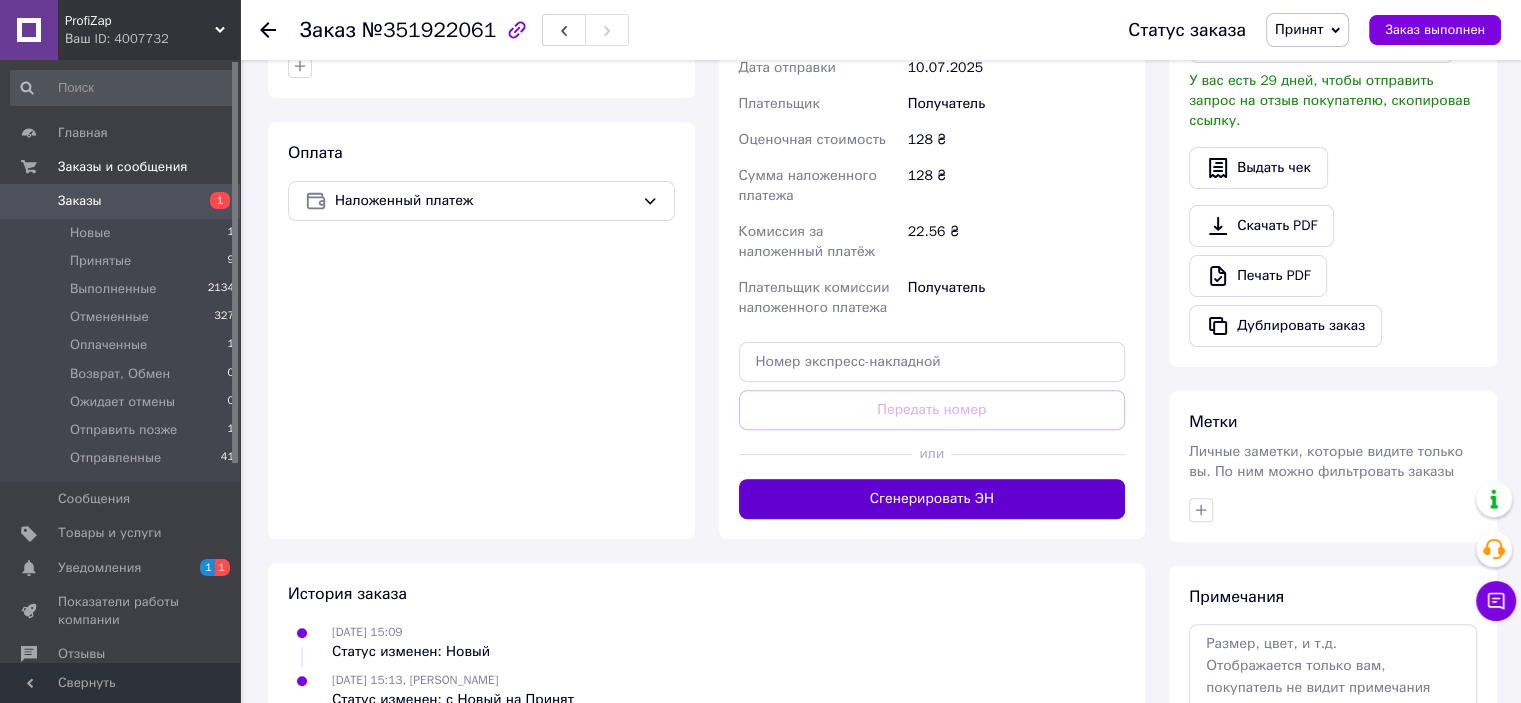 click on "Сгенерировать ЭН" at bounding box center (932, 499) 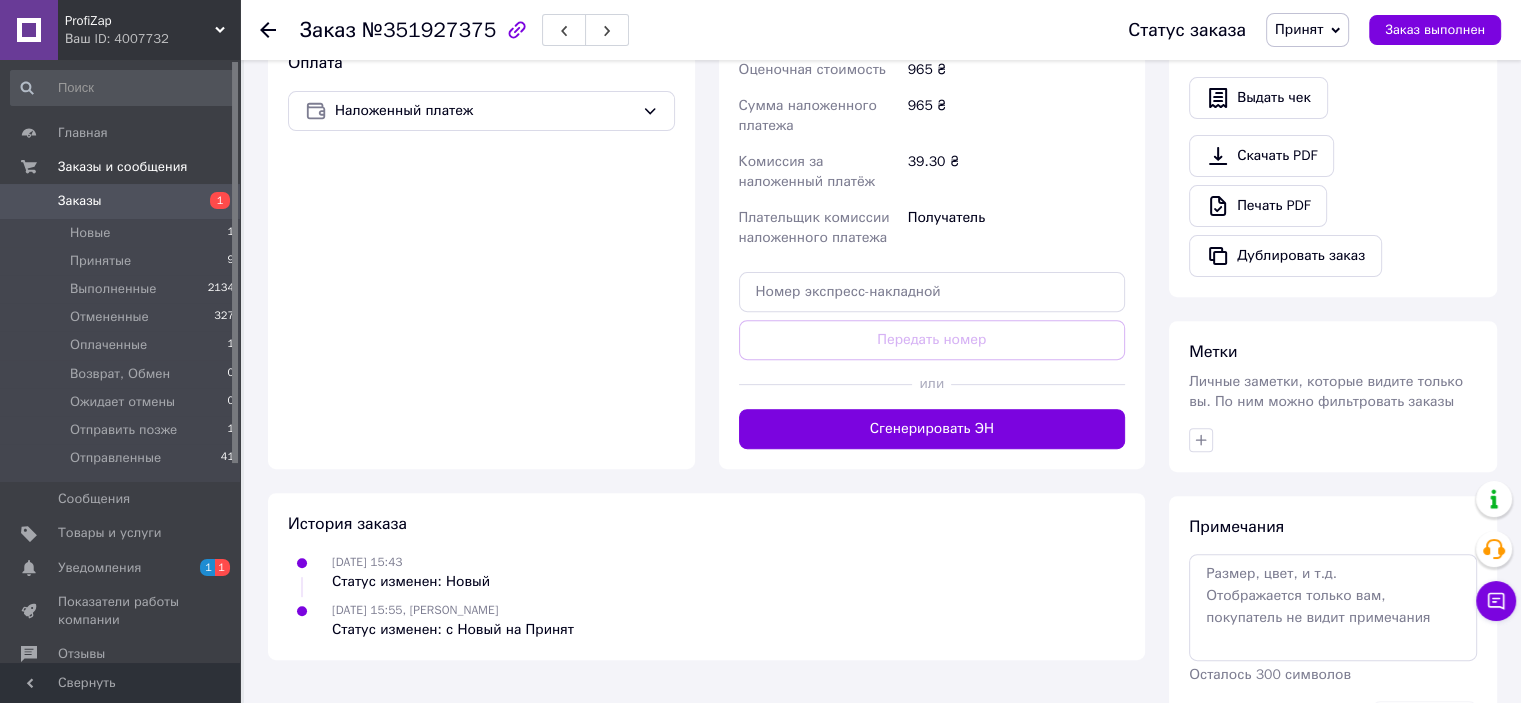 scroll, scrollTop: 700, scrollLeft: 0, axis: vertical 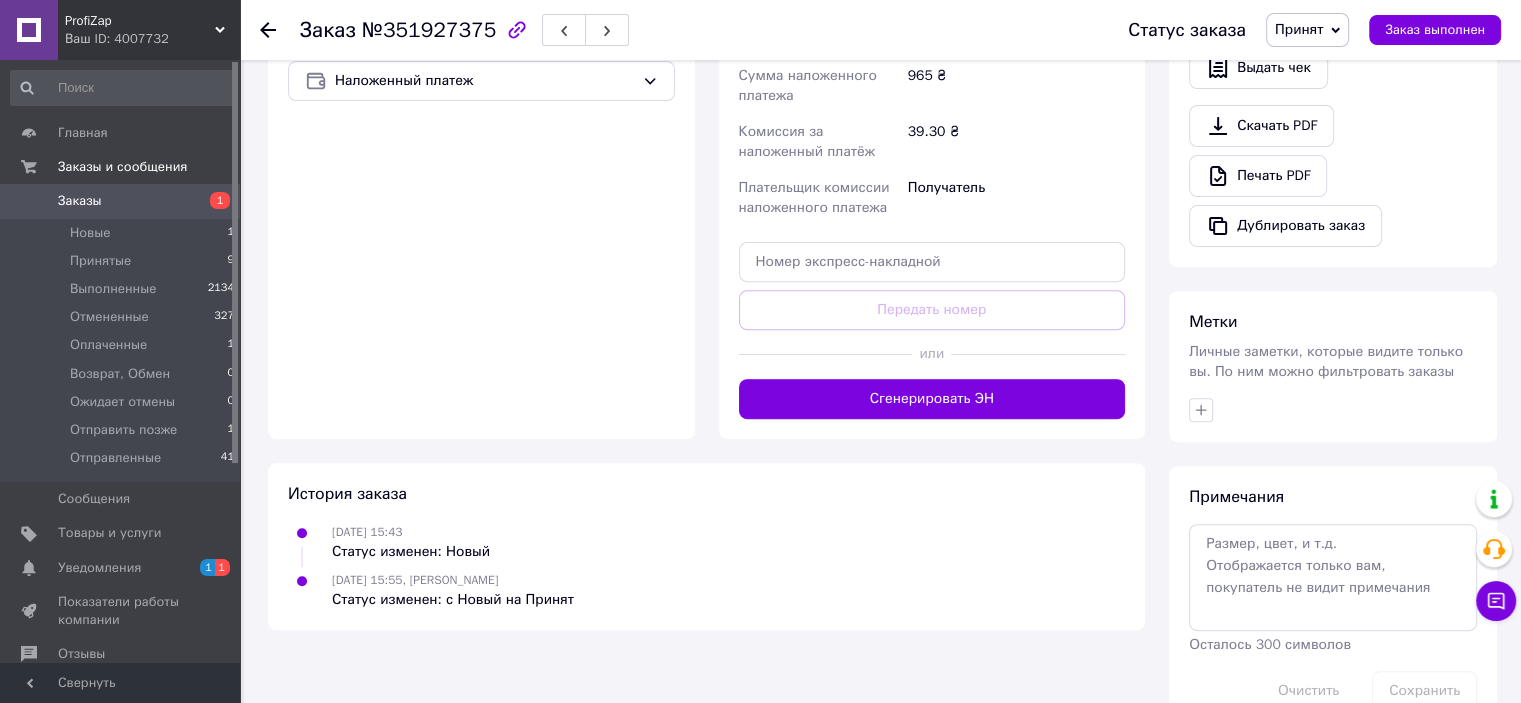 click on "Сгенерировать ЭН" at bounding box center (932, 399) 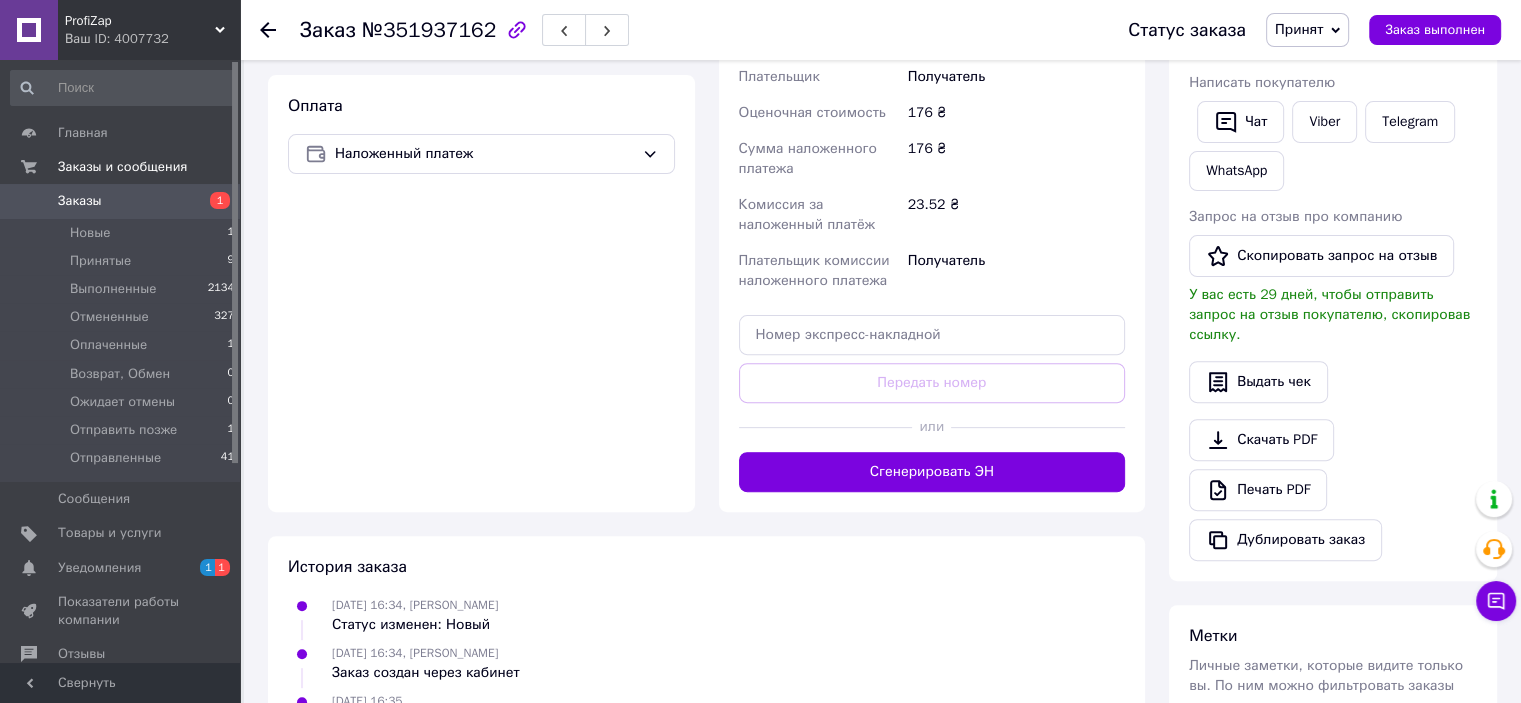scroll, scrollTop: 900, scrollLeft: 0, axis: vertical 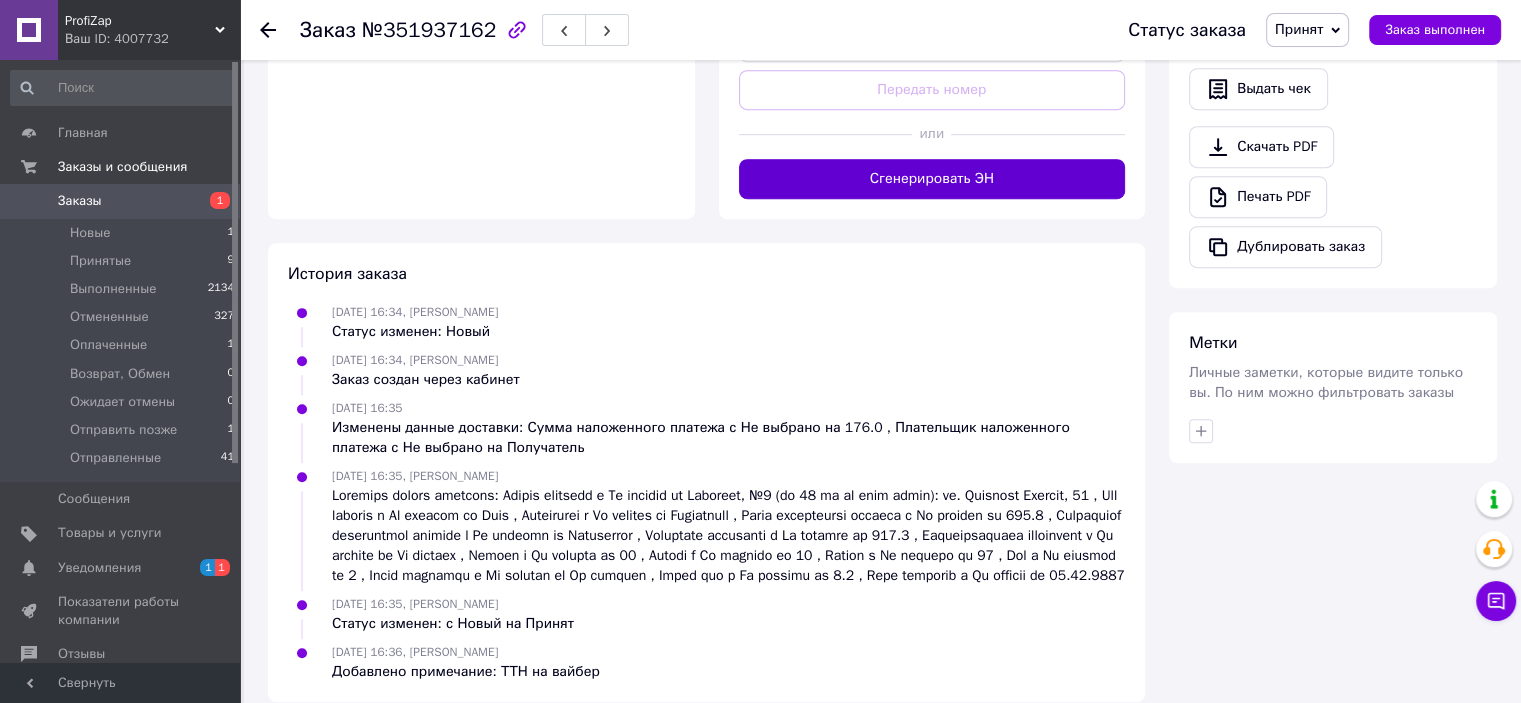 click on "Сгенерировать ЭН" at bounding box center [932, 179] 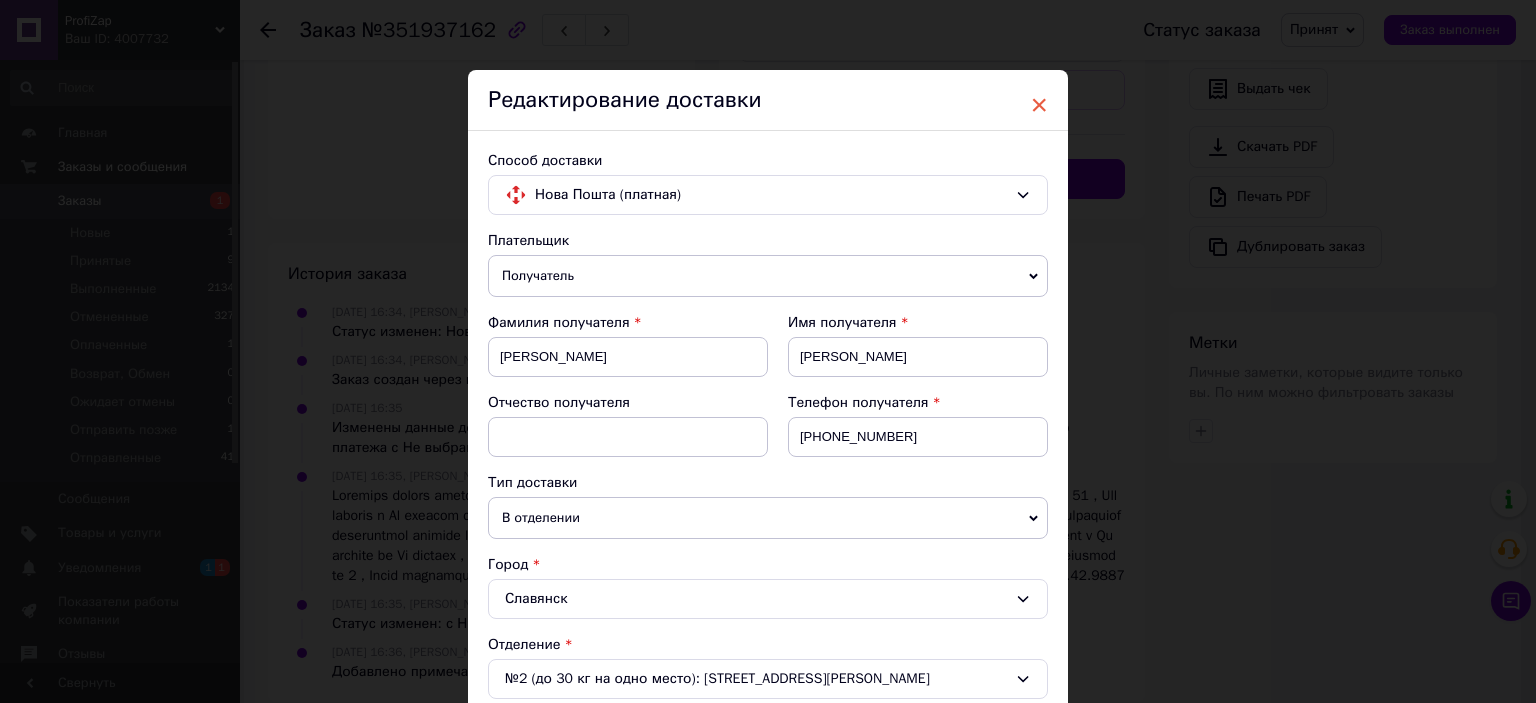 click on "×" at bounding box center [1039, 105] 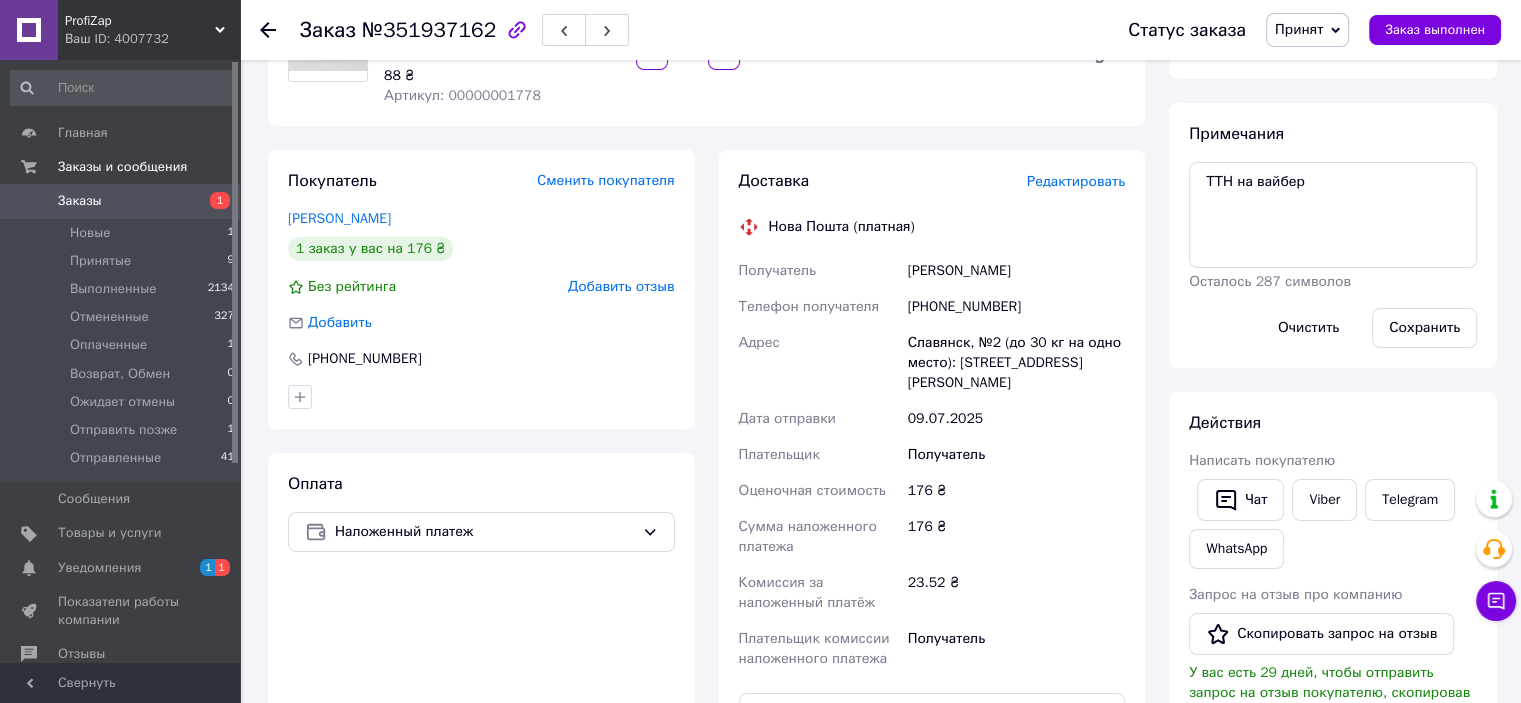 scroll, scrollTop: 100, scrollLeft: 0, axis: vertical 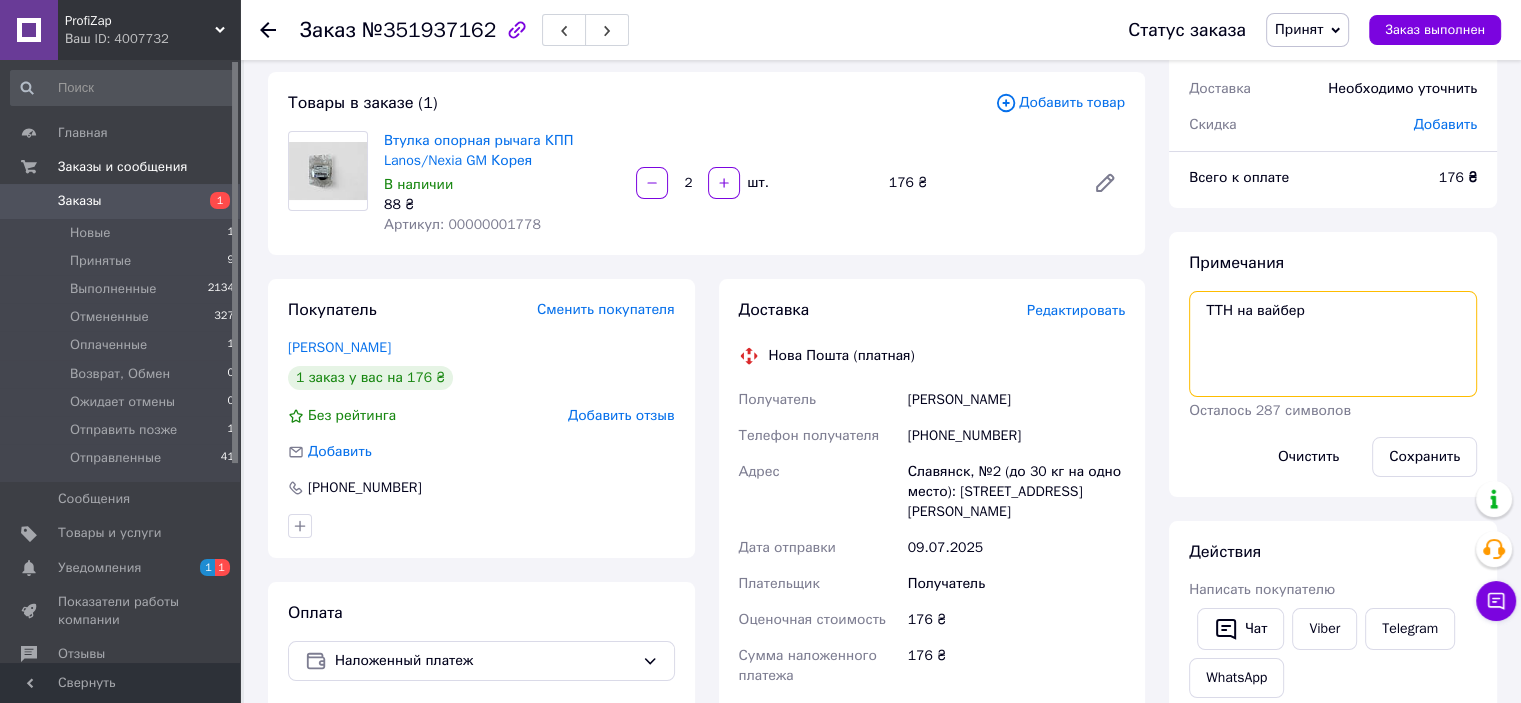 click on "ТТН на вайбер" at bounding box center (1333, 344) 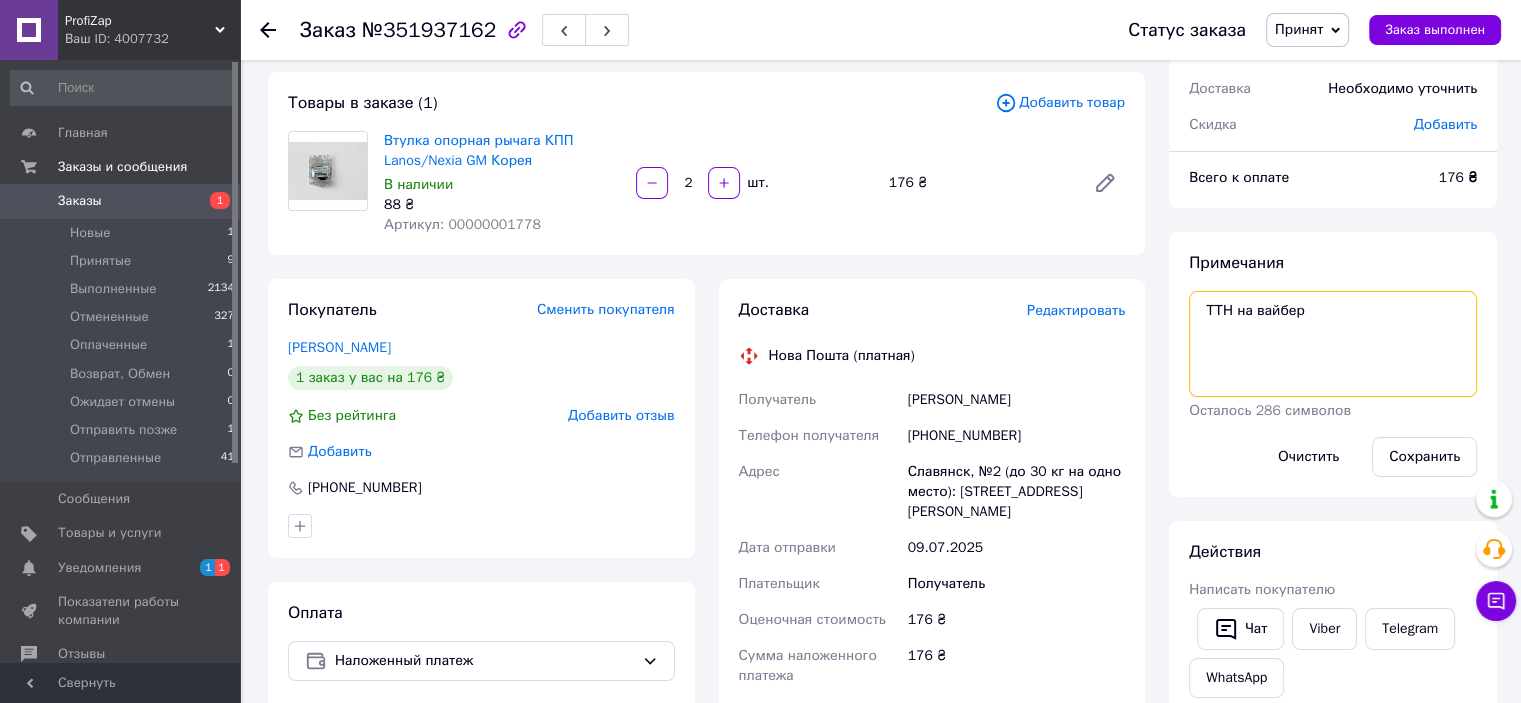 paste on "64518" 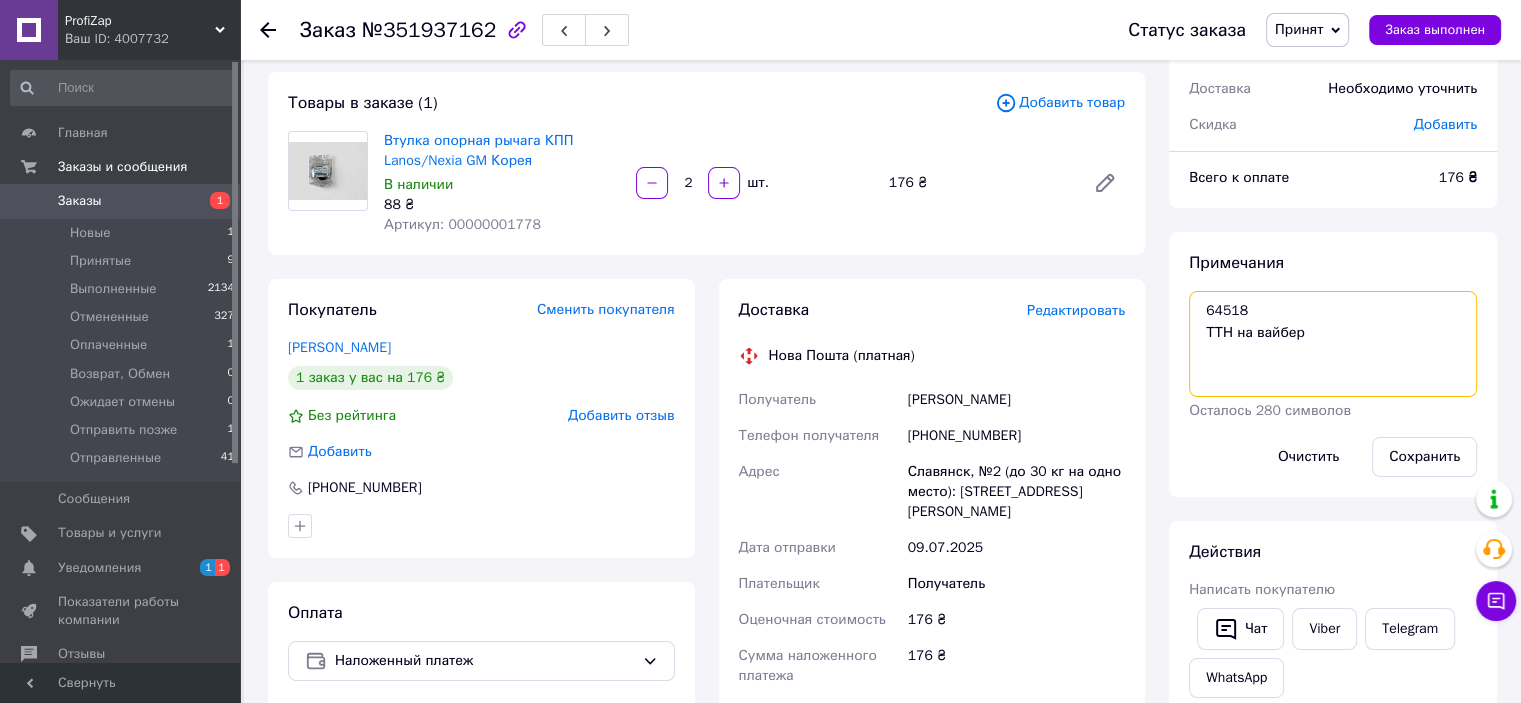paste on "Кольцо уплотнительное бензонасоса Lanos/Sens/Av/Lac/Nub/Leg/Ep/Ev (Завод)" 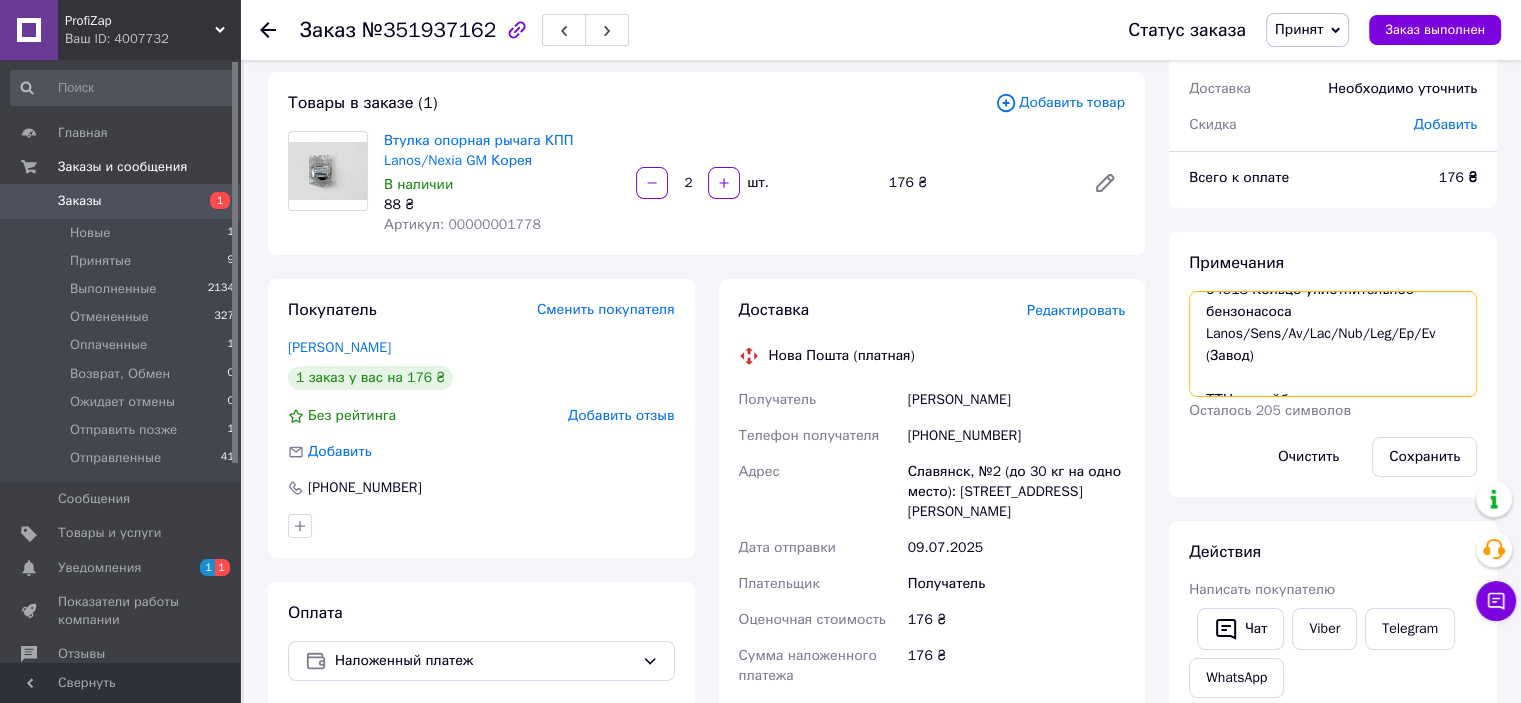 scroll, scrollTop: 43, scrollLeft: 0, axis: vertical 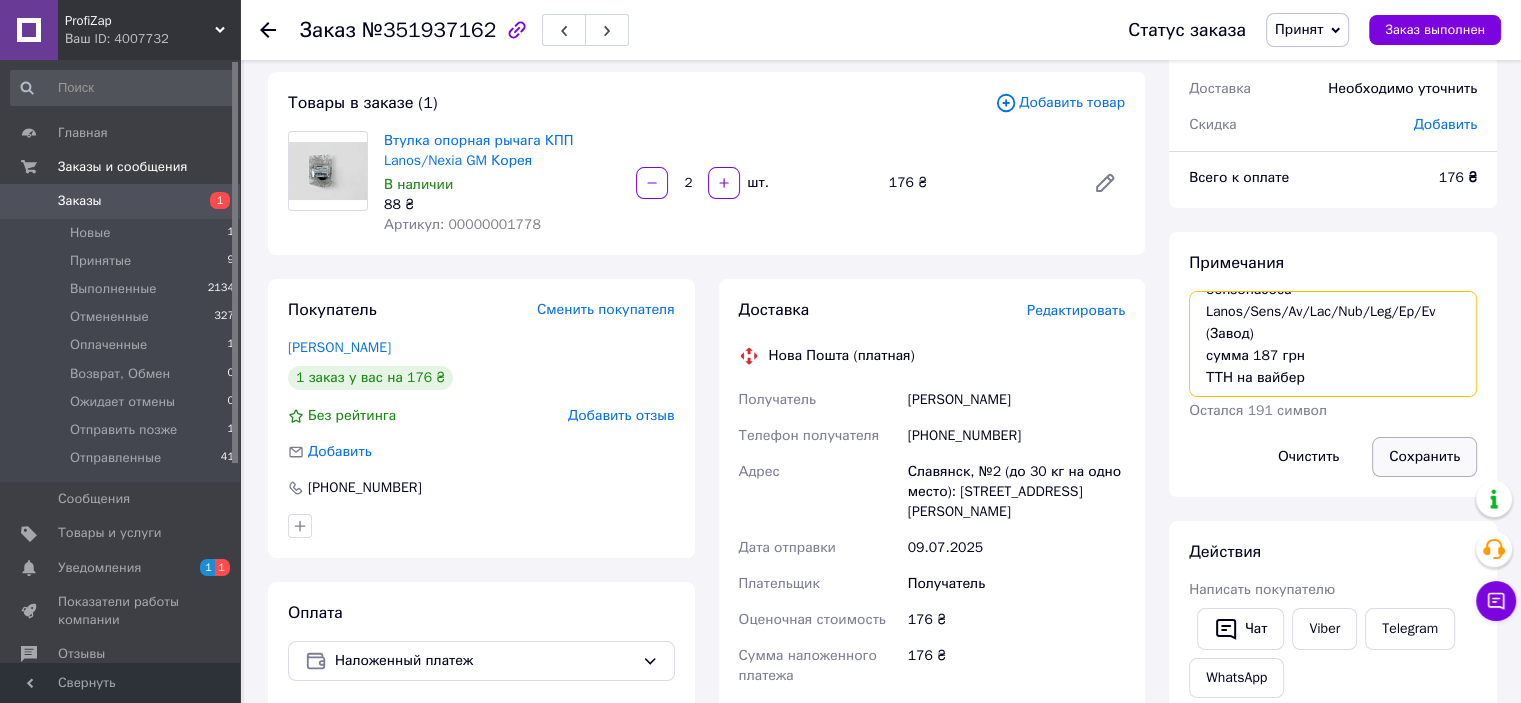 type on "64518 Кольцо уплотнительное бензонасоса Lanos/Sens/Av/Lac/Nub/Leg/Ep/Ev (Завод)
сумма 187 грн
ТТН на вайбер" 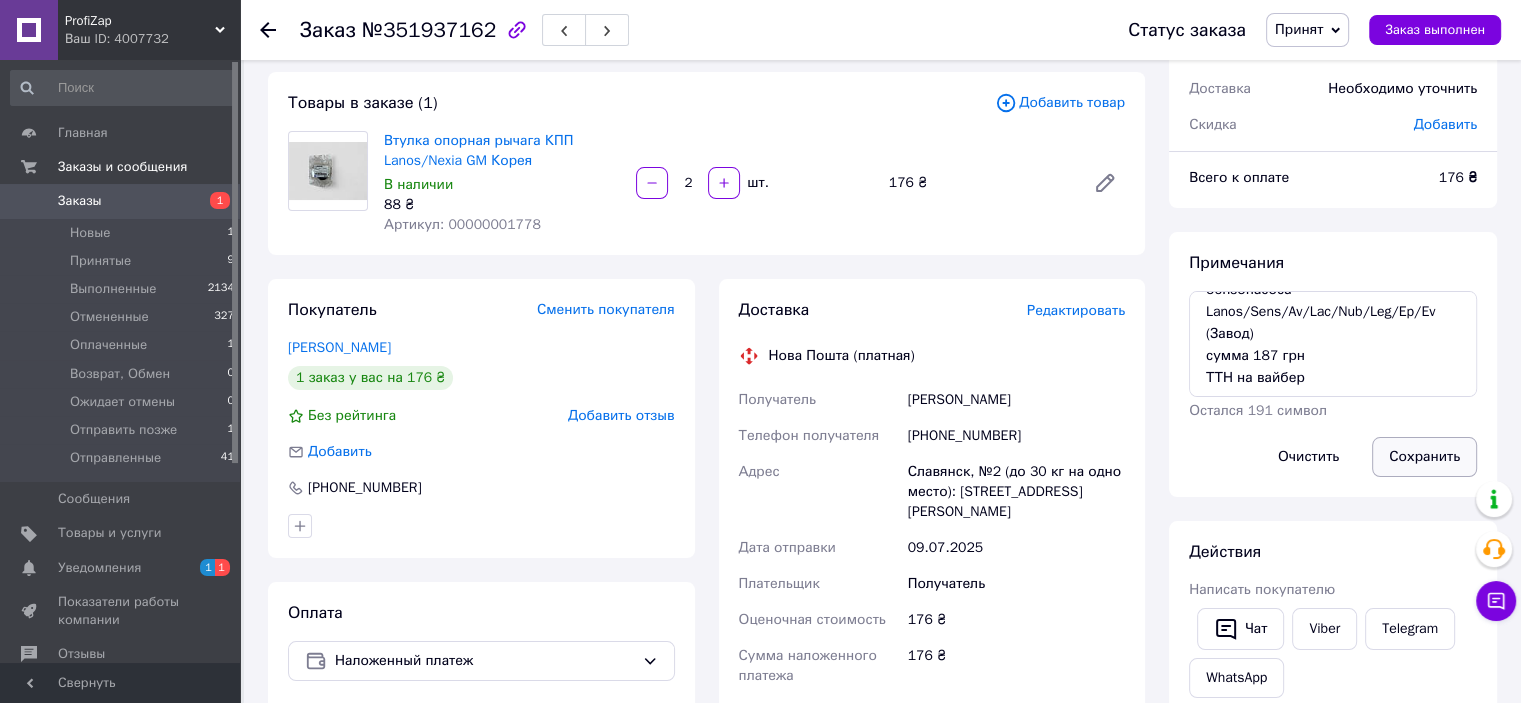 click on "Сохранить" at bounding box center [1424, 457] 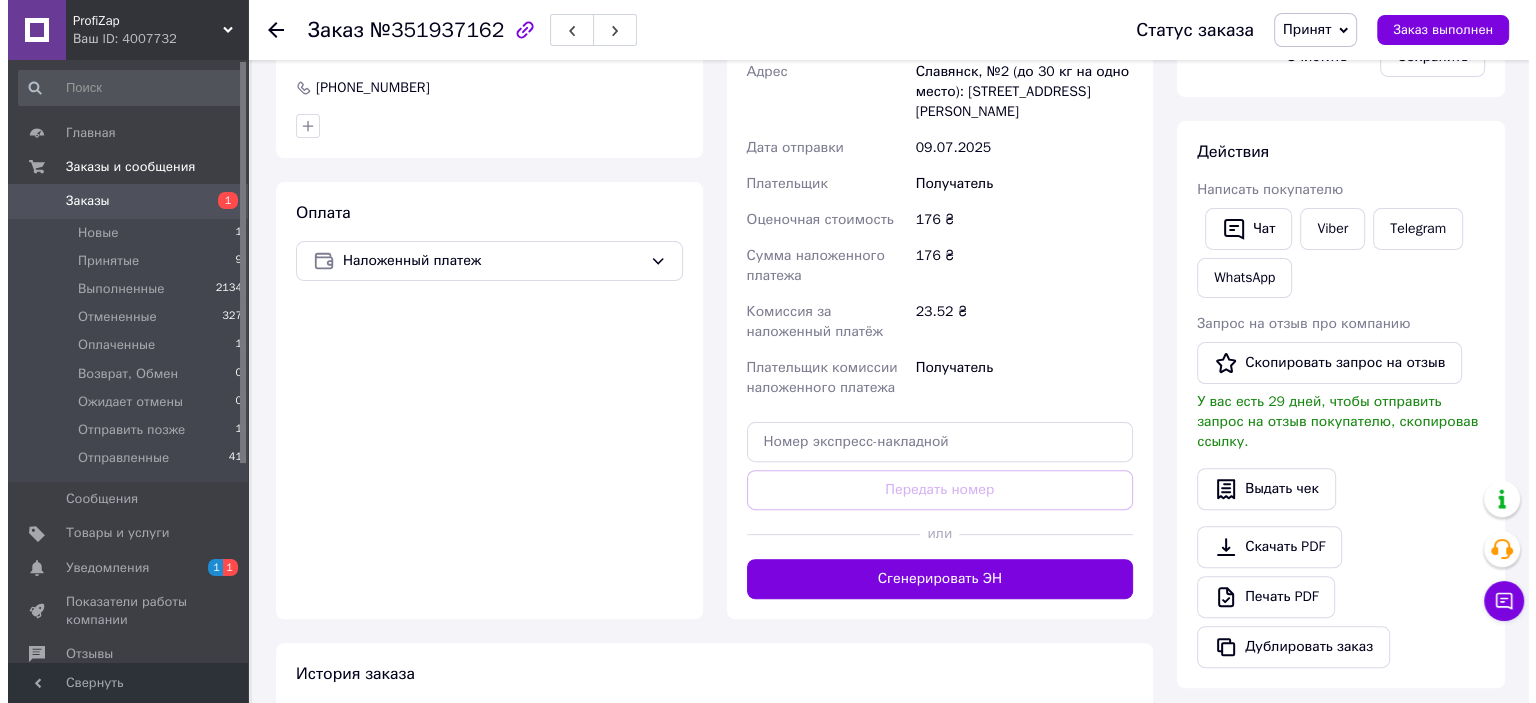 scroll, scrollTop: 300, scrollLeft: 0, axis: vertical 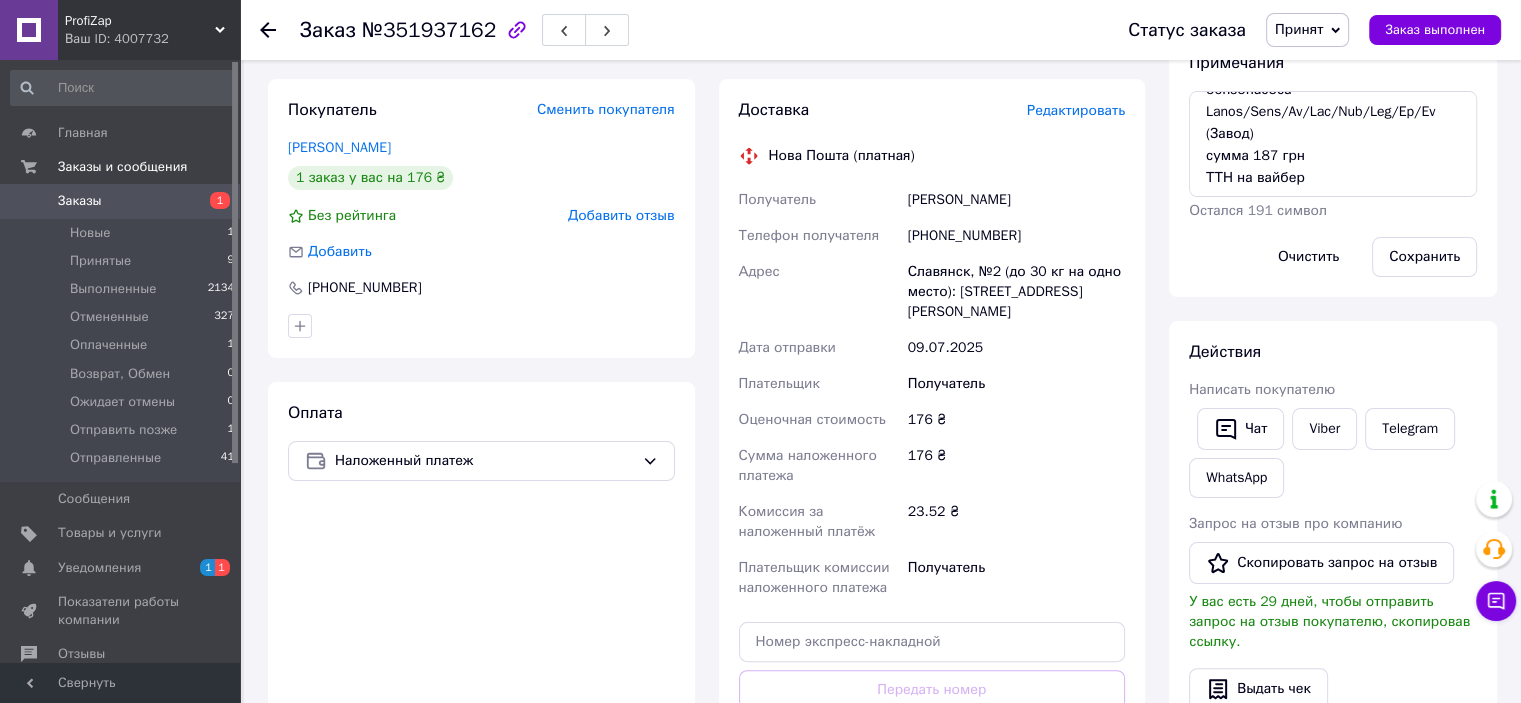 click on "Редактировать" at bounding box center (1076, 110) 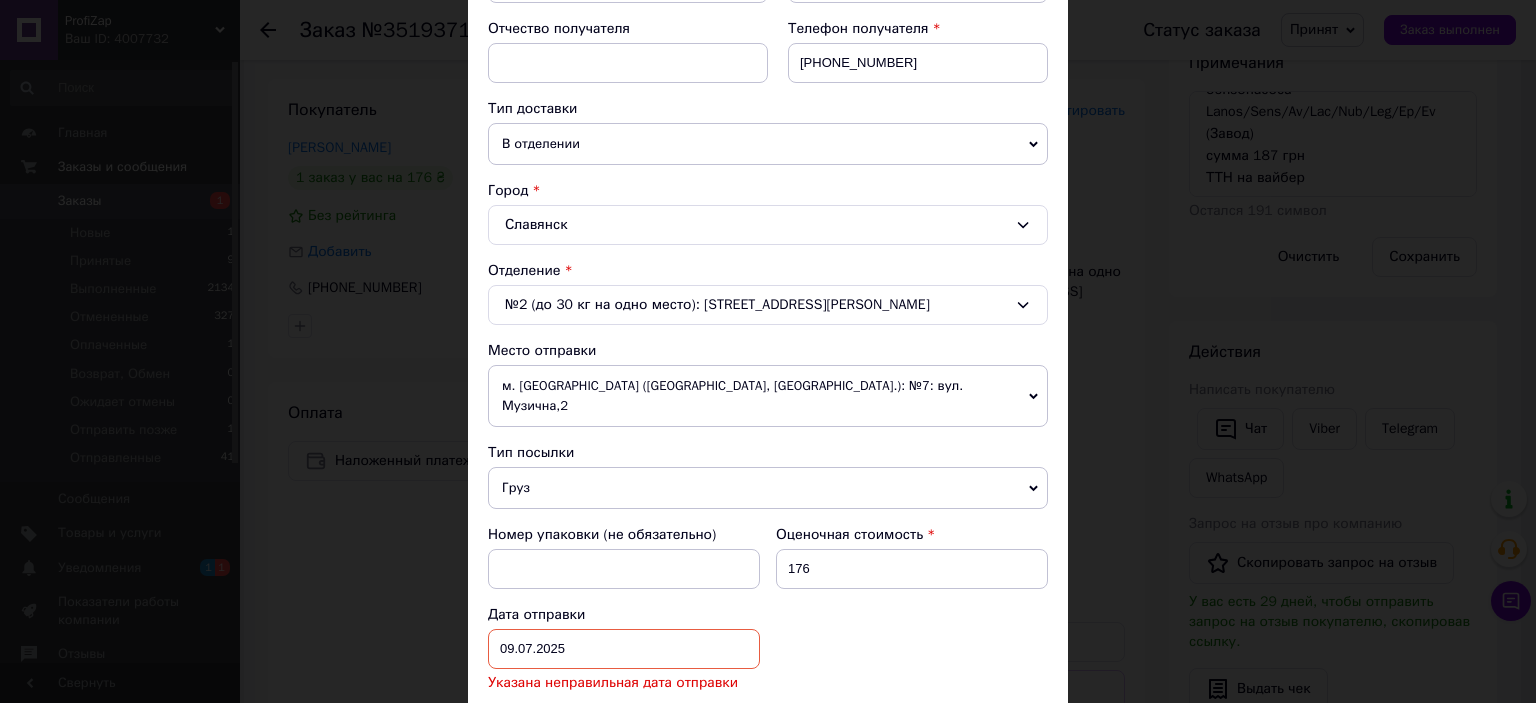 scroll, scrollTop: 500, scrollLeft: 0, axis: vertical 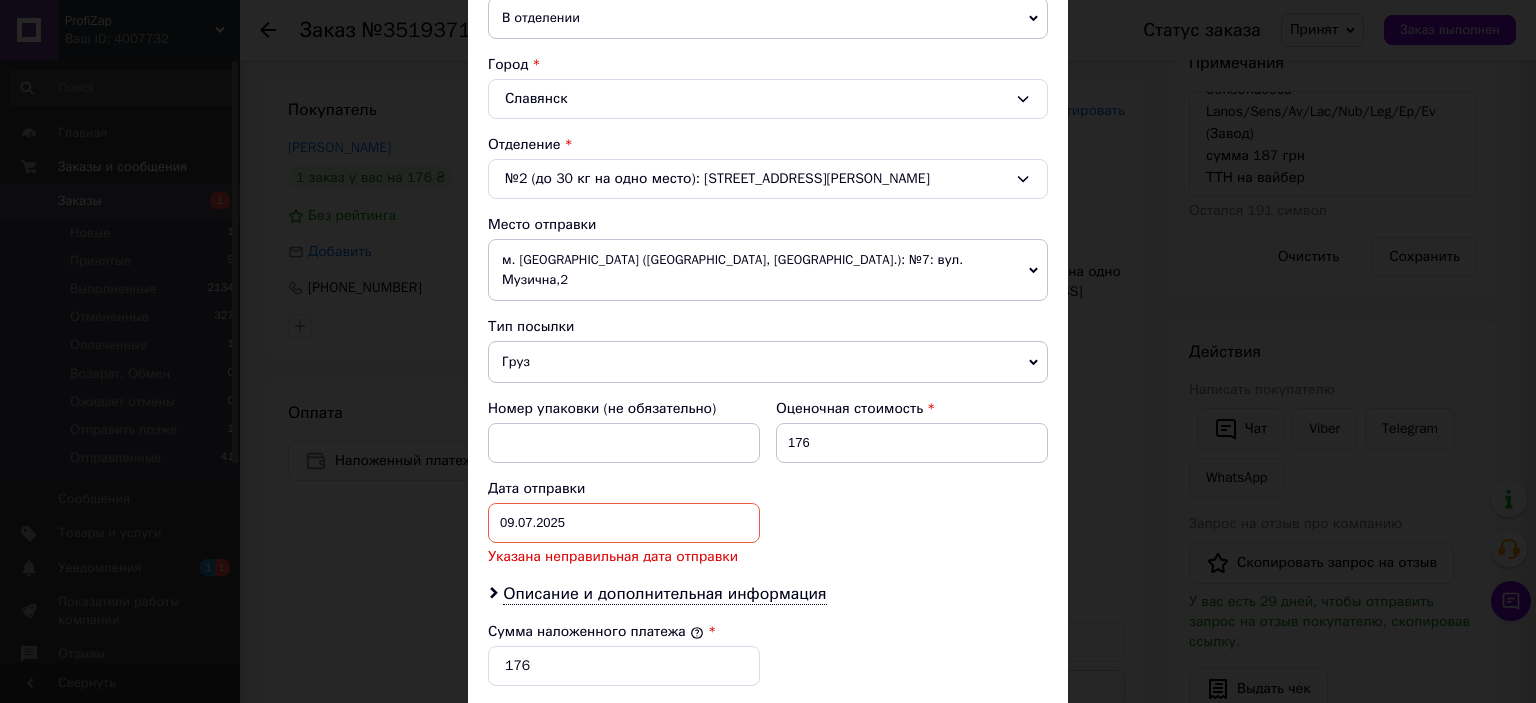 click on "09.07.2025 < 2025 > < Июль > Пн Вт Ср Чт Пт Сб Вс 30 1 2 3 4 5 6 7 8 9 10 11 12 13 14 15 16 17 18 19 20 21 22 23 24 25 26 27 28 29 30 31 1 2 3 4 5 6 7 8 9 10" at bounding box center (624, 523) 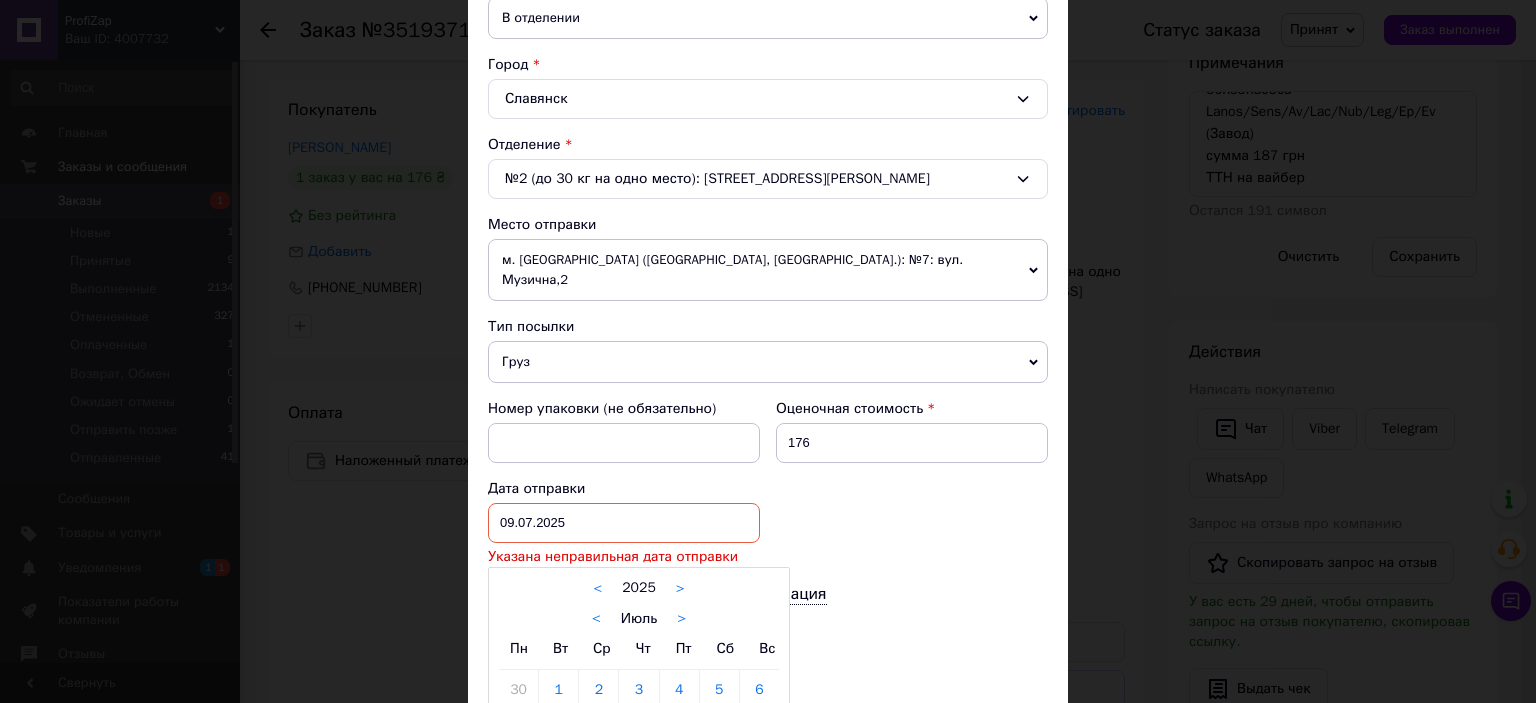 click at bounding box center (768, 351) 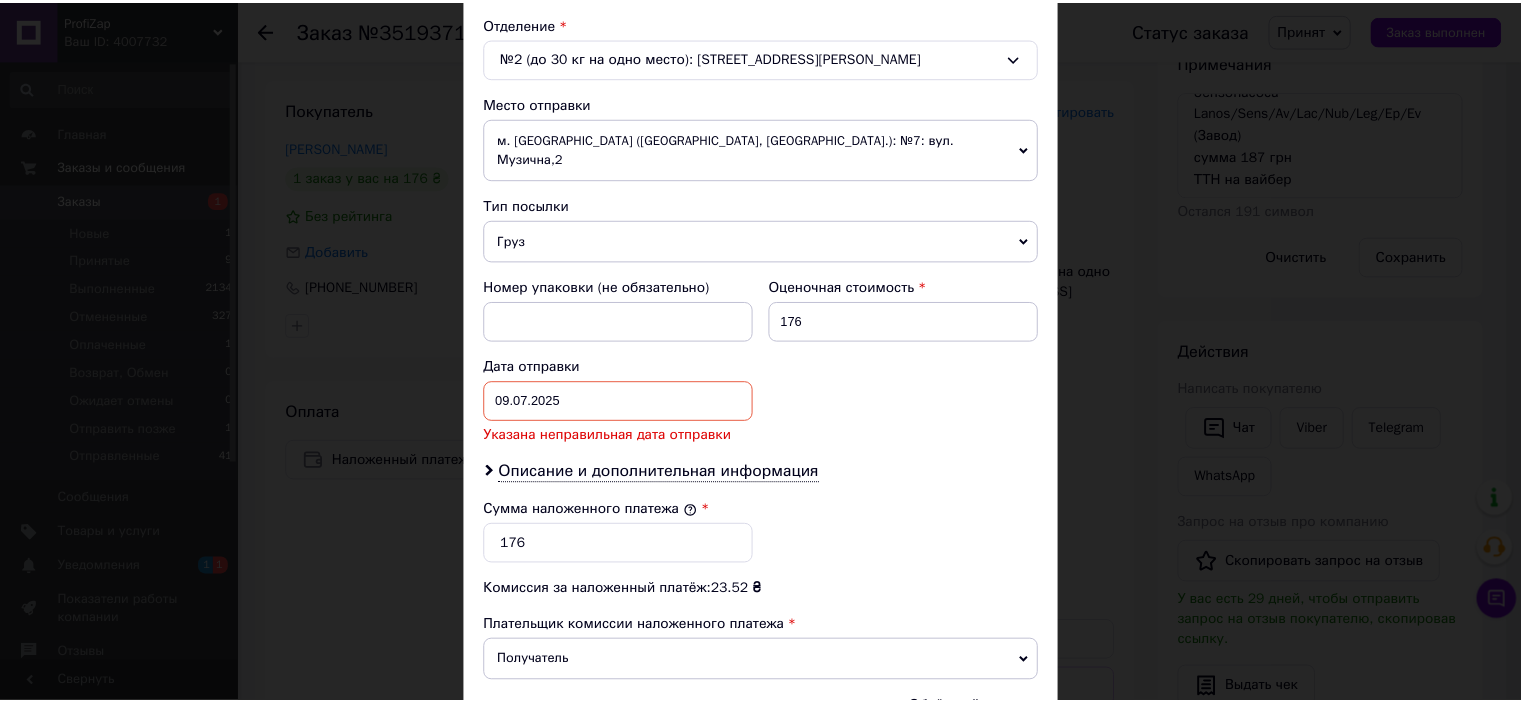 scroll, scrollTop: 800, scrollLeft: 0, axis: vertical 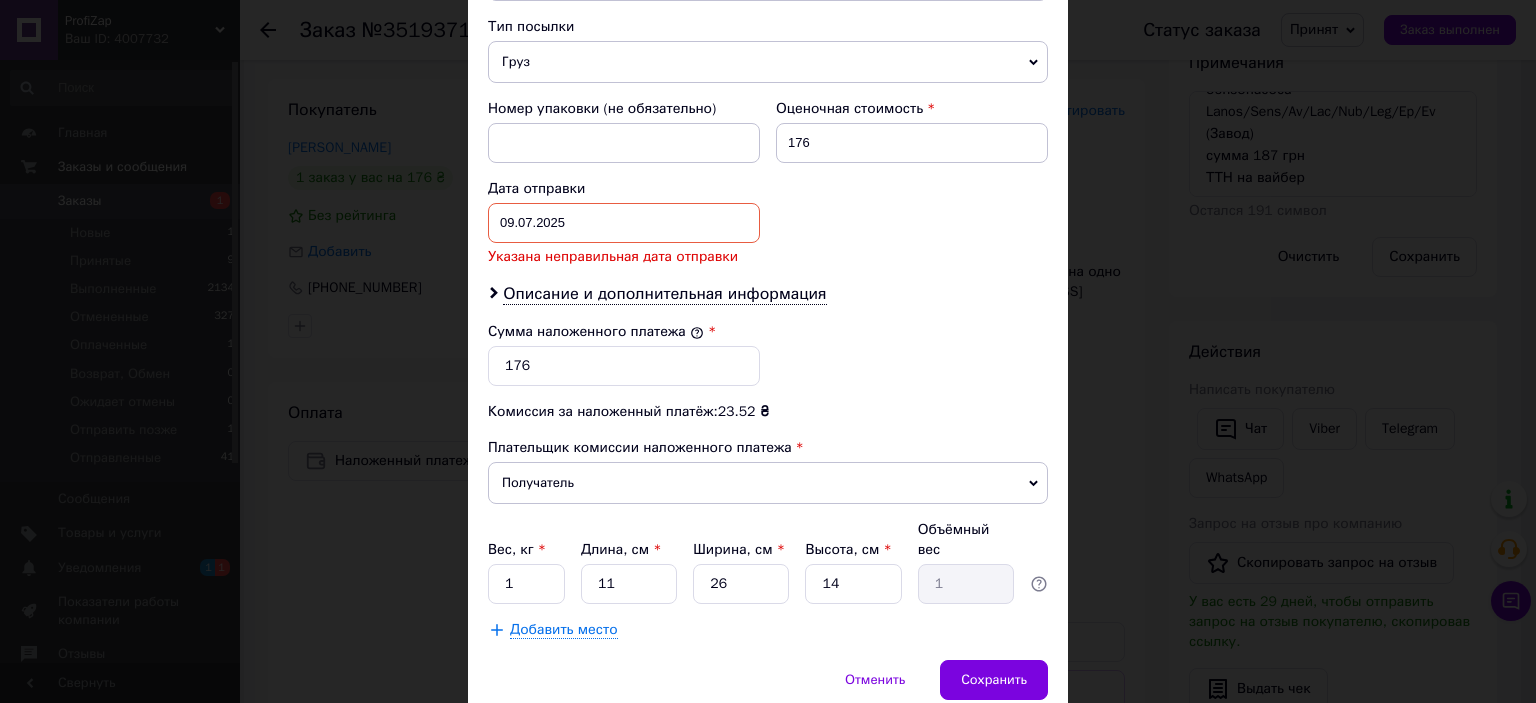 click on "09.07.2025 < 2025 > < Июль > Пн Вт Ср Чт Пт Сб Вс 30 1 2 3 4 5 6 7 8 9 10 11 12 13 14 15 16 17 18 19 20 21 22 23 24 25 26 27 28 29 30 31 1 2 3 4 5 6 7 8 9 10" at bounding box center (624, 223) 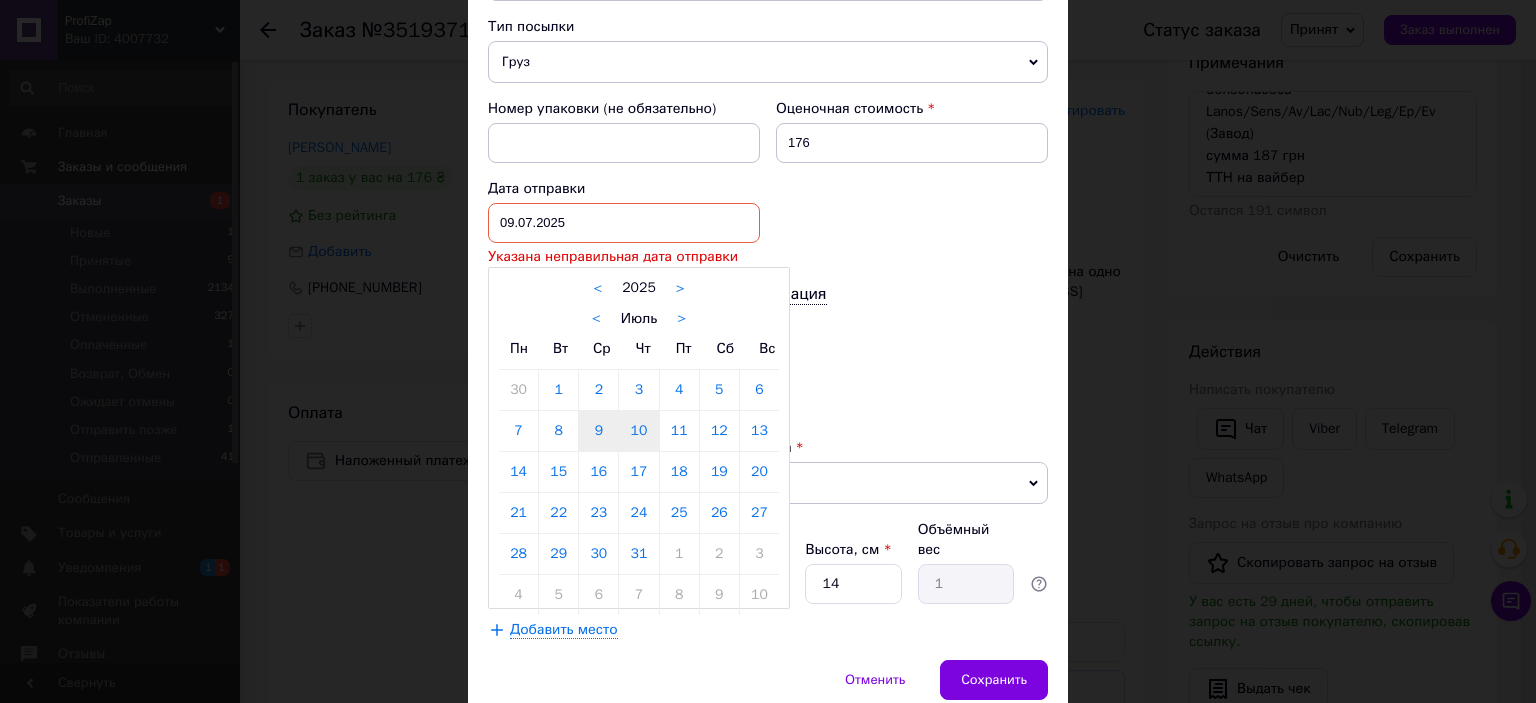 click on "10" at bounding box center [638, 431] 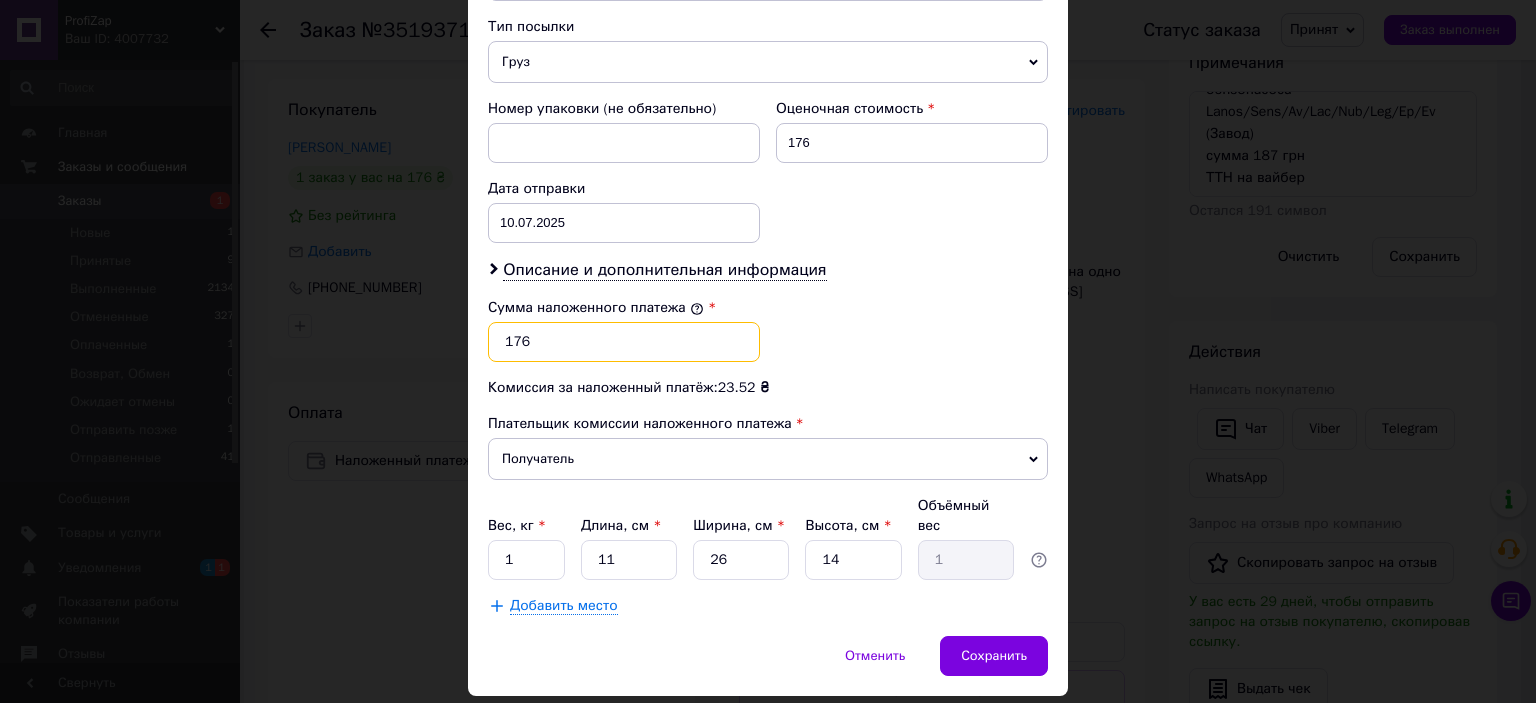 click on "176" at bounding box center [624, 342] 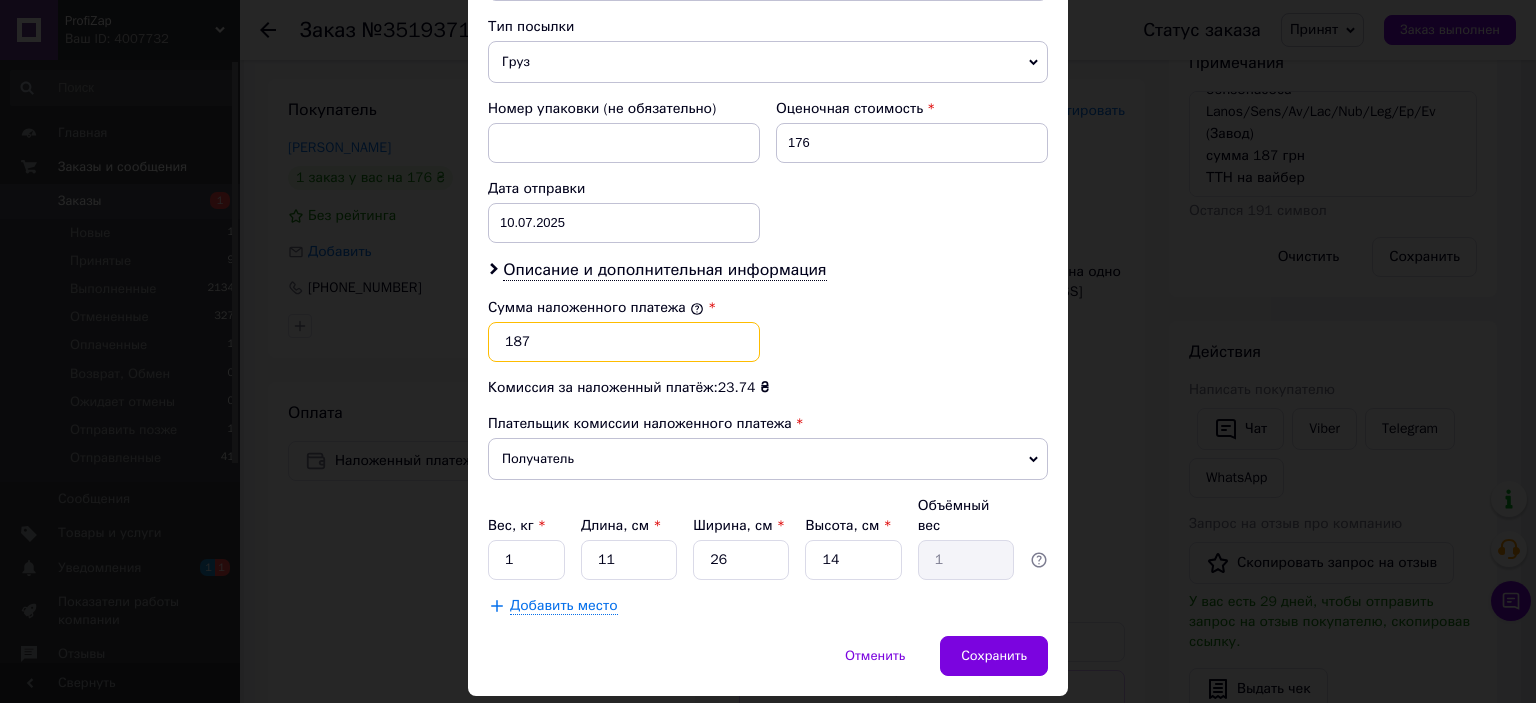 type on "187" 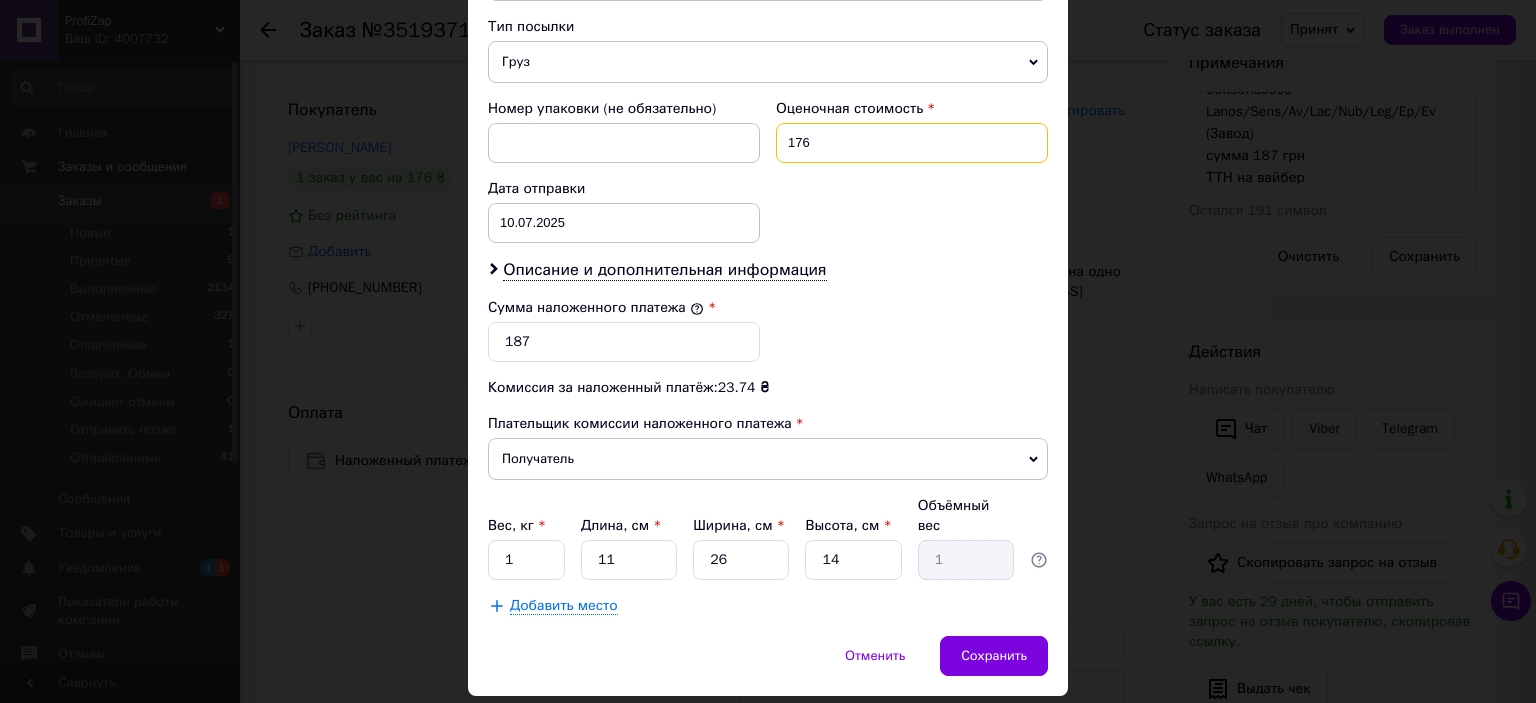 click on "176" at bounding box center (912, 143) 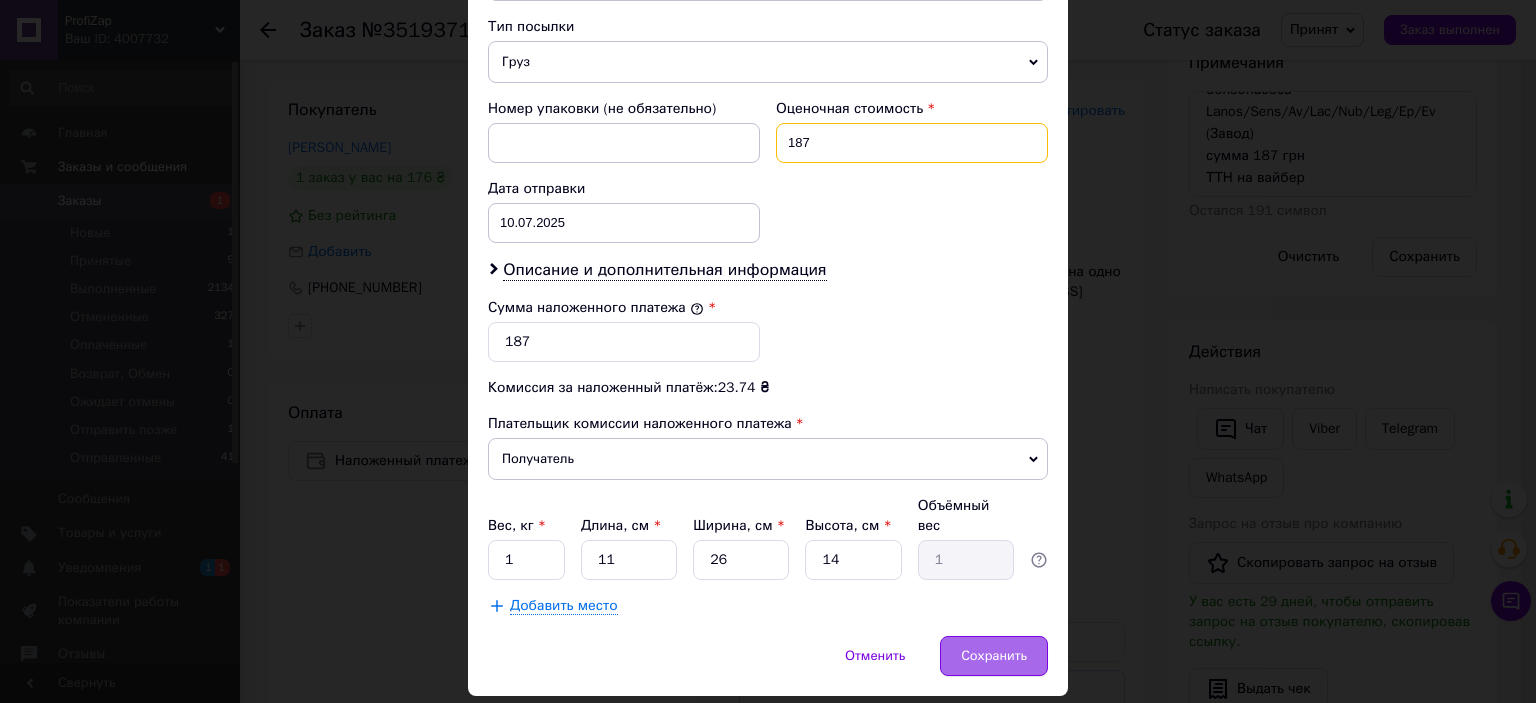 type on "187" 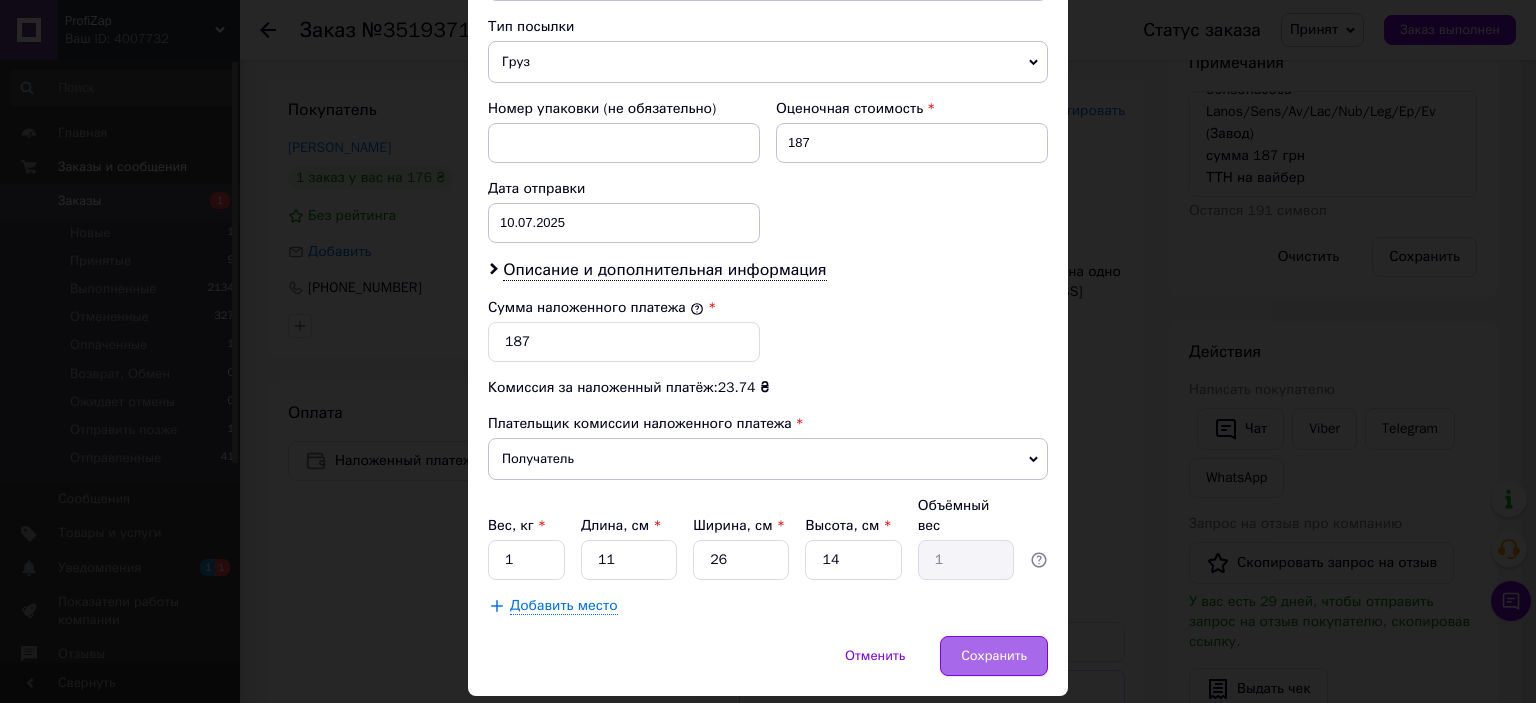 click on "Сохранить" at bounding box center [994, 656] 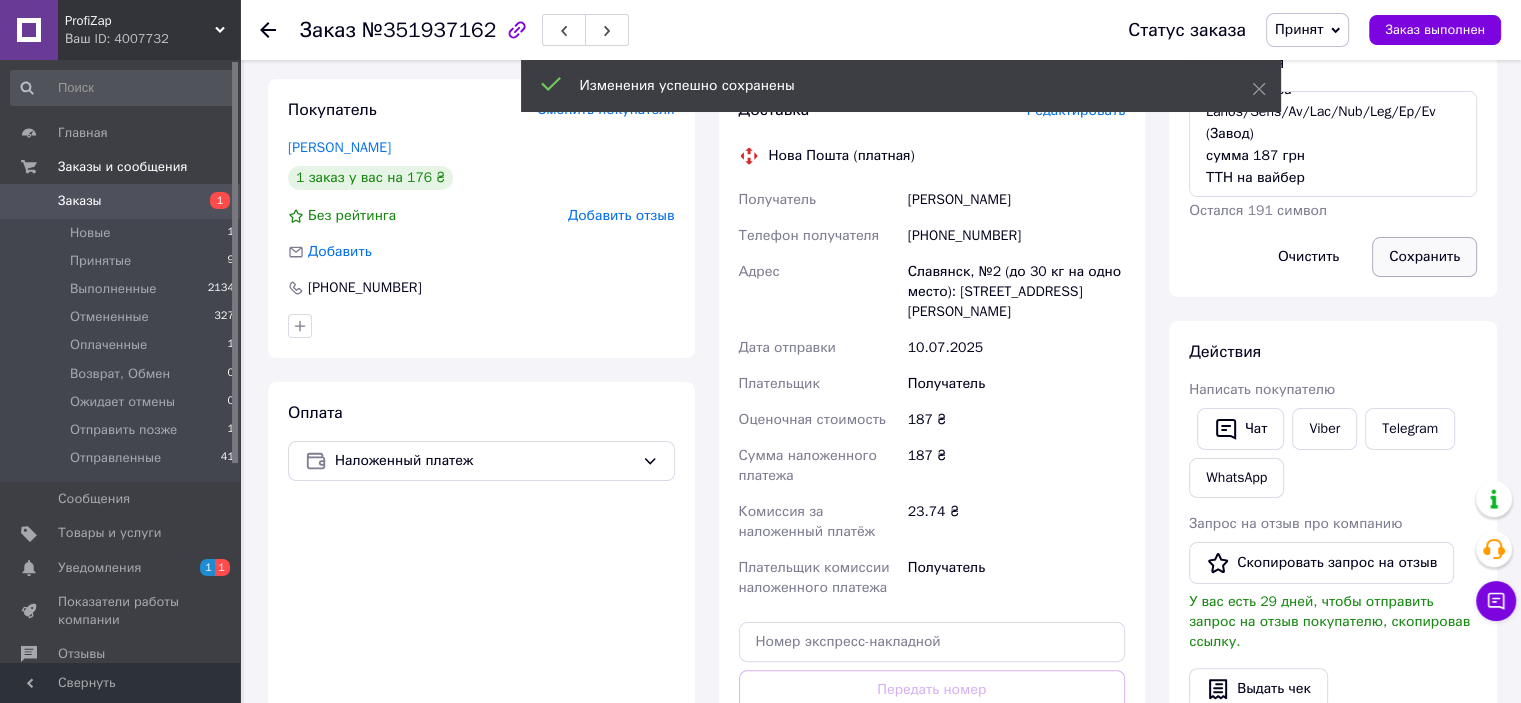 click on "Сохранить" at bounding box center [1424, 257] 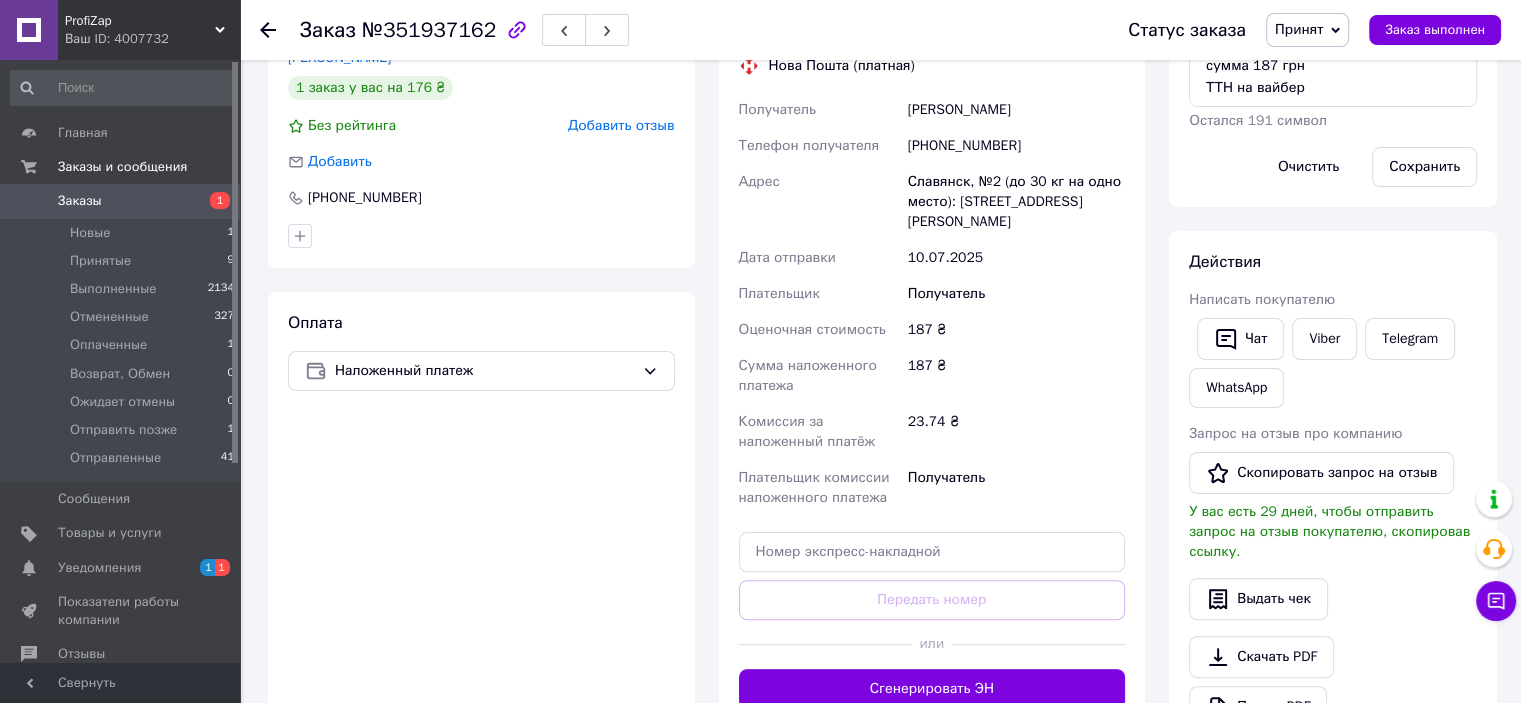 scroll, scrollTop: 600, scrollLeft: 0, axis: vertical 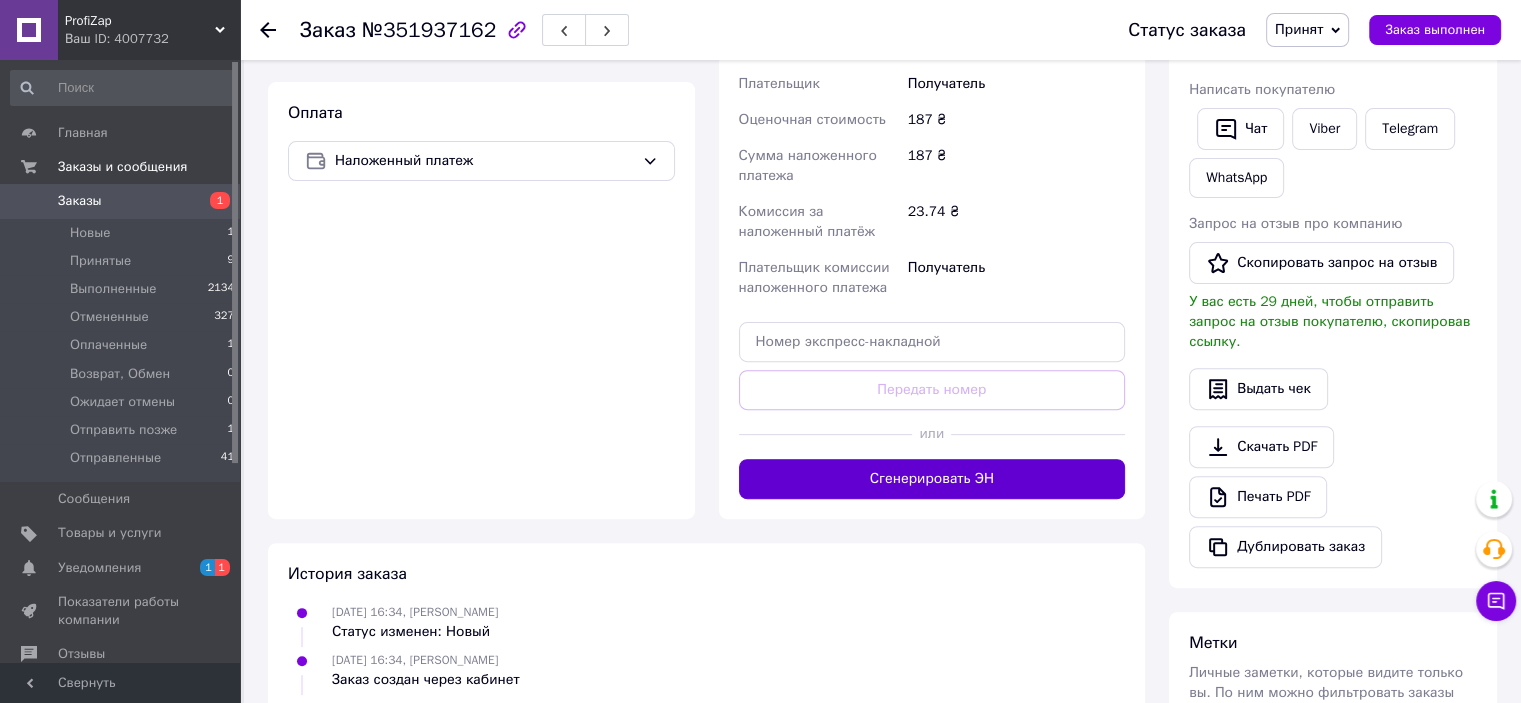 click on "Сгенерировать ЭН" at bounding box center (932, 479) 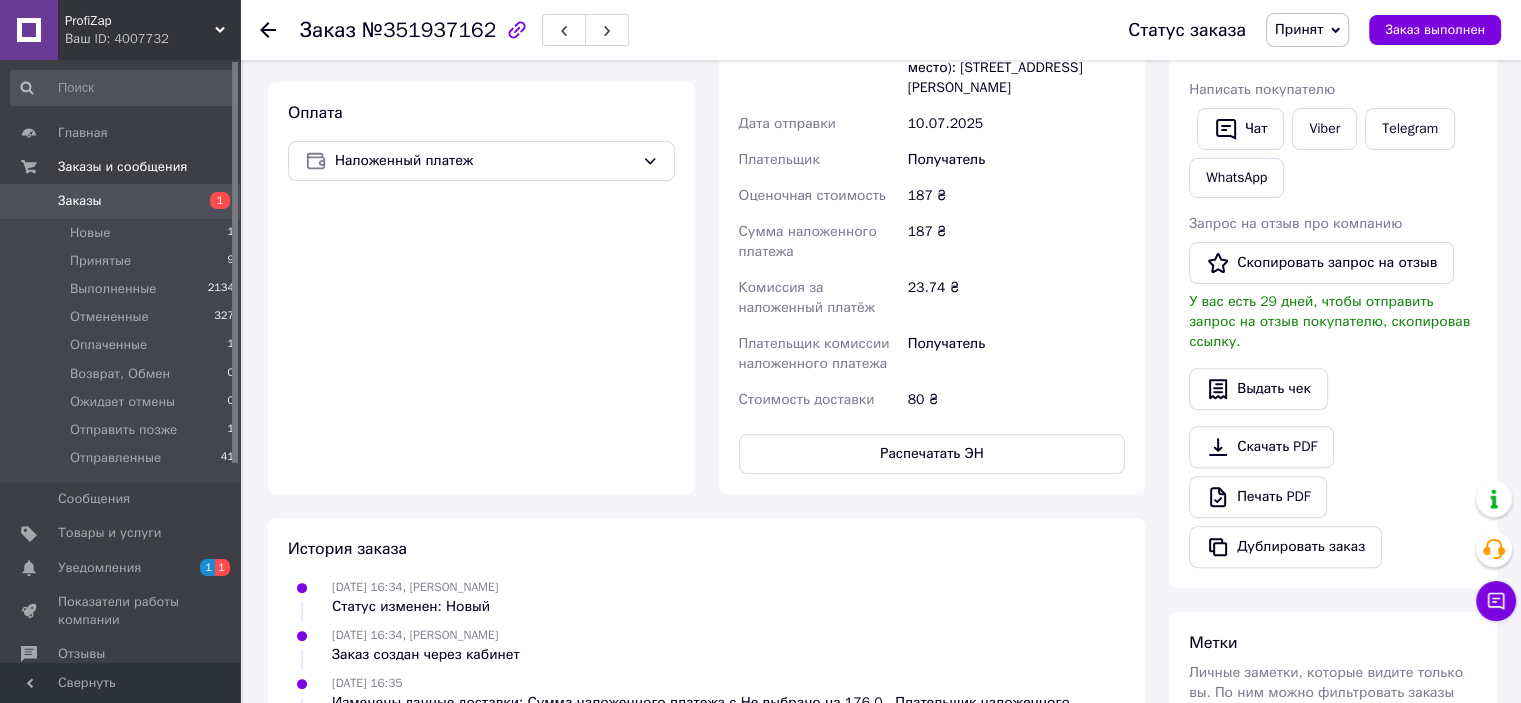 scroll, scrollTop: 15, scrollLeft: 0, axis: vertical 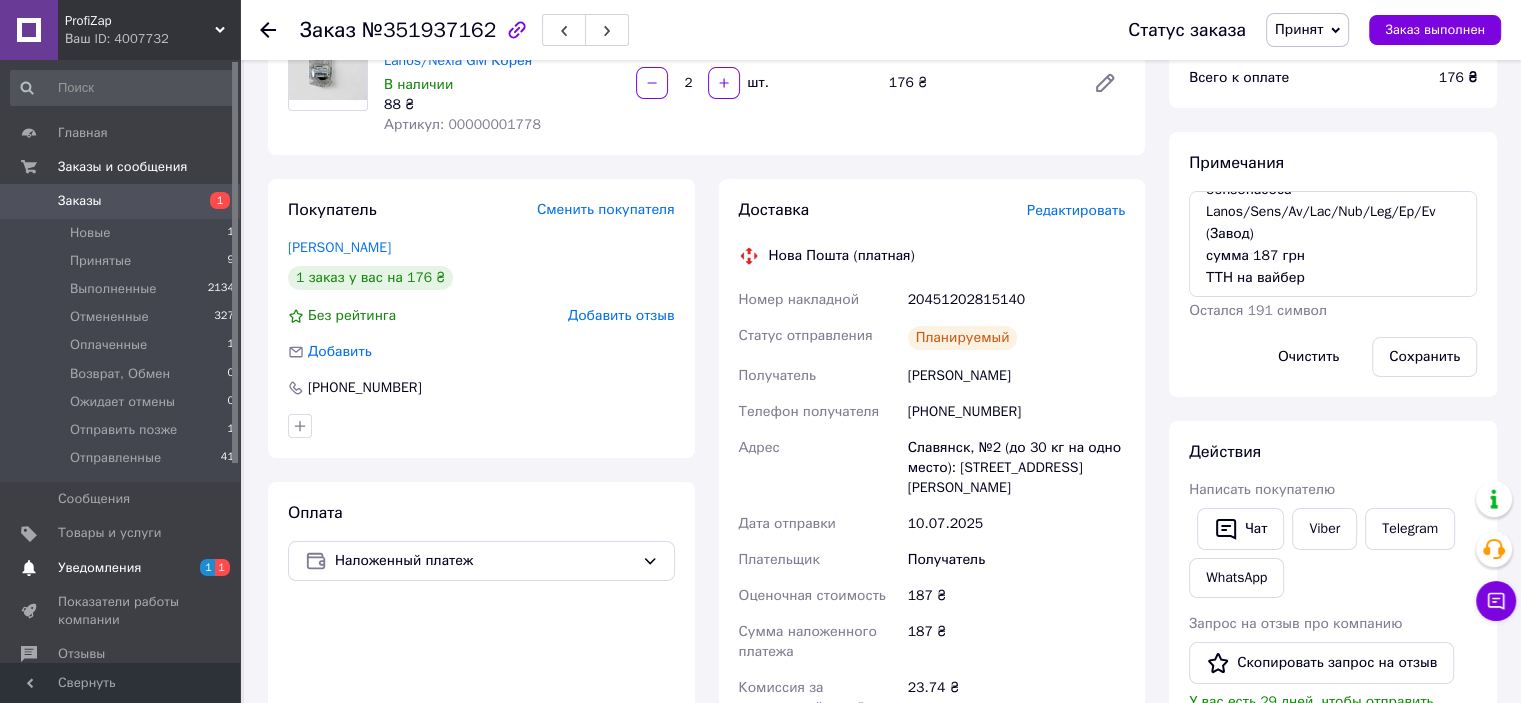 click on "Уведомления 1 1" at bounding box center [123, 568] 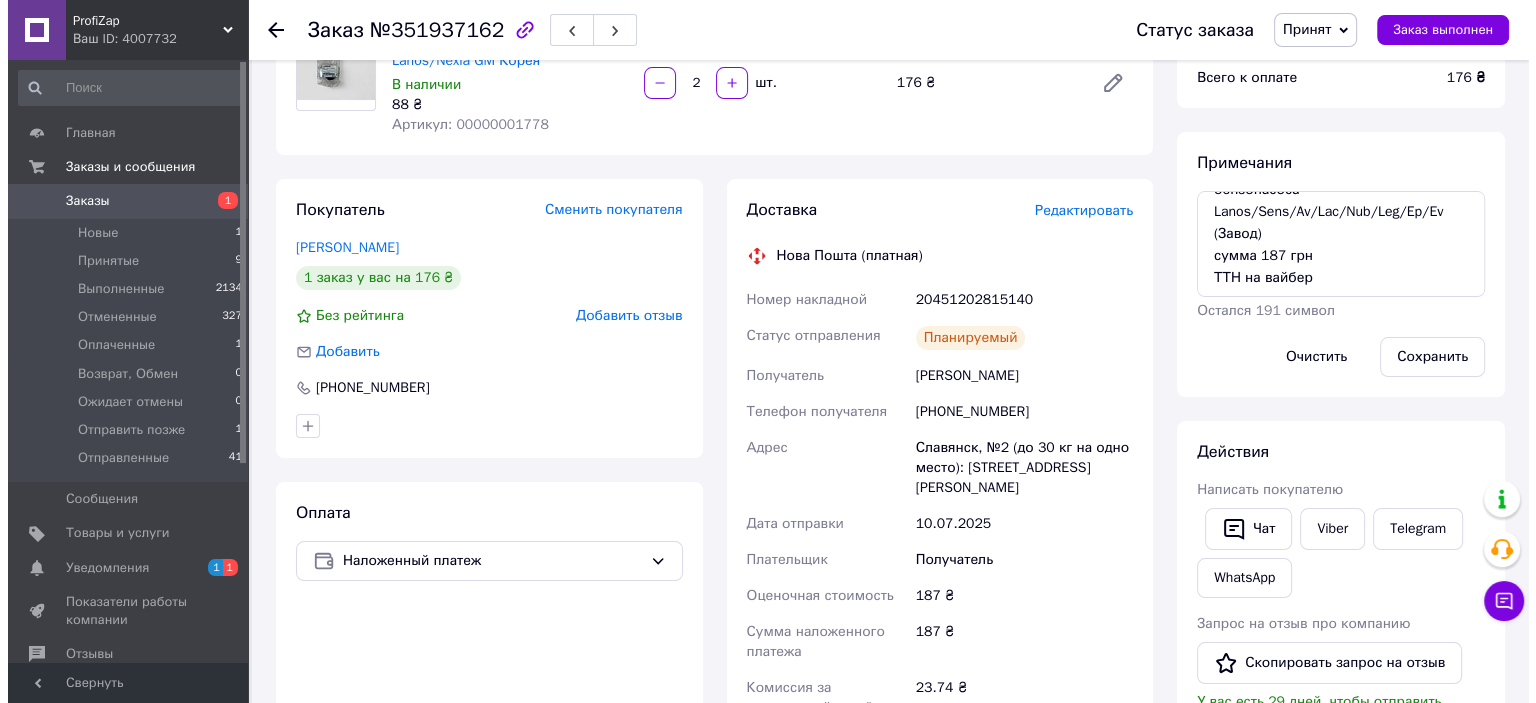 scroll, scrollTop: 0, scrollLeft: 0, axis: both 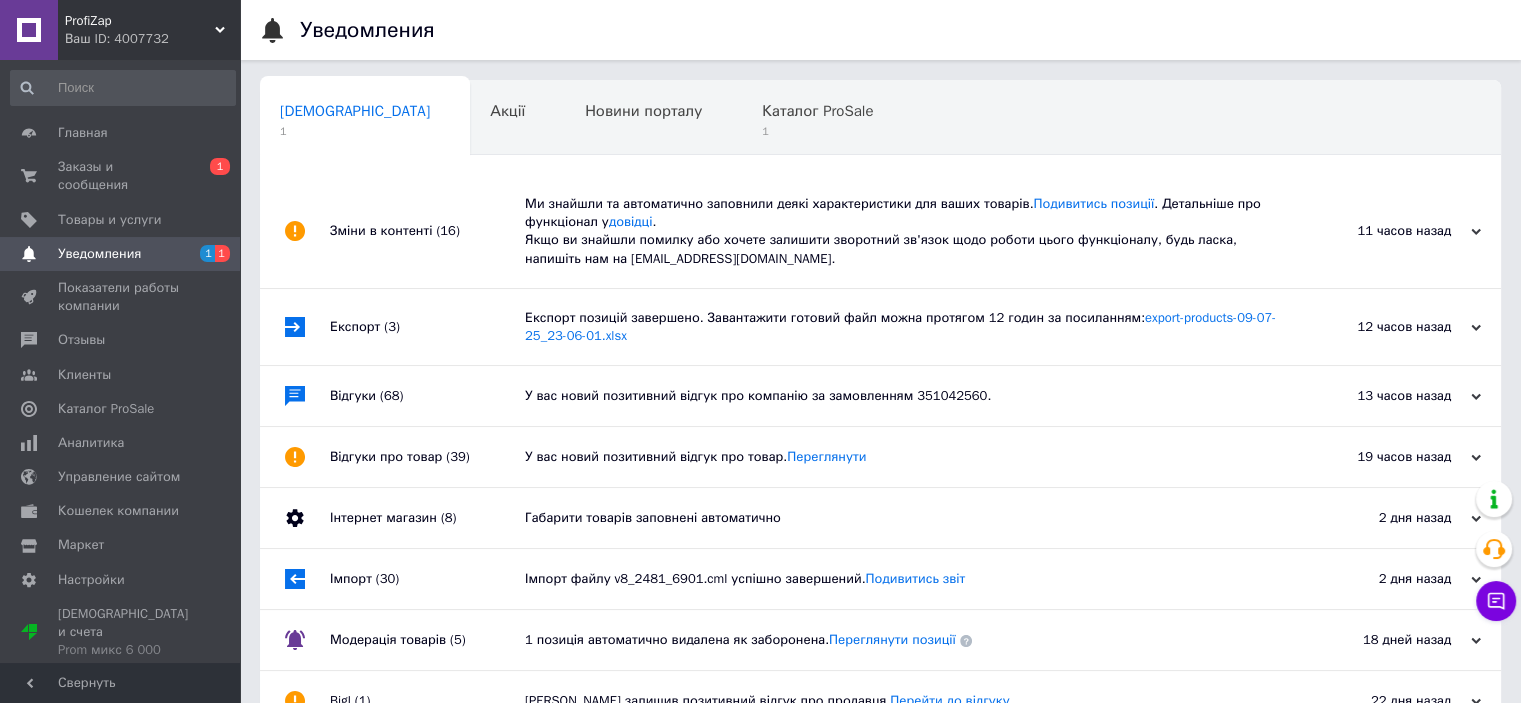 click on "Ми знайшли та автоматично заповнили деякі характеристики для ваших товарів.  Подивитись позиції . Детальніше про функціонал у  довідці . Якщо ви знайшли помилку або хочете залишити зворотний зв'язок щодо роботи цього функціоналу, будь ласка, напишіть нам на moderation@prom.ua." at bounding box center (903, 231) 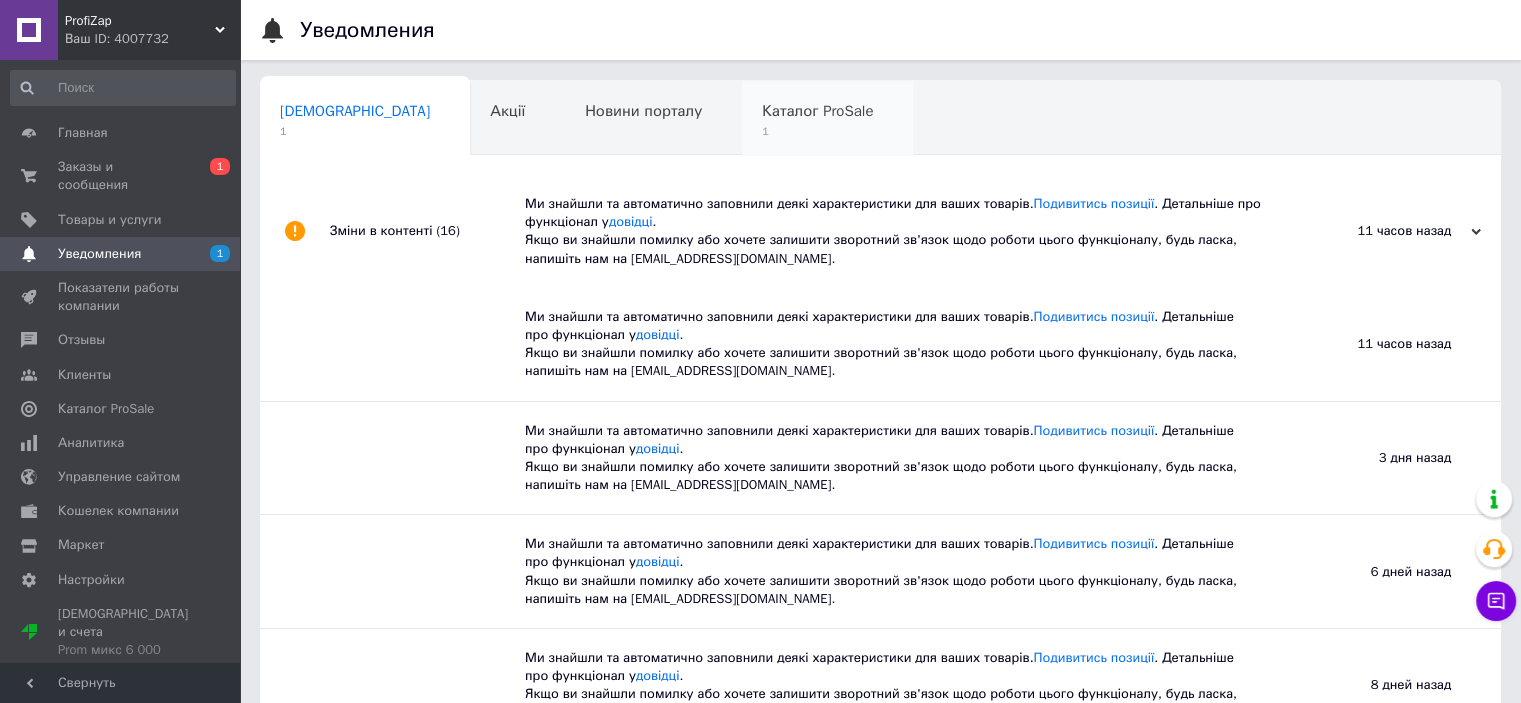 click on "Каталог ProSale" at bounding box center [817, 111] 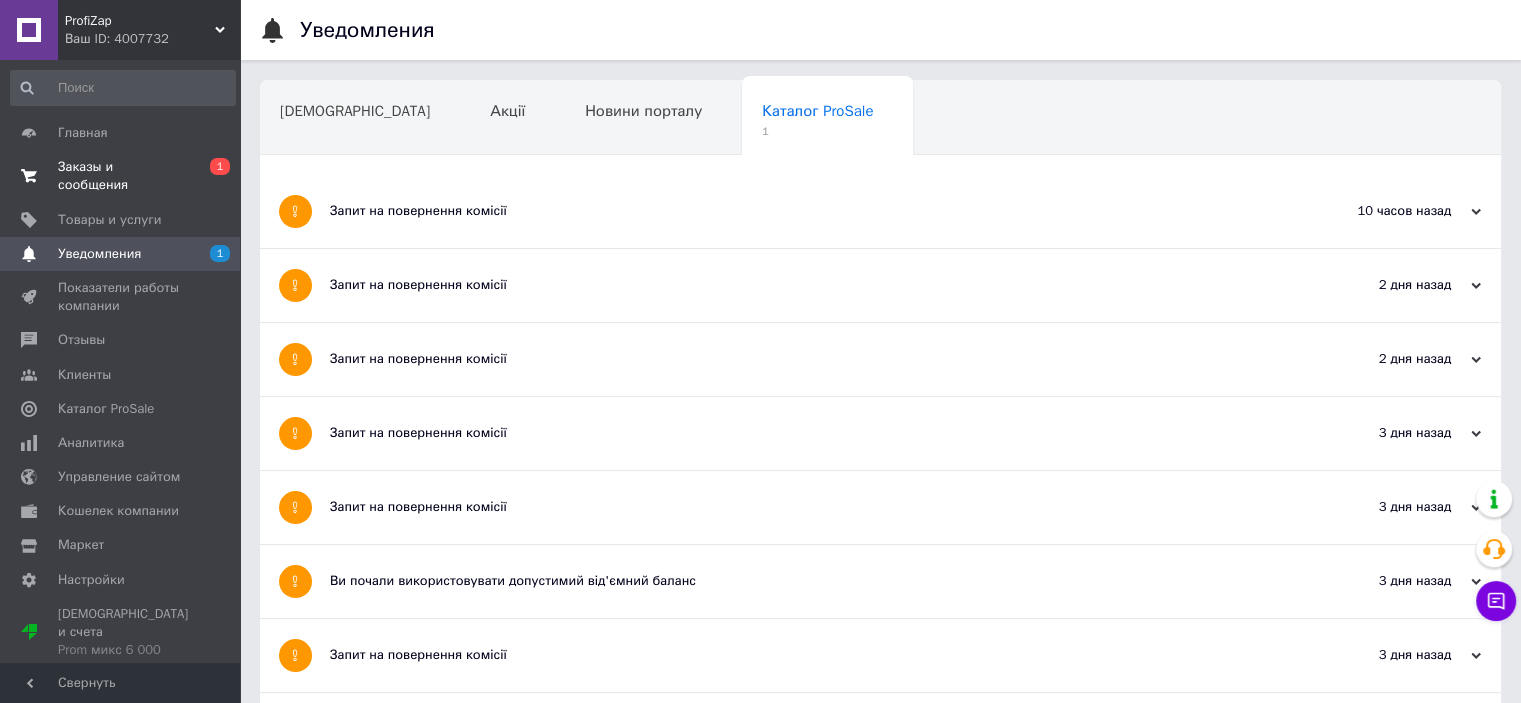 click on "Заказы и сообщения" at bounding box center (121, 176) 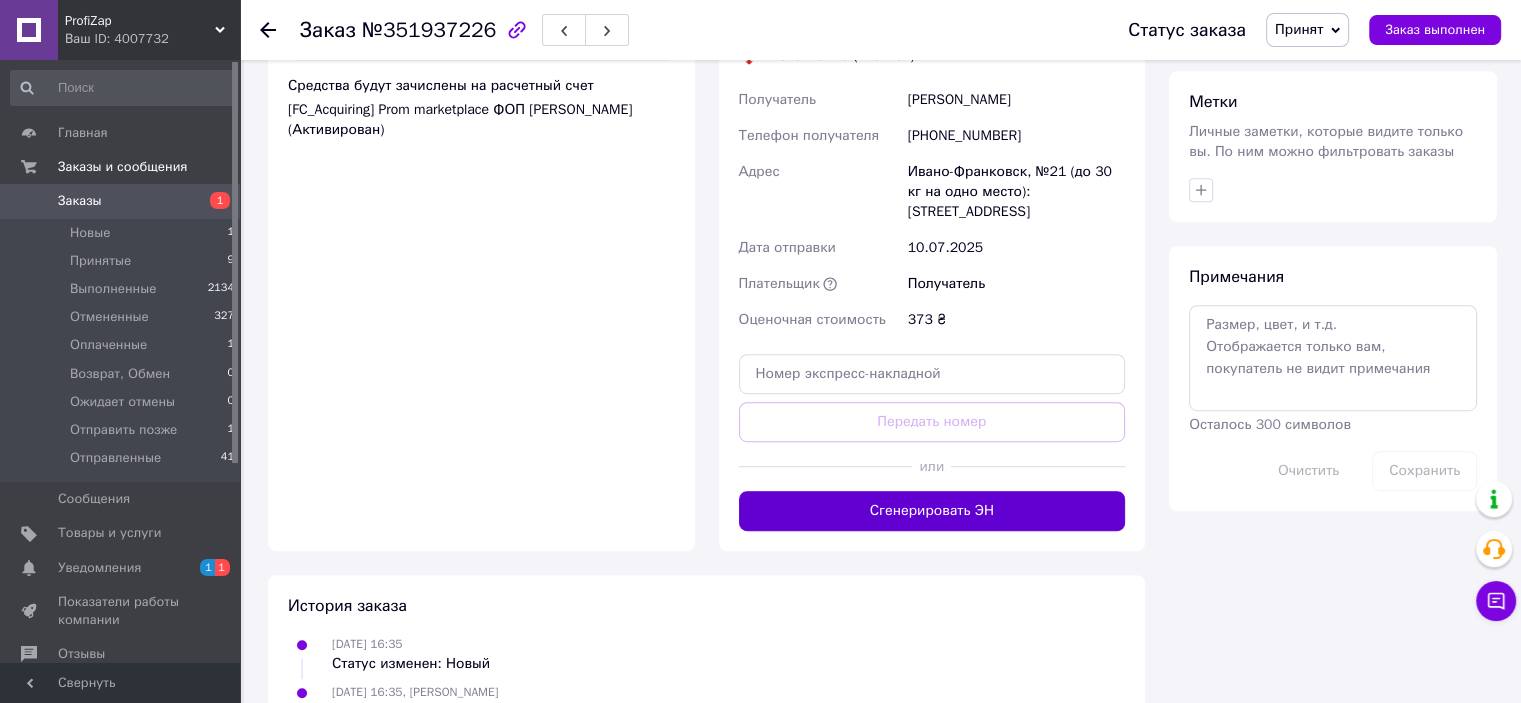 scroll, scrollTop: 1100, scrollLeft: 0, axis: vertical 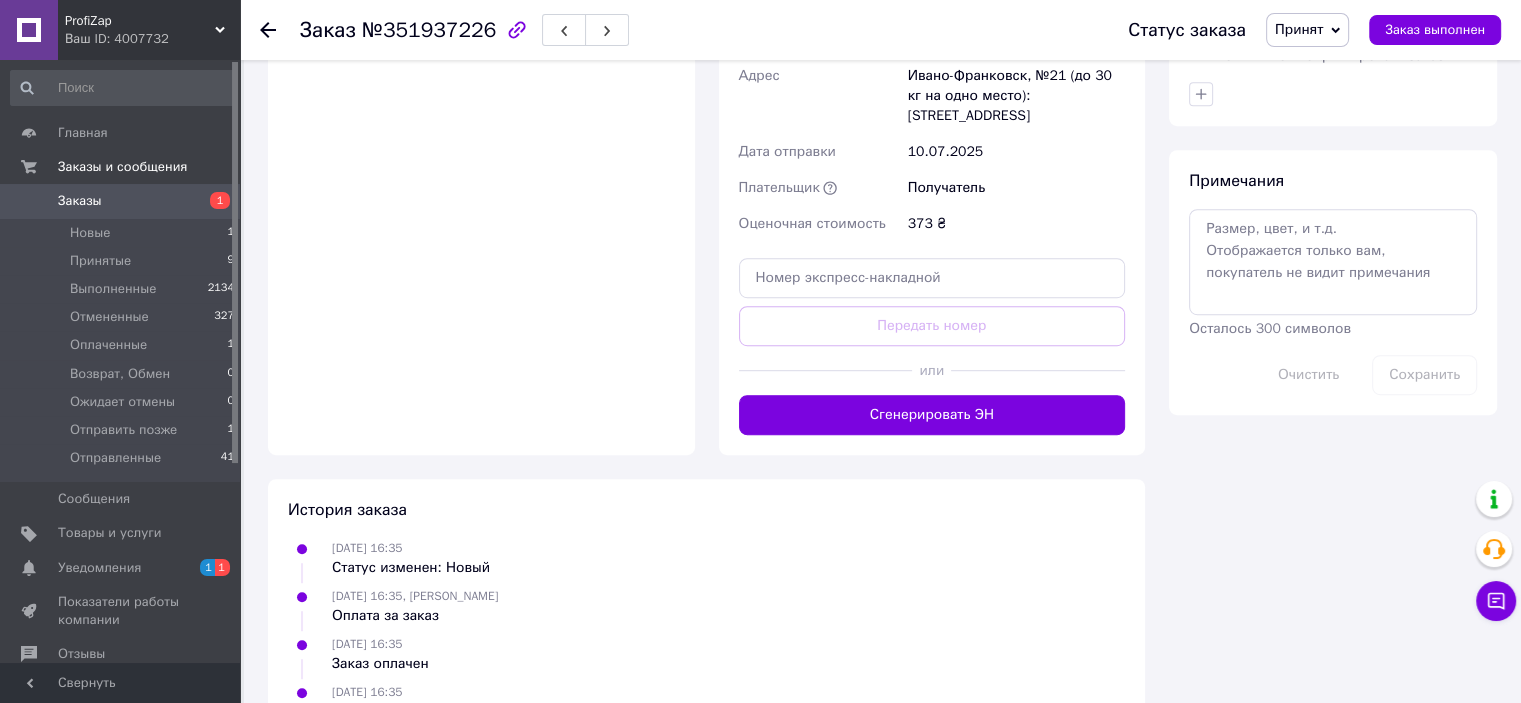 click on "Сгенерировать ЭН" at bounding box center (932, 415) 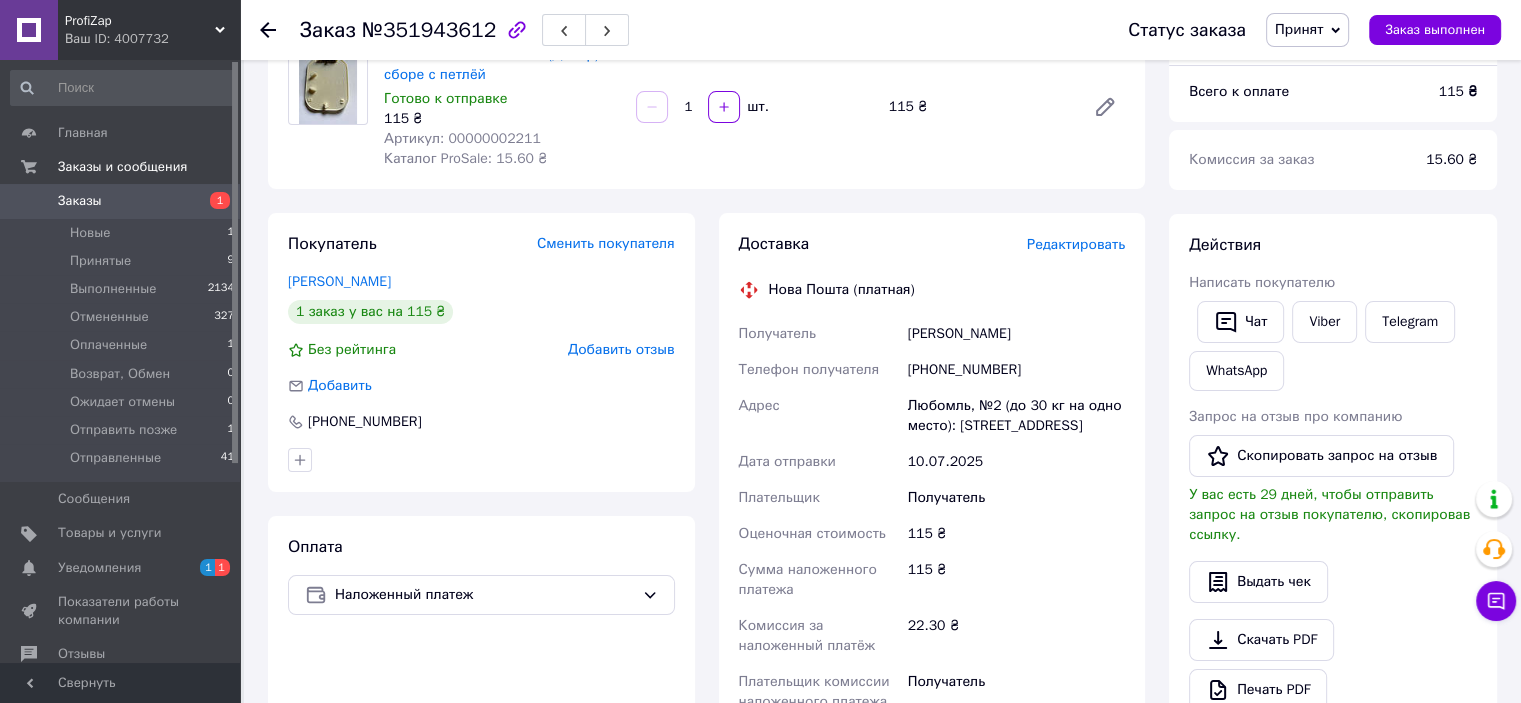 scroll, scrollTop: 700, scrollLeft: 0, axis: vertical 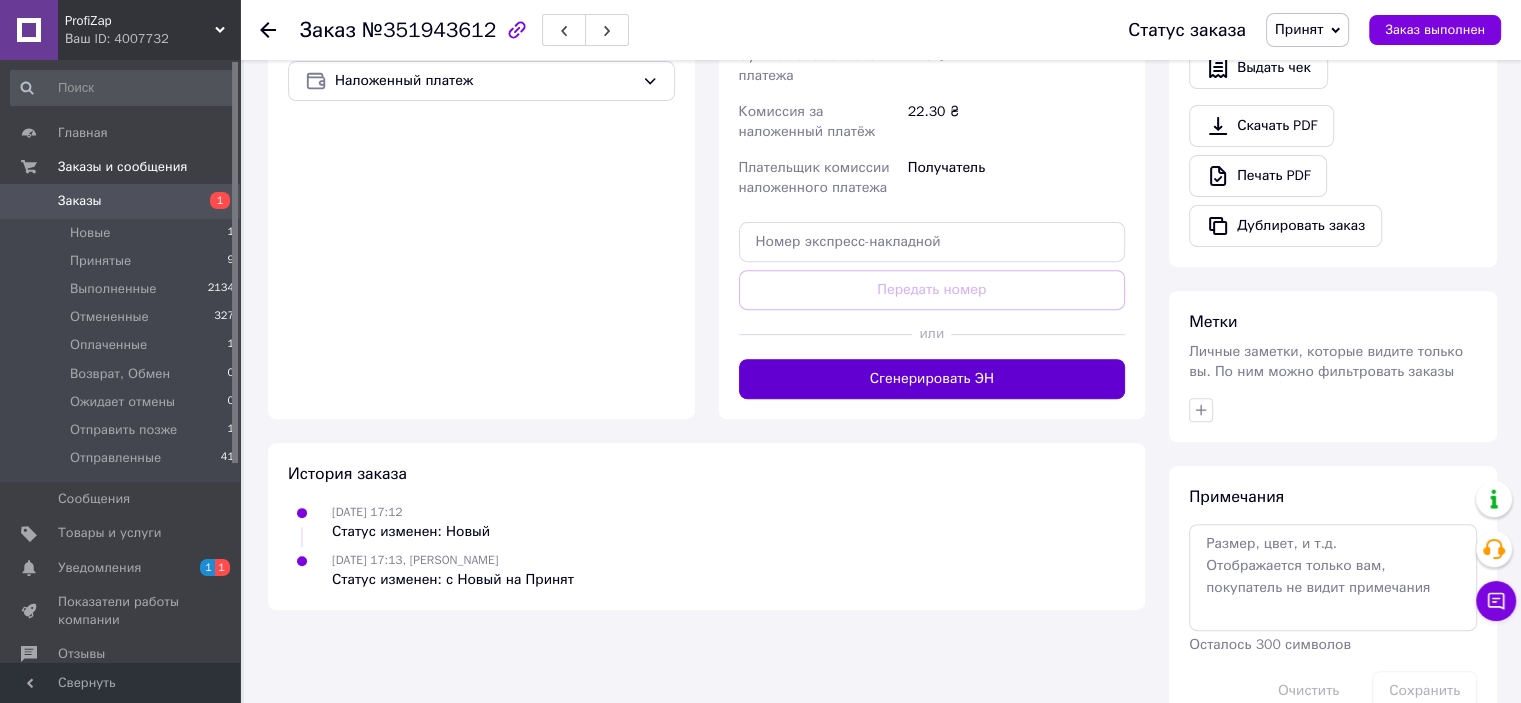click on "Сгенерировать ЭН" at bounding box center (932, 379) 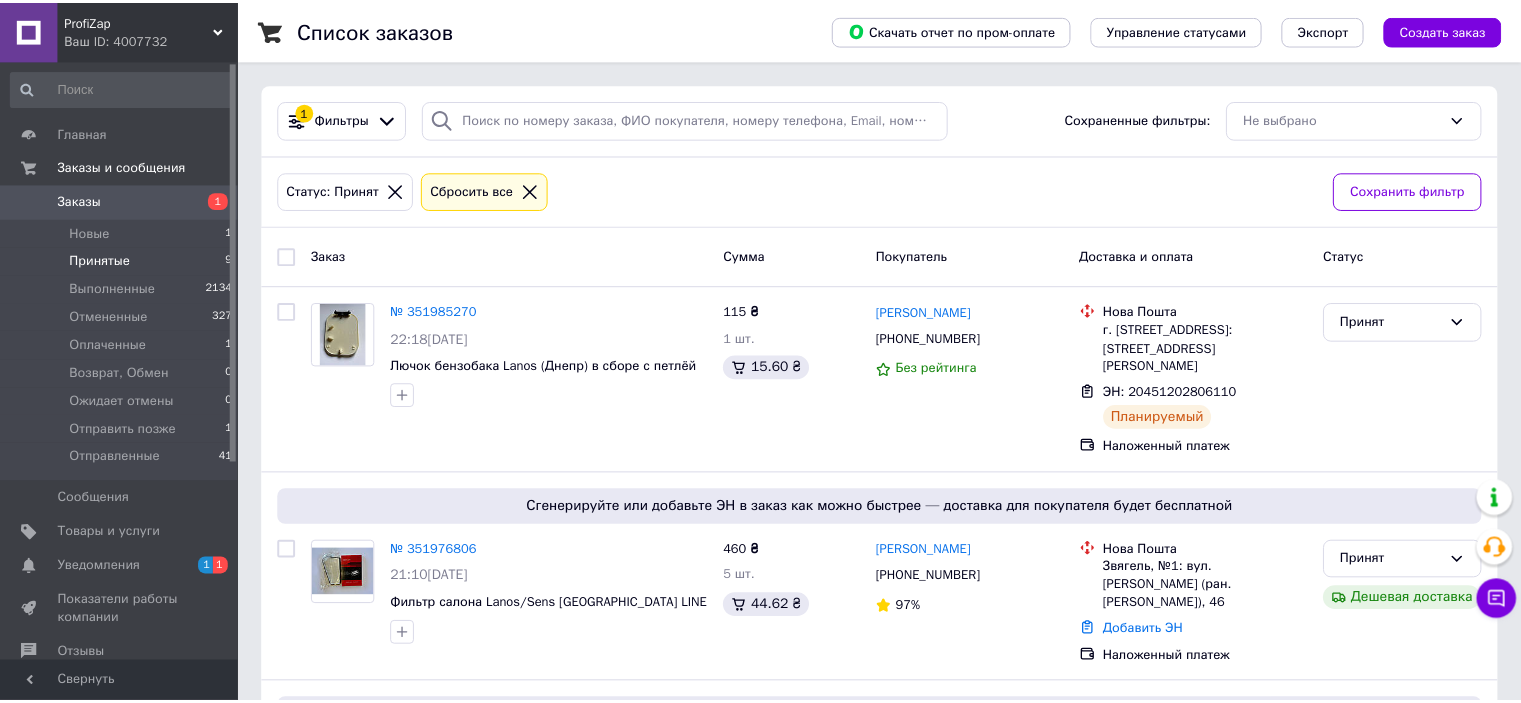 scroll, scrollTop: 0, scrollLeft: 0, axis: both 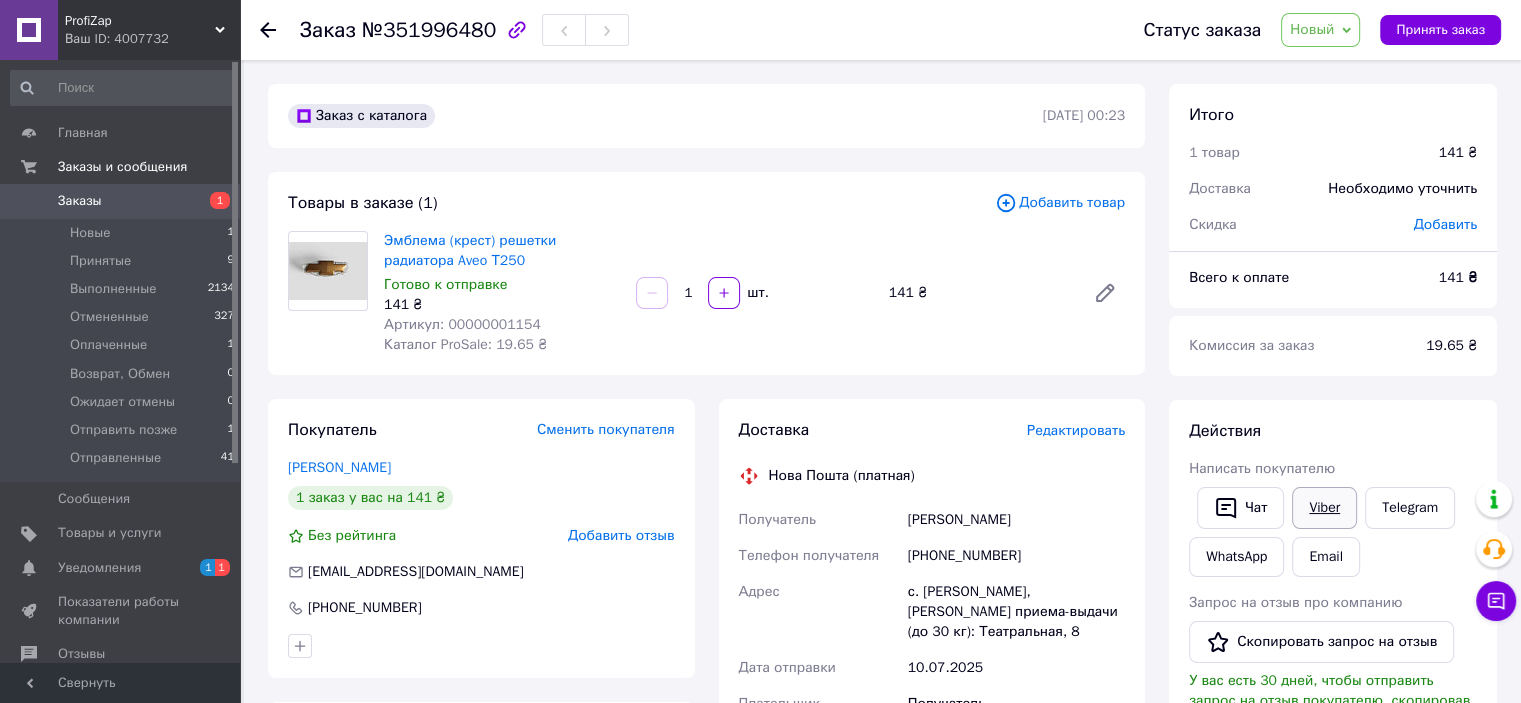 click on "Viber" at bounding box center (1324, 508) 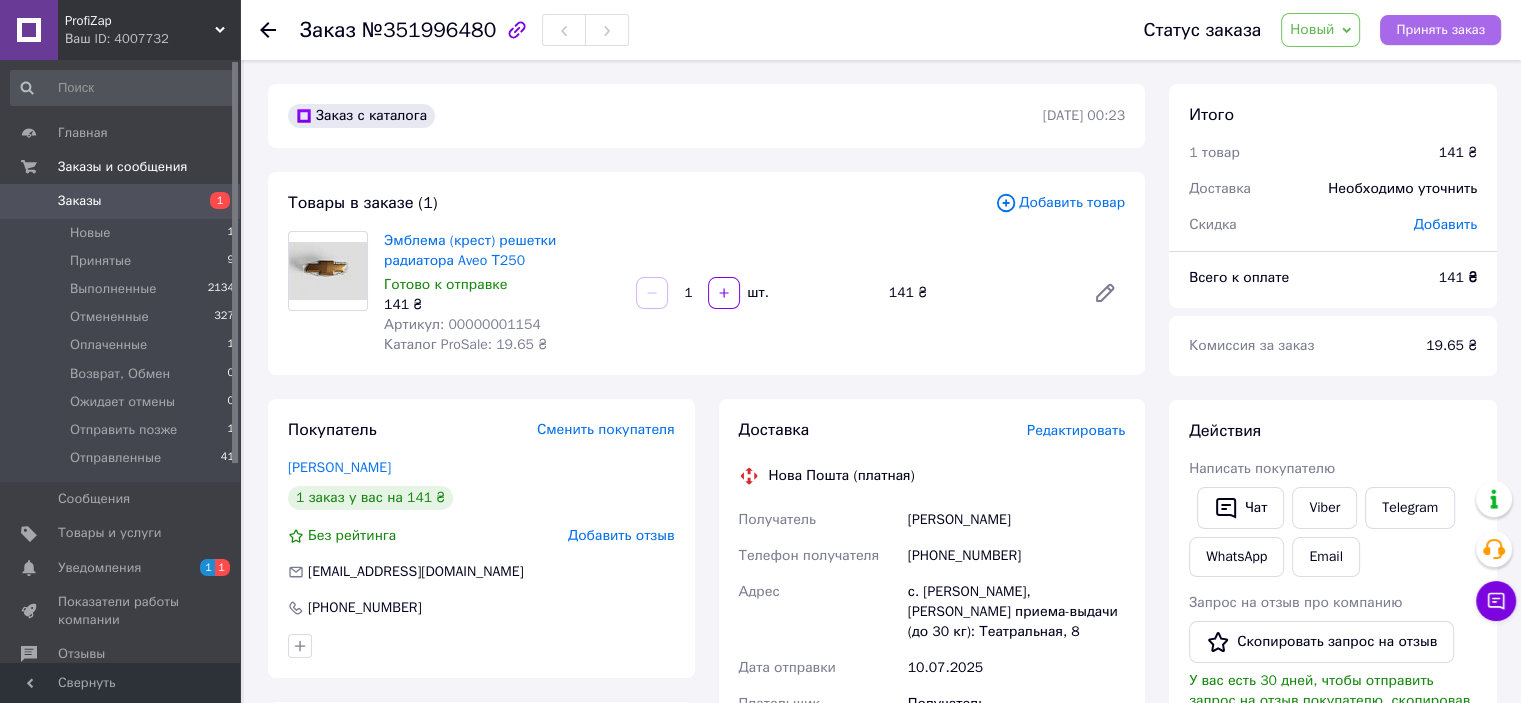 click on "Принять заказ" at bounding box center (1440, 30) 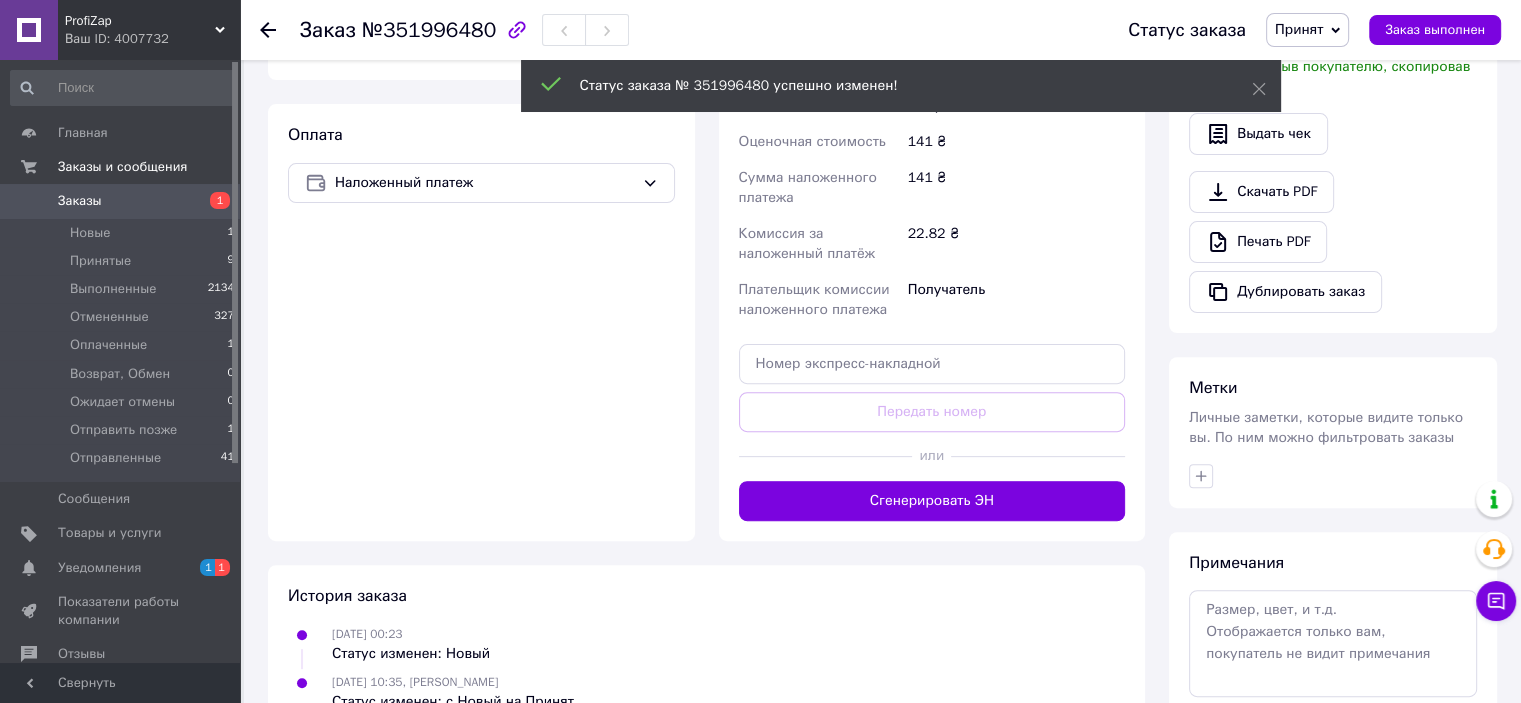 scroll, scrollTop: 600, scrollLeft: 0, axis: vertical 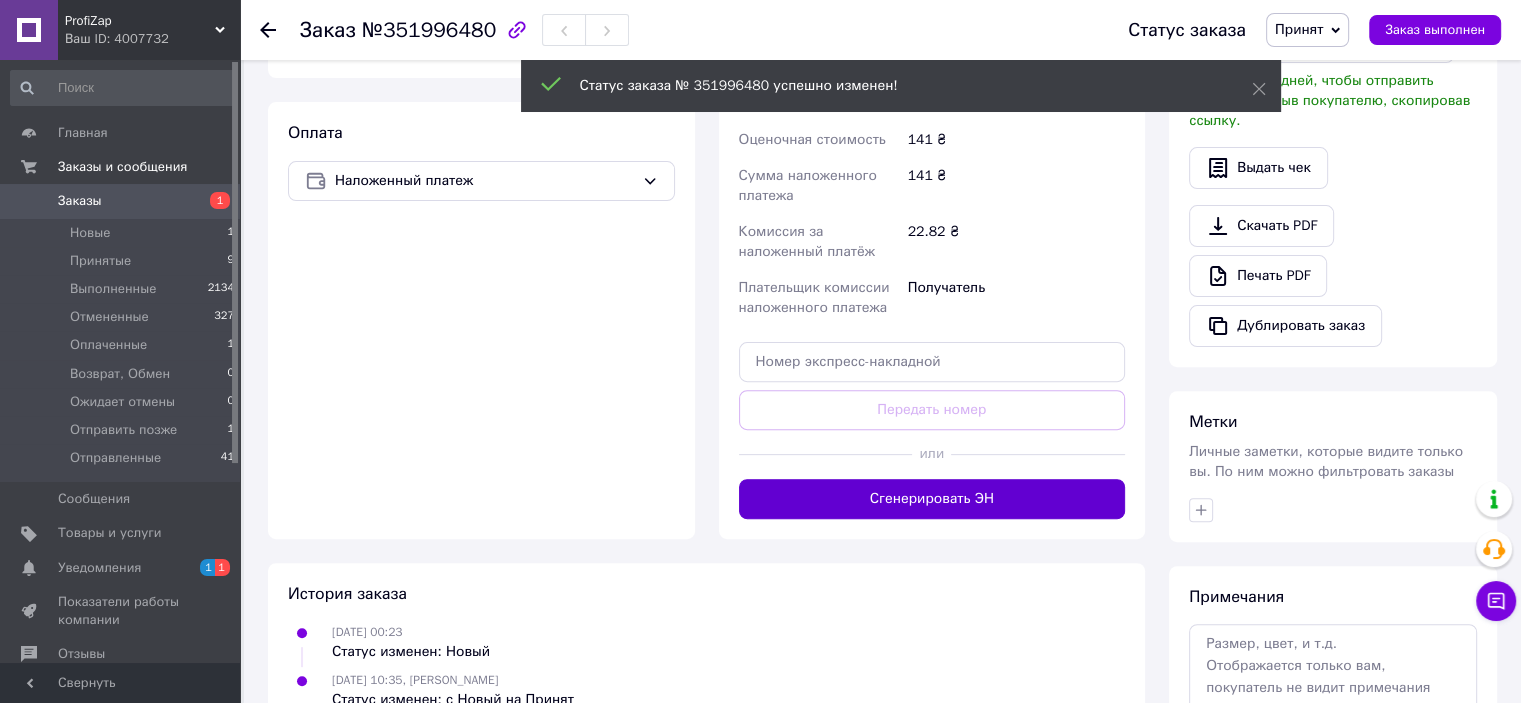 click on "Сгенерировать ЭН" at bounding box center [932, 499] 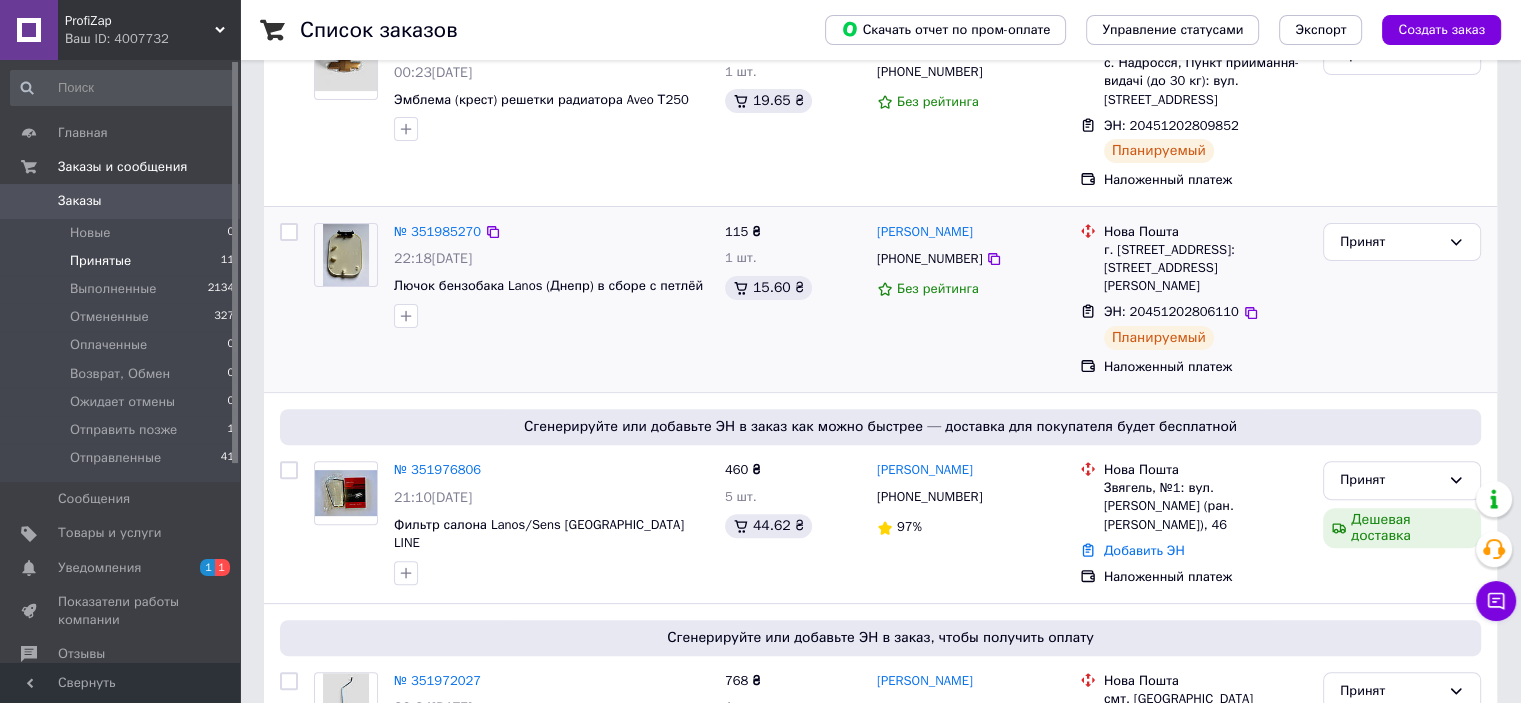 scroll, scrollTop: 700, scrollLeft: 0, axis: vertical 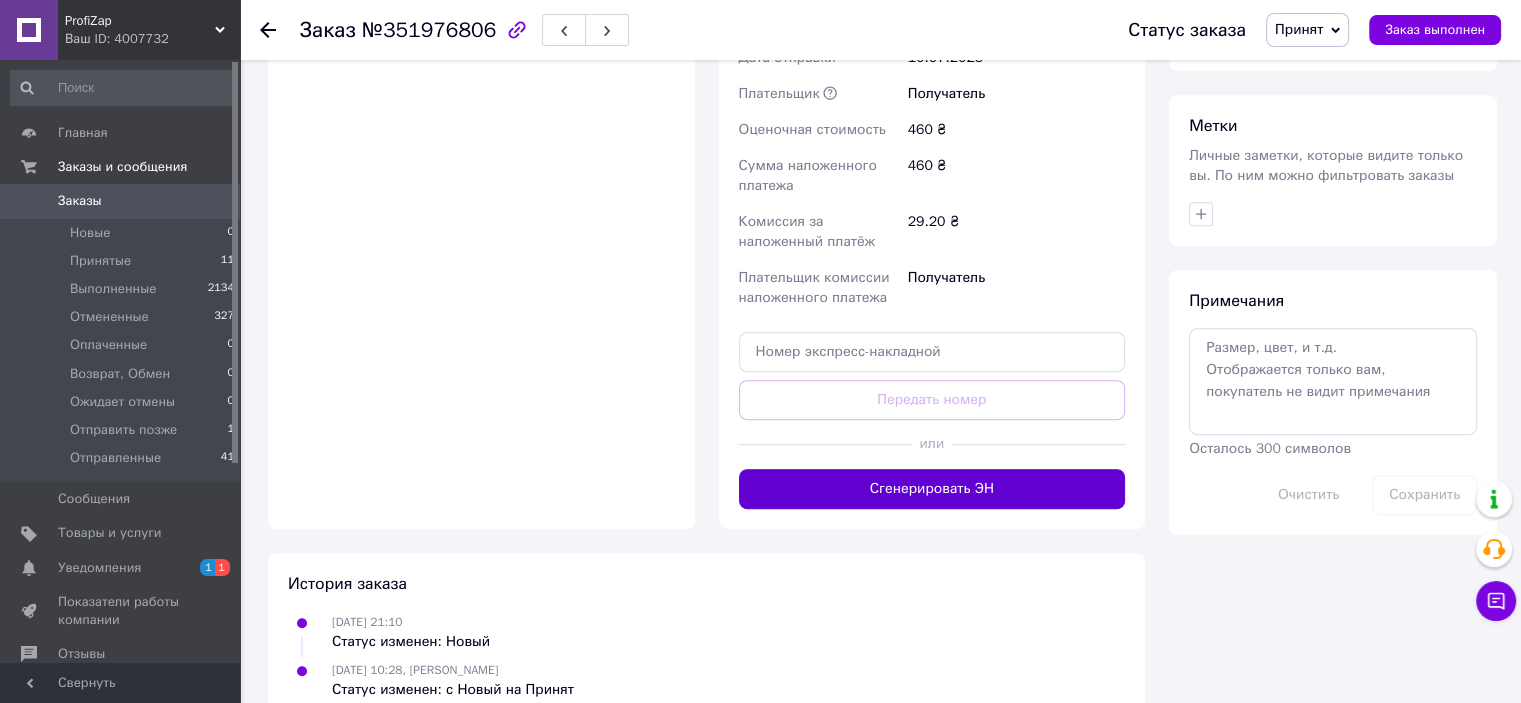 click on "Сгенерировать ЭН" at bounding box center [932, 489] 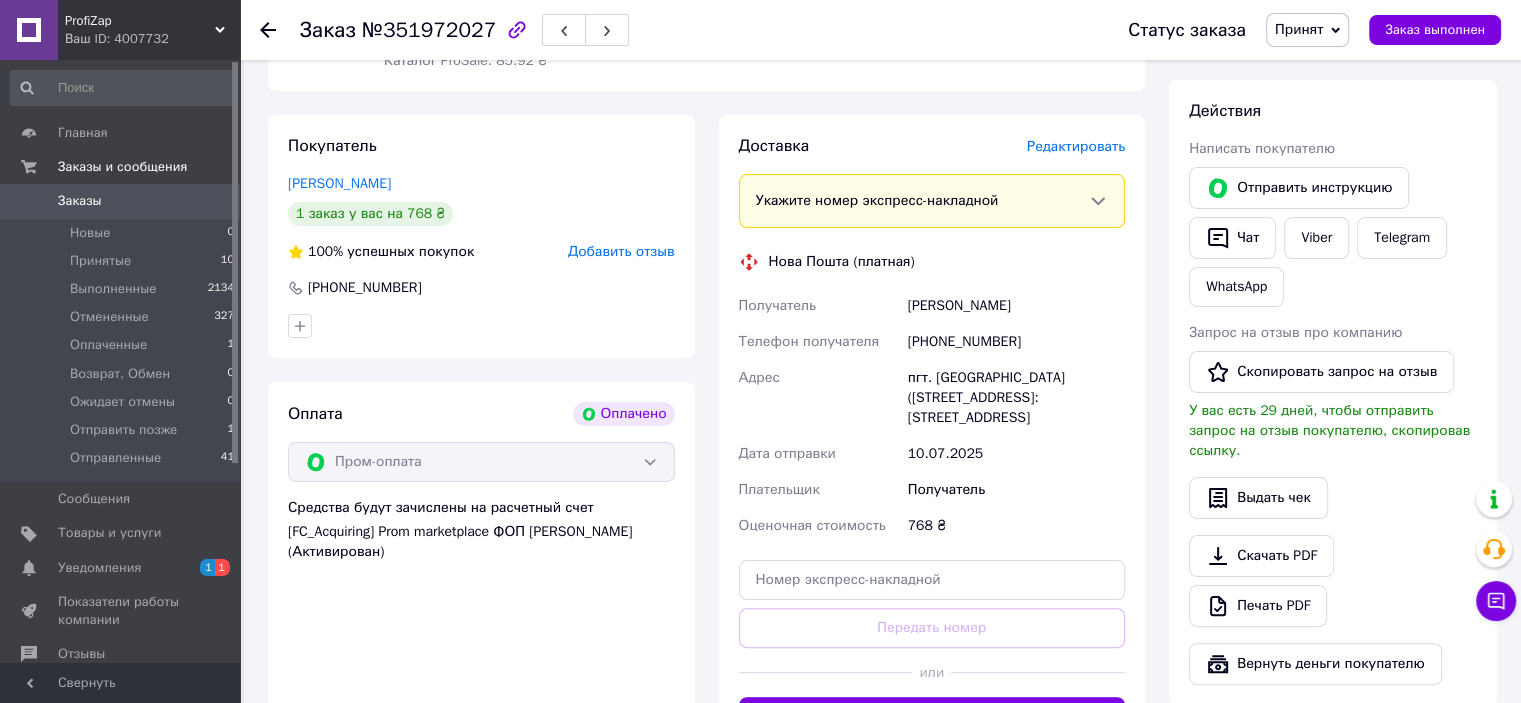 scroll, scrollTop: 500, scrollLeft: 0, axis: vertical 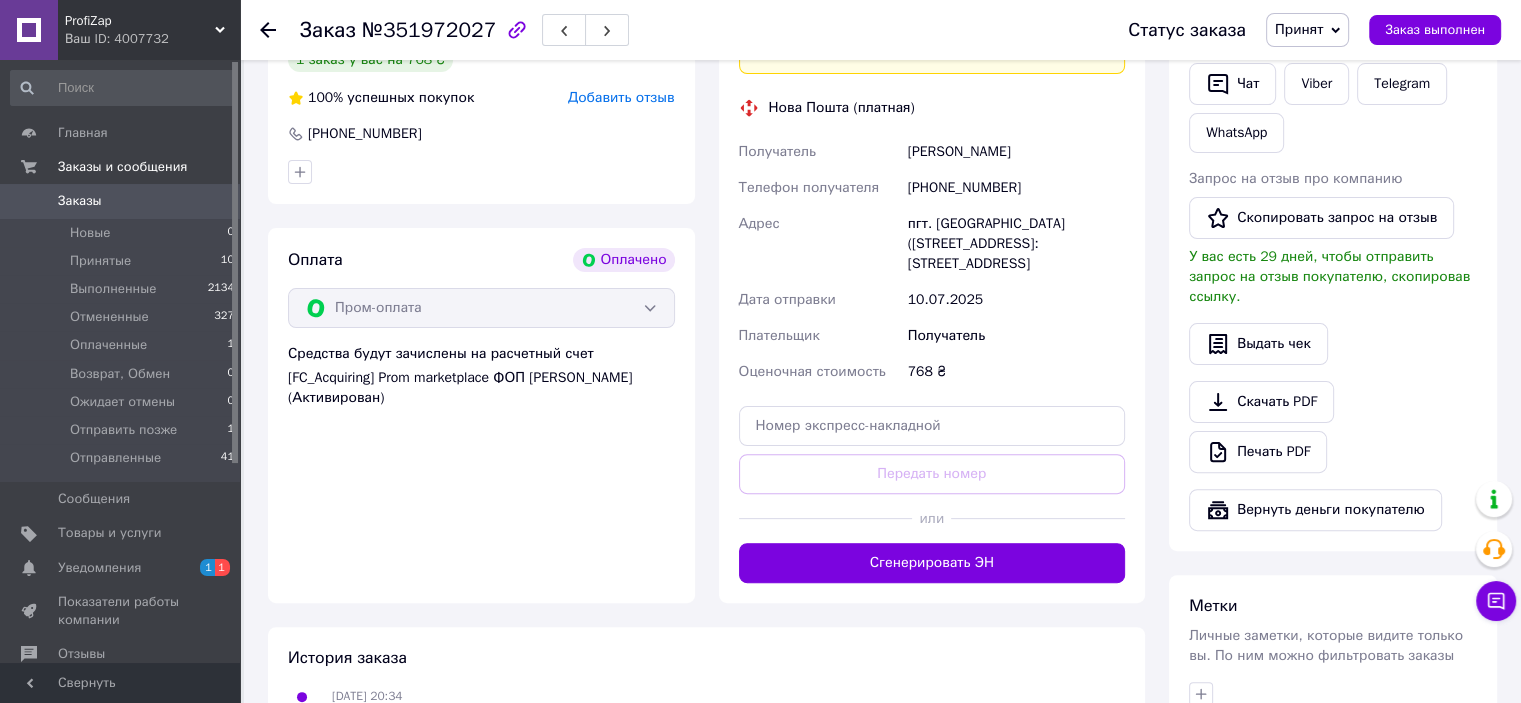 drag, startPoint x: 1023, startPoint y: 539, endPoint x: 1021, endPoint y: 498, distance: 41.04875 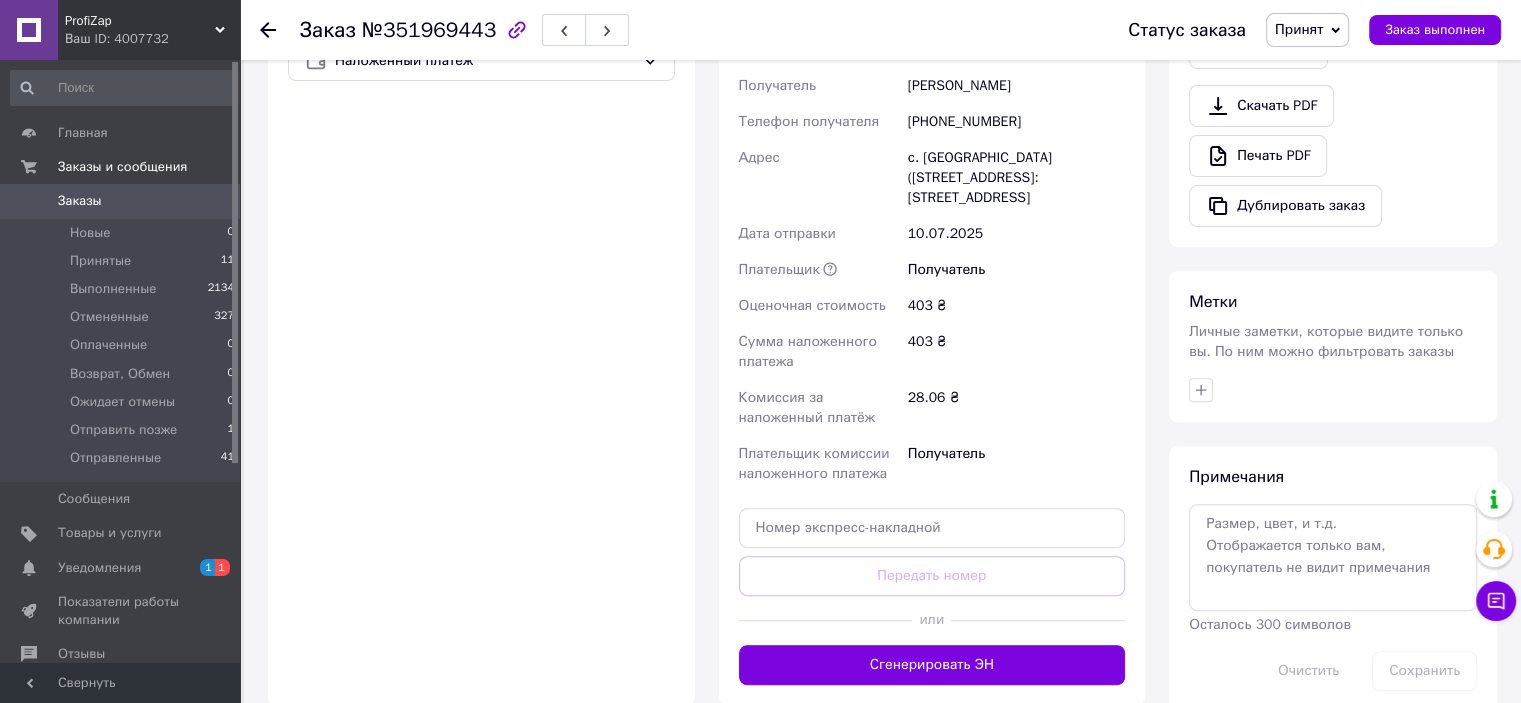 scroll, scrollTop: 900, scrollLeft: 0, axis: vertical 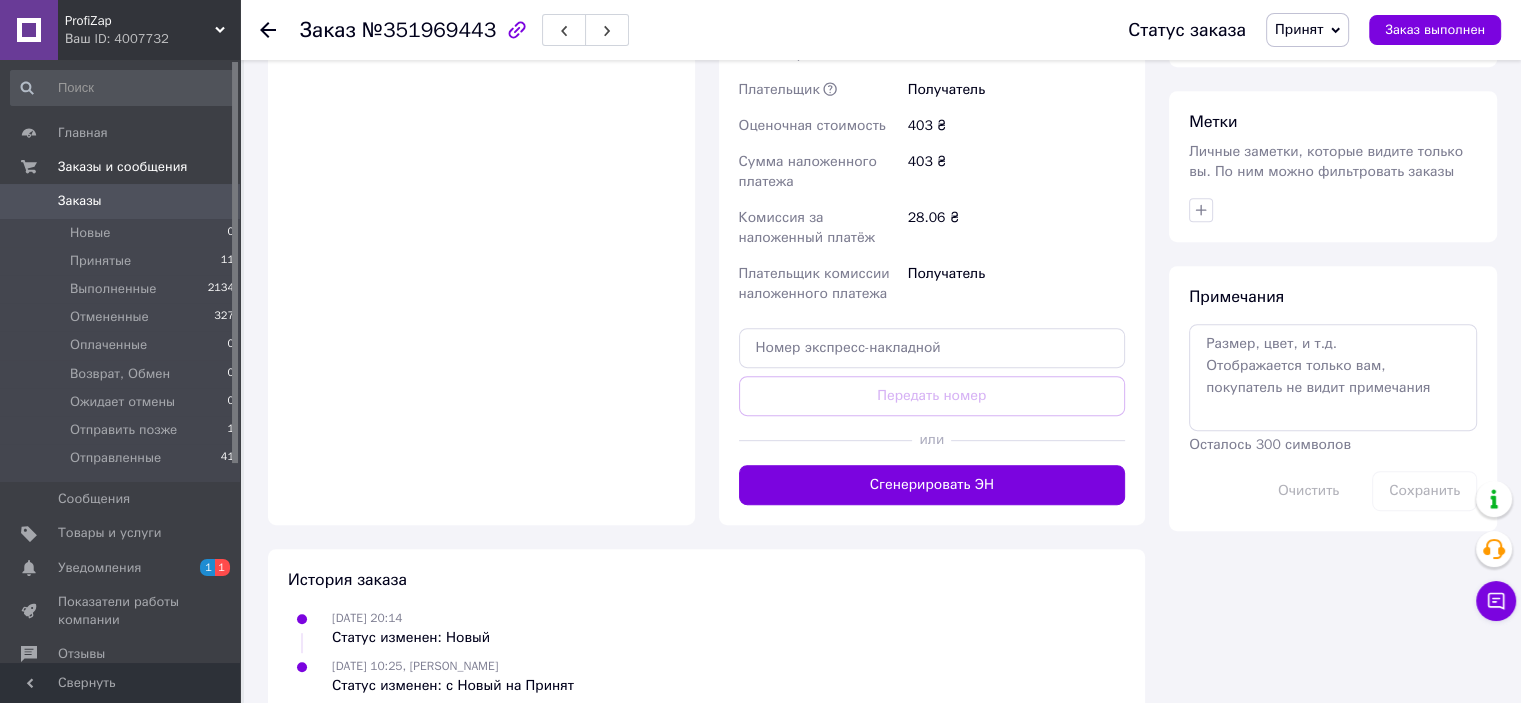 click on "Сгенерировать ЭН" at bounding box center [932, 485] 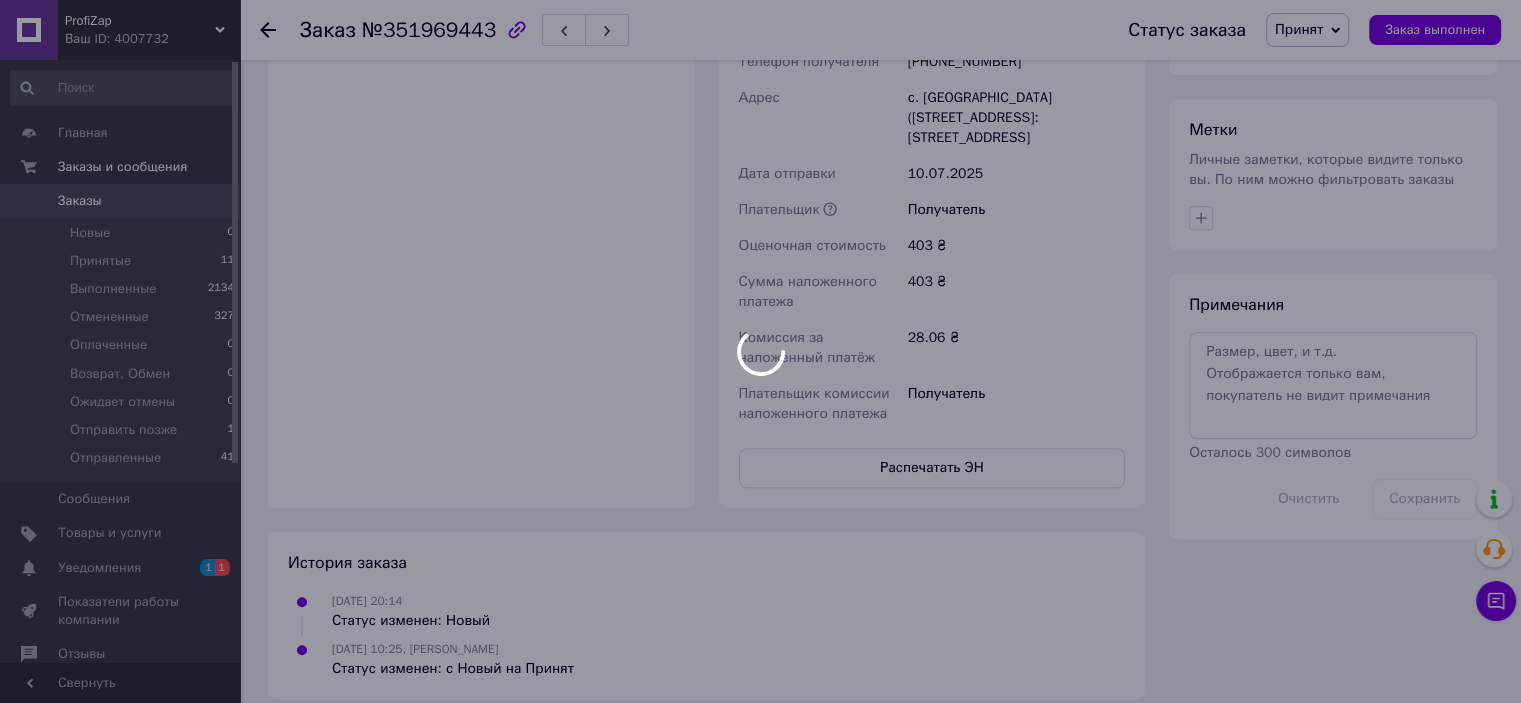 scroll, scrollTop: 900, scrollLeft: 0, axis: vertical 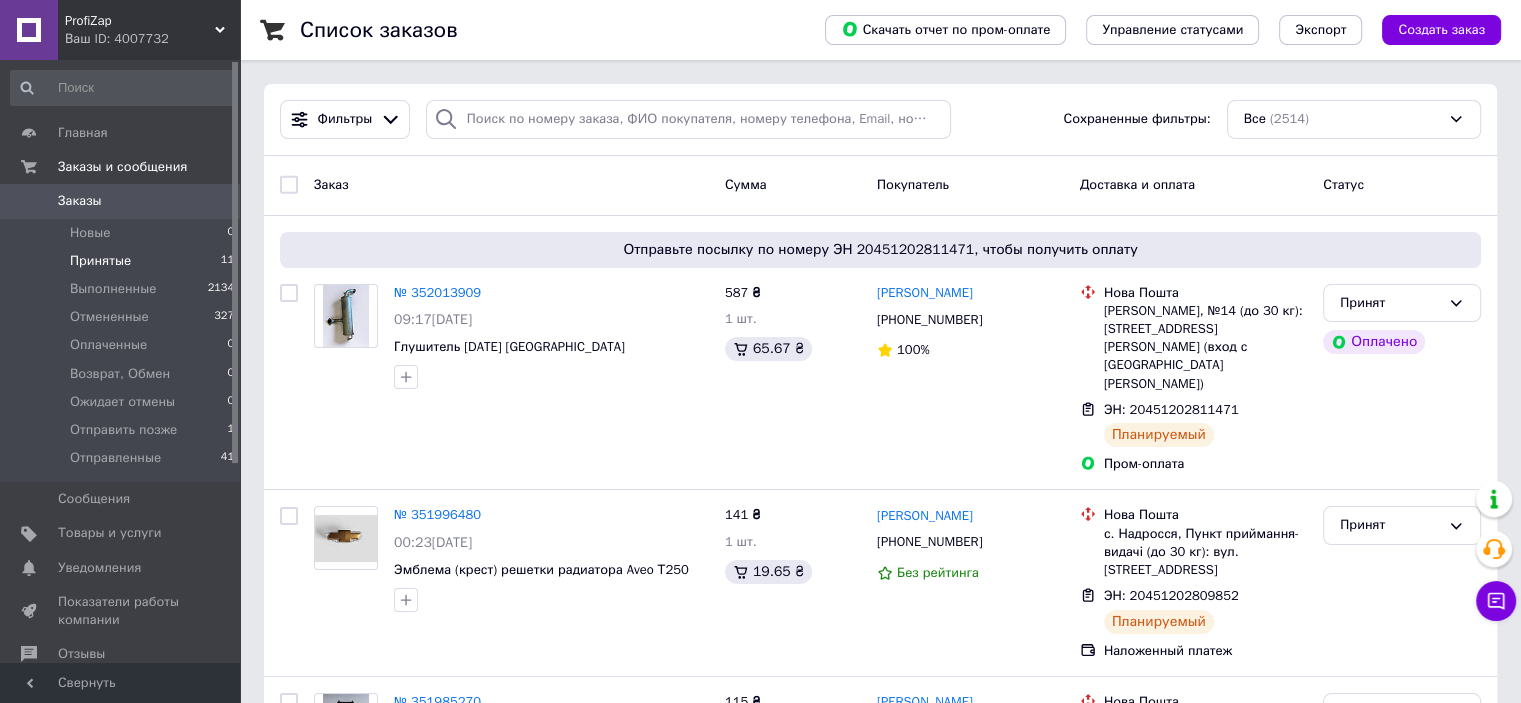 click on "Принятые 11" at bounding box center [123, 261] 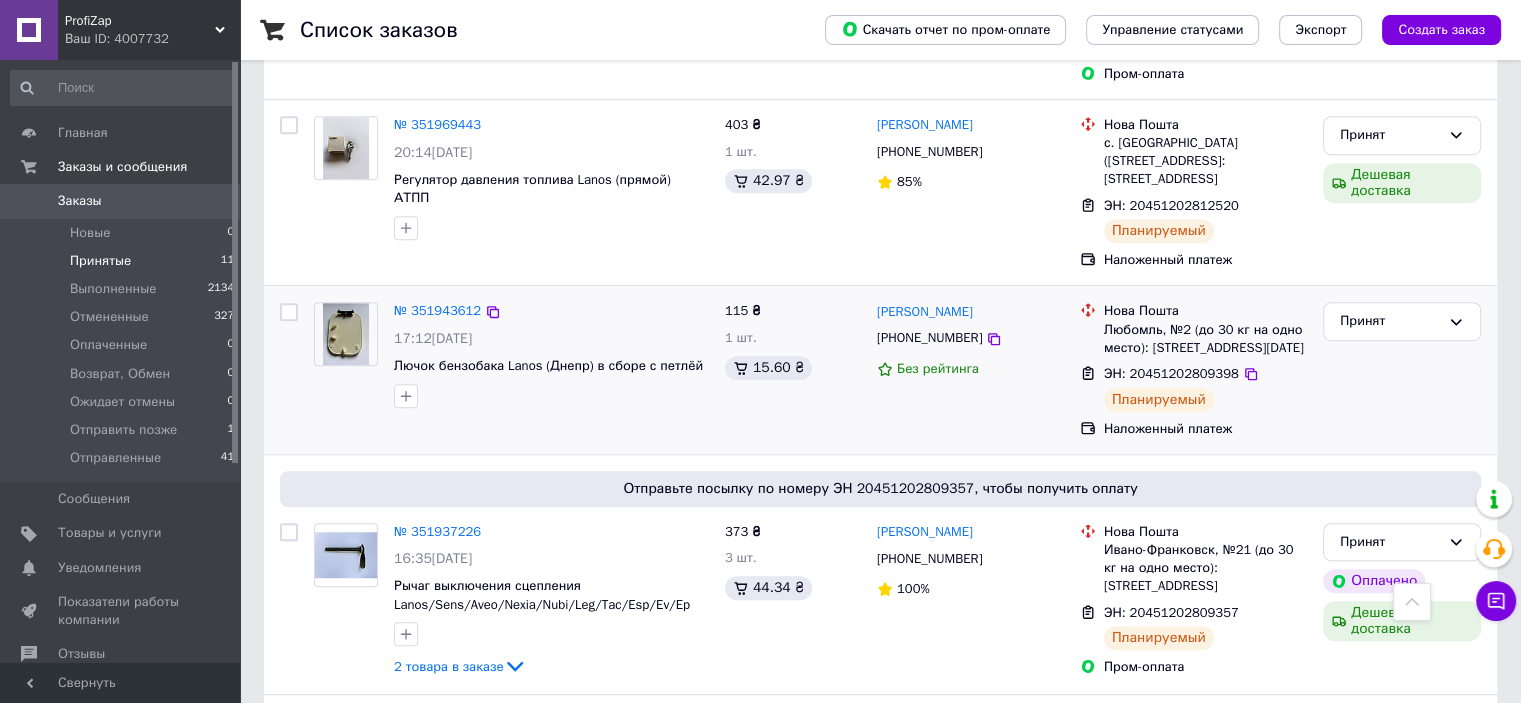 scroll, scrollTop: 1600, scrollLeft: 0, axis: vertical 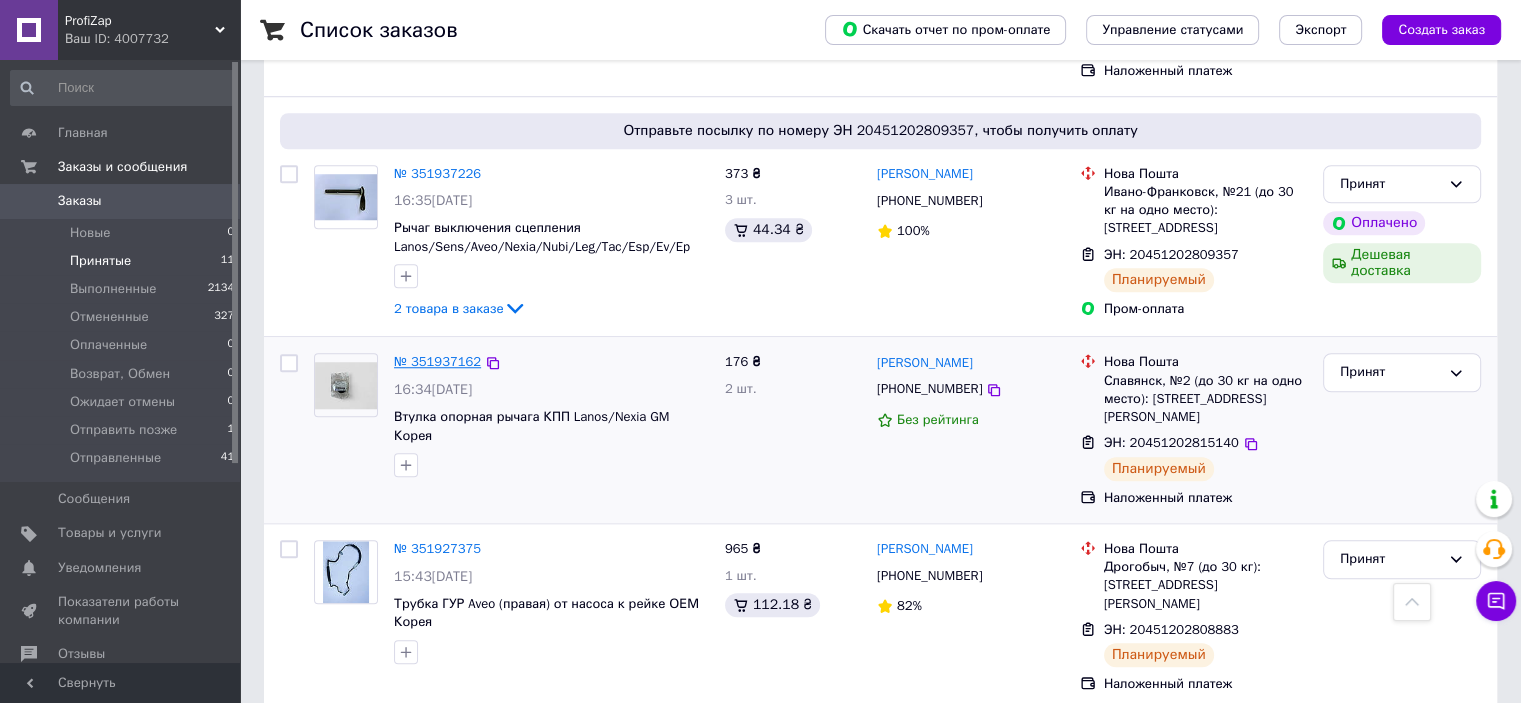 click on "№ 351937162" at bounding box center [437, 361] 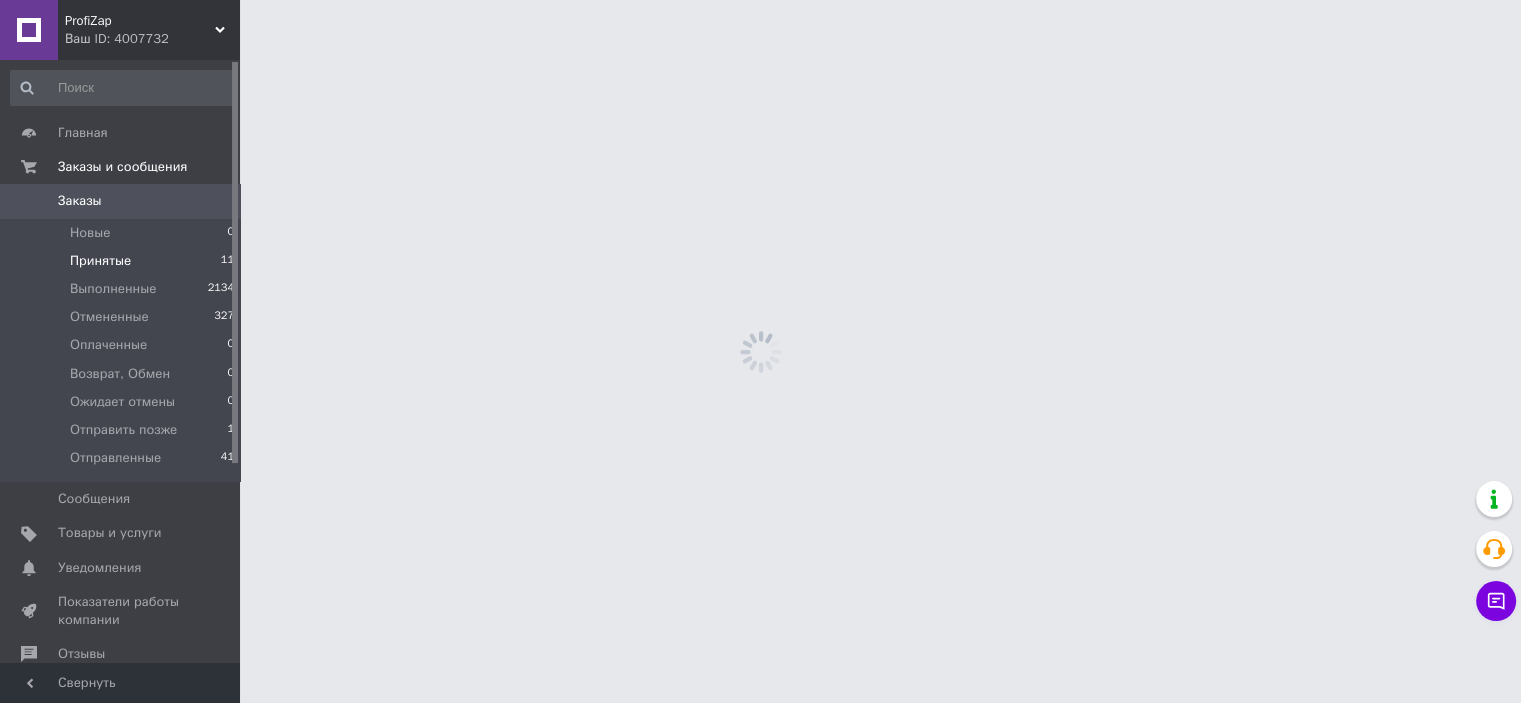 scroll, scrollTop: 0, scrollLeft: 0, axis: both 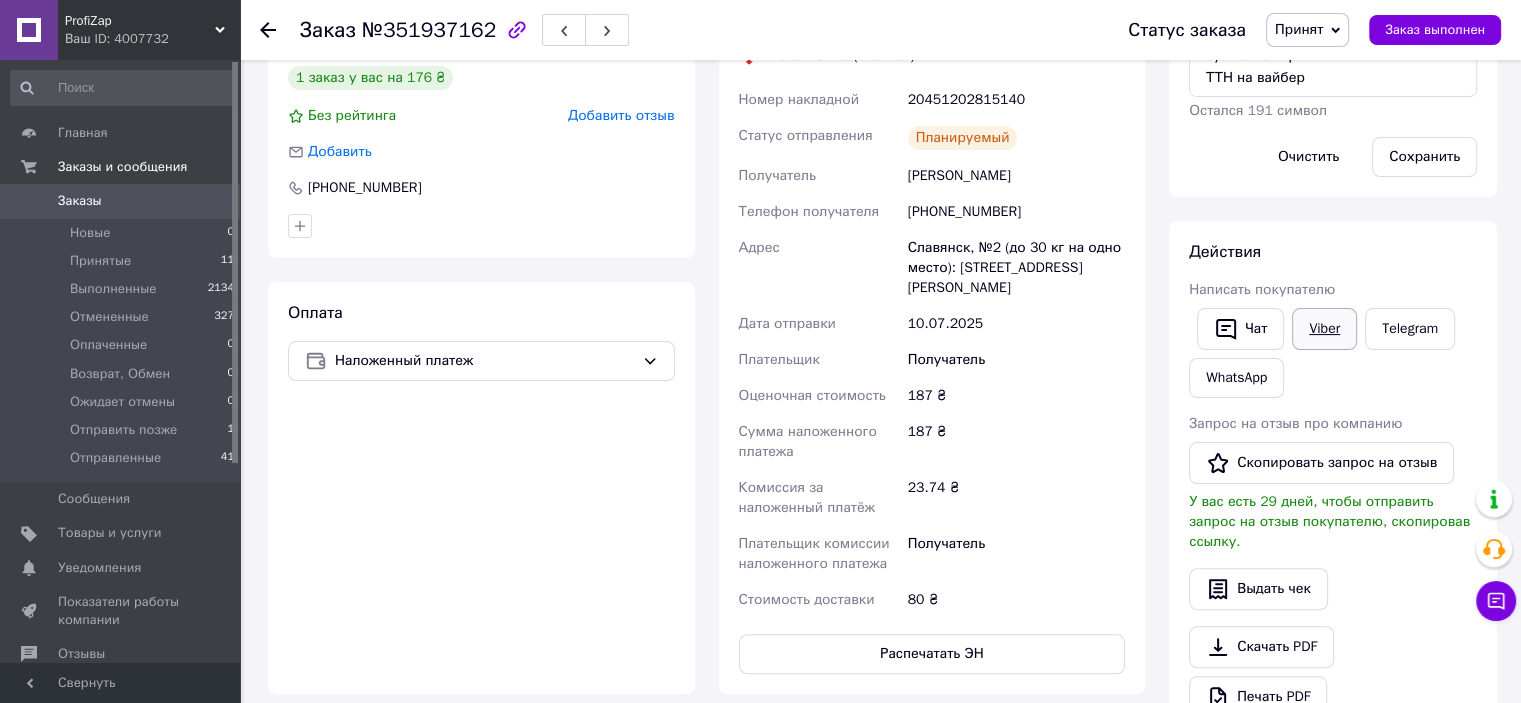 click on "Viber" at bounding box center [1324, 329] 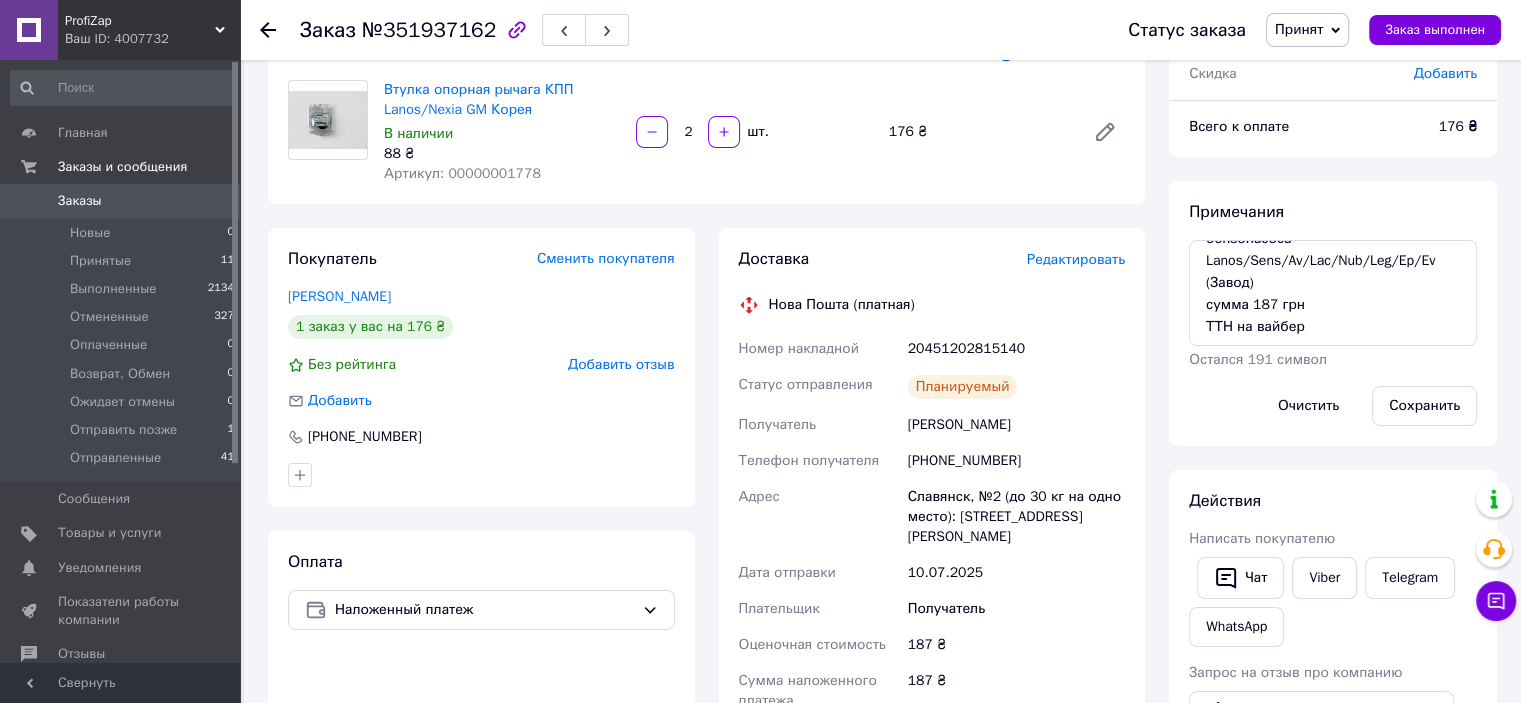 scroll, scrollTop: 0, scrollLeft: 0, axis: both 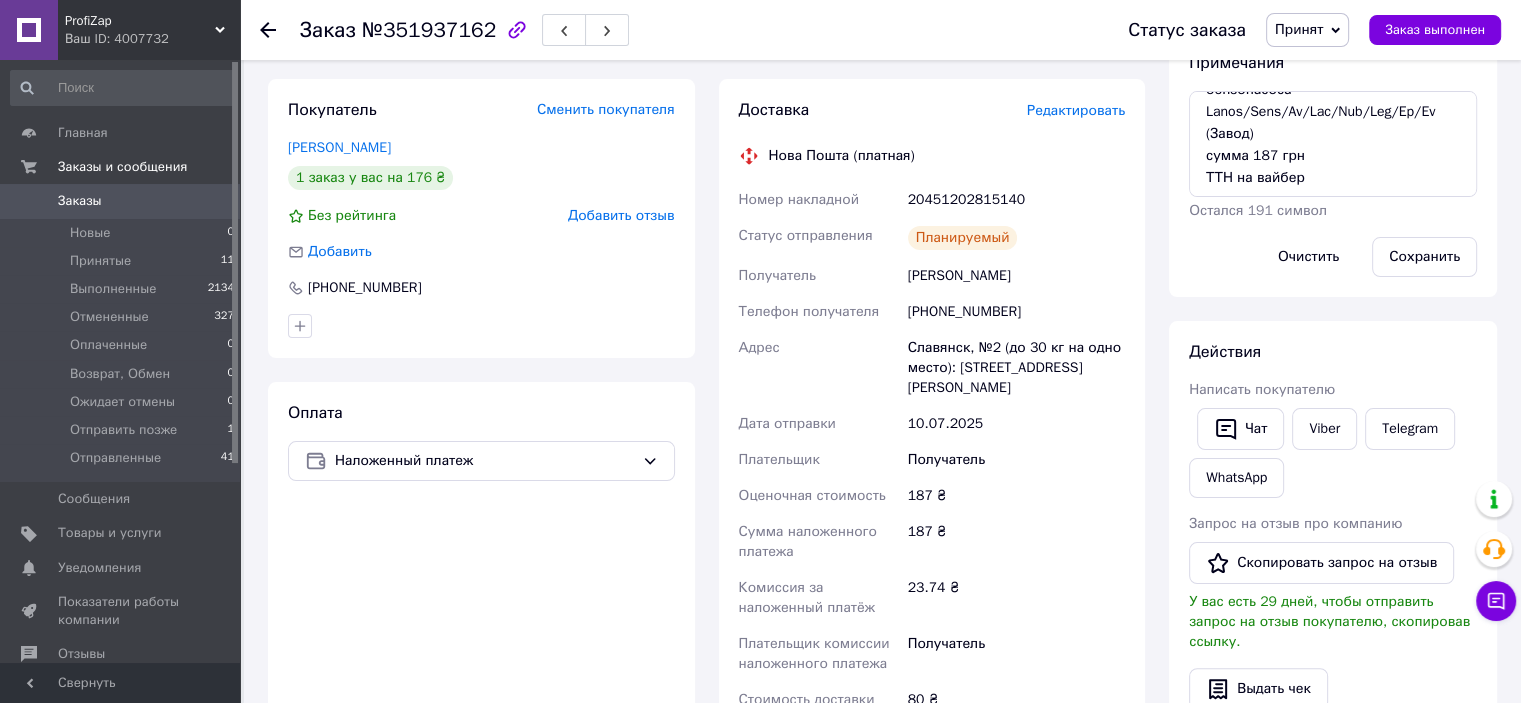 click on "20451202815140" at bounding box center [1016, 200] 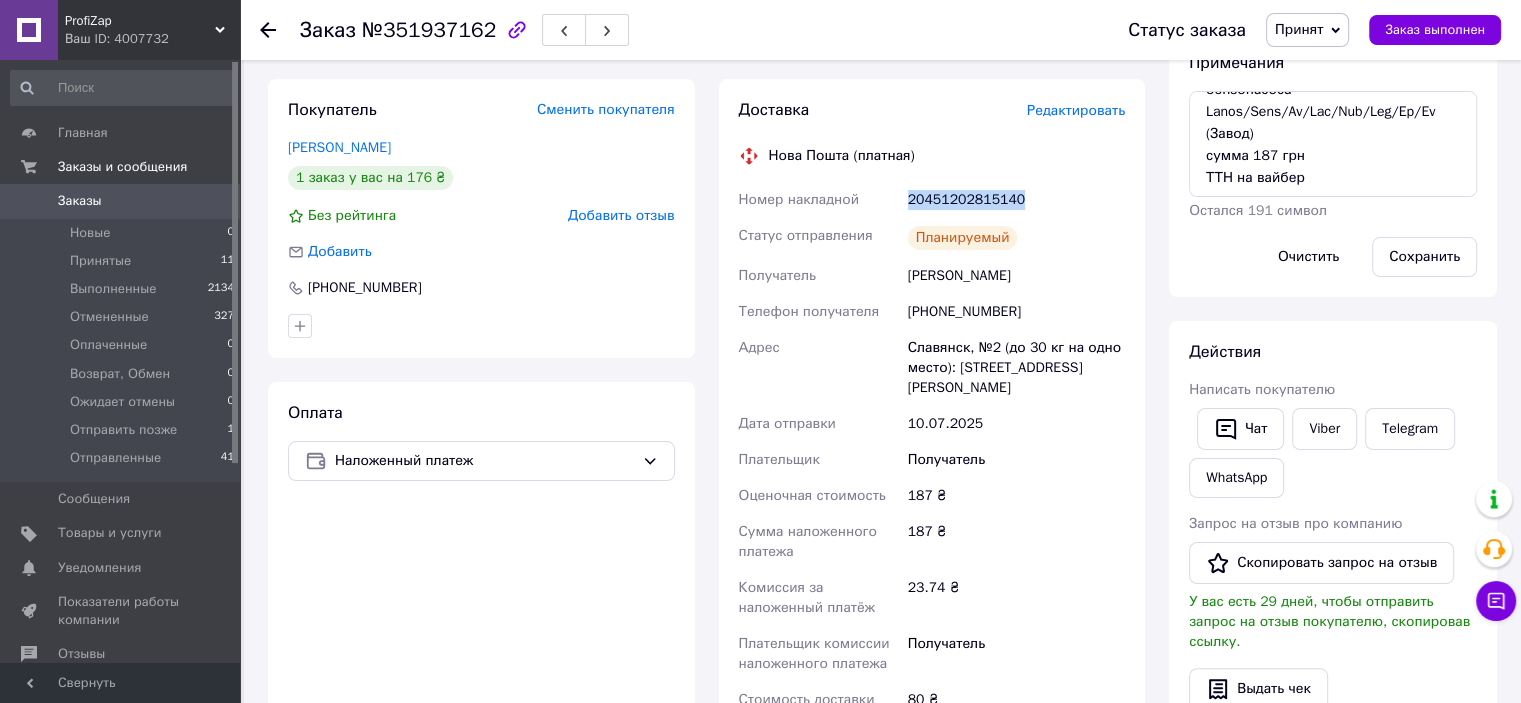 click on "20451202815140" at bounding box center [1016, 200] 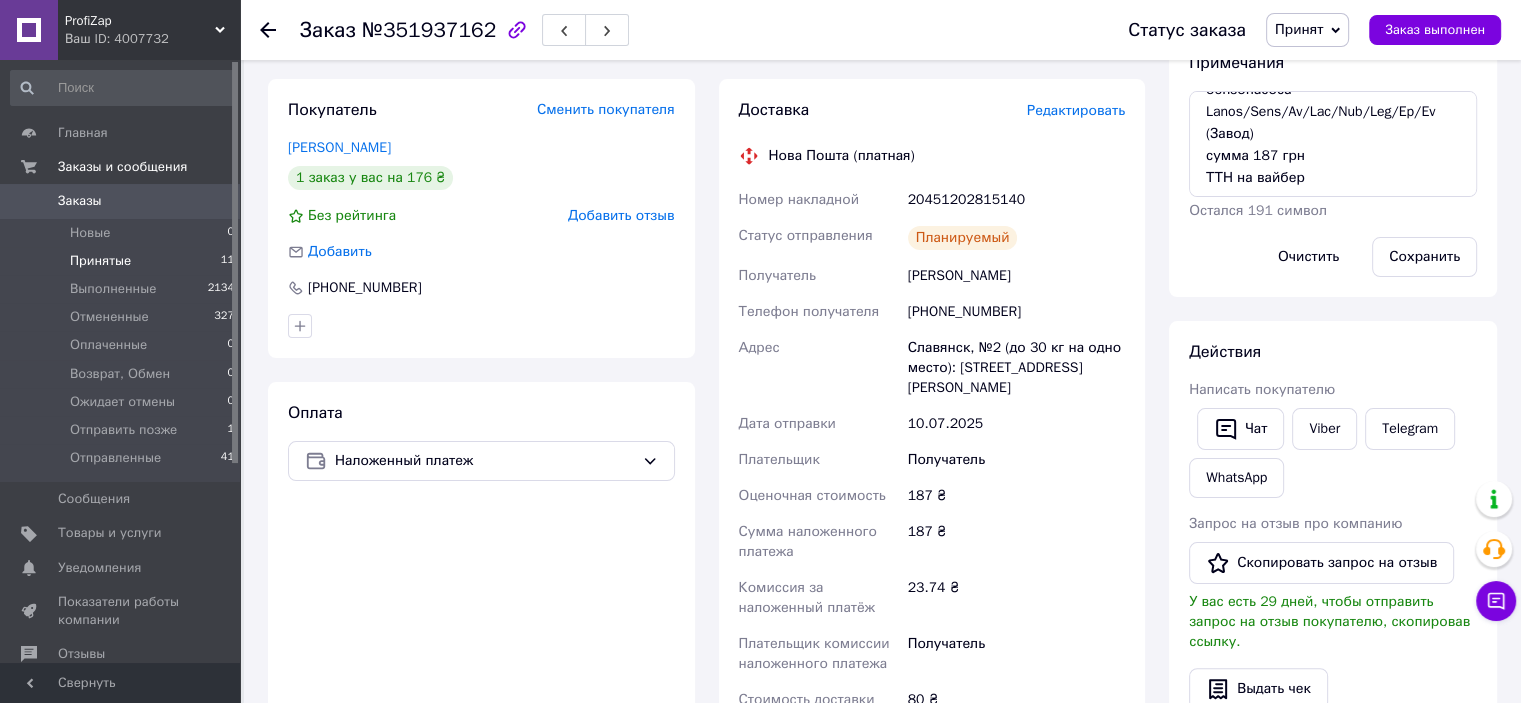 click on "Принятые" at bounding box center (100, 261) 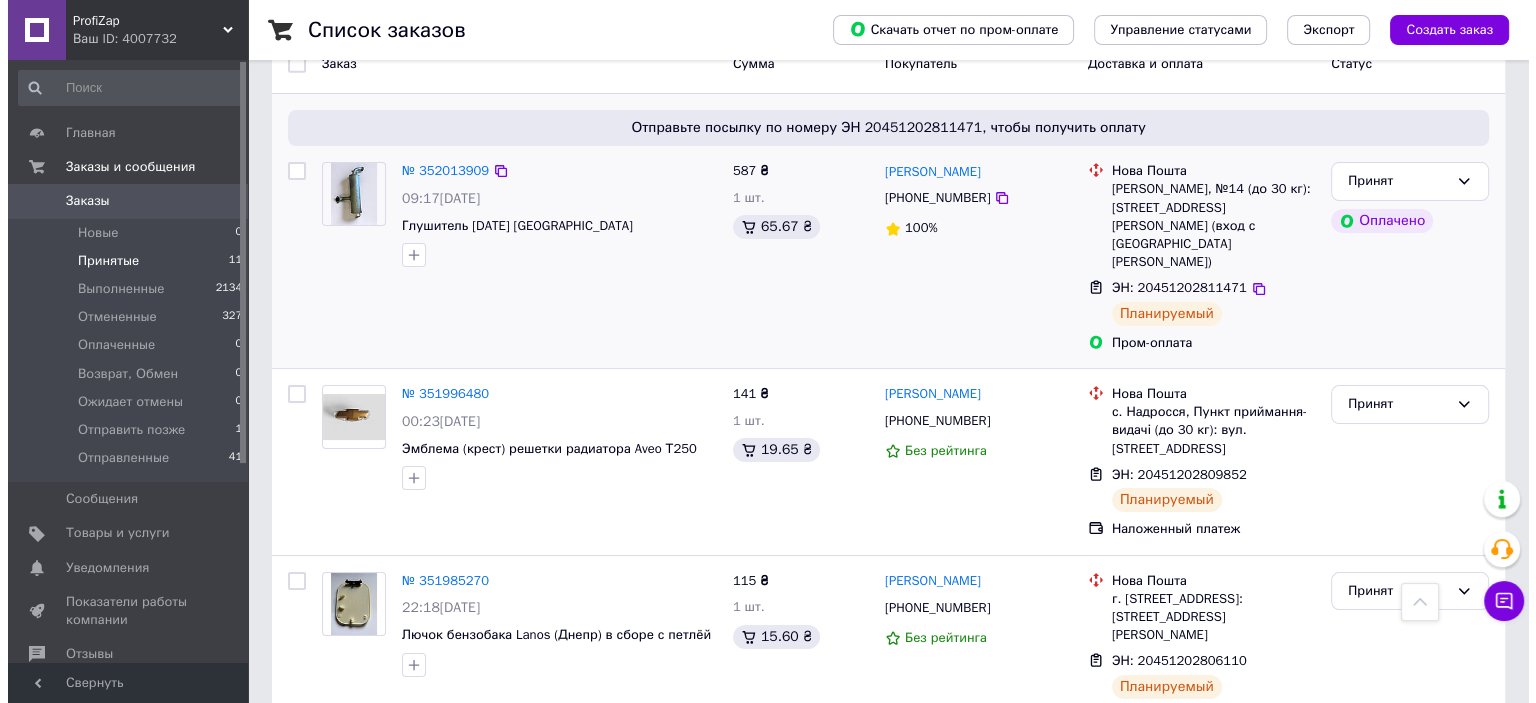 scroll, scrollTop: 0, scrollLeft: 0, axis: both 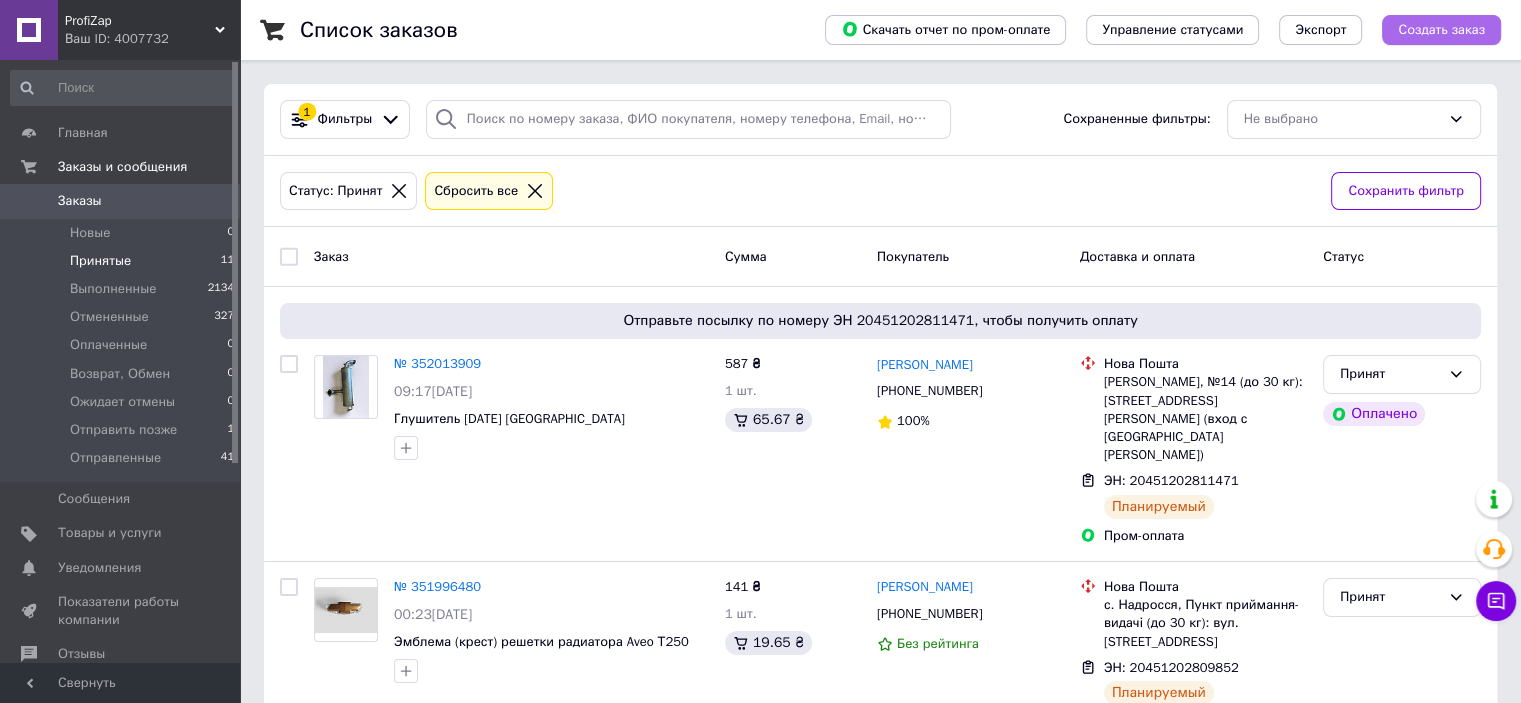click on "Создать заказ" at bounding box center [1441, 30] 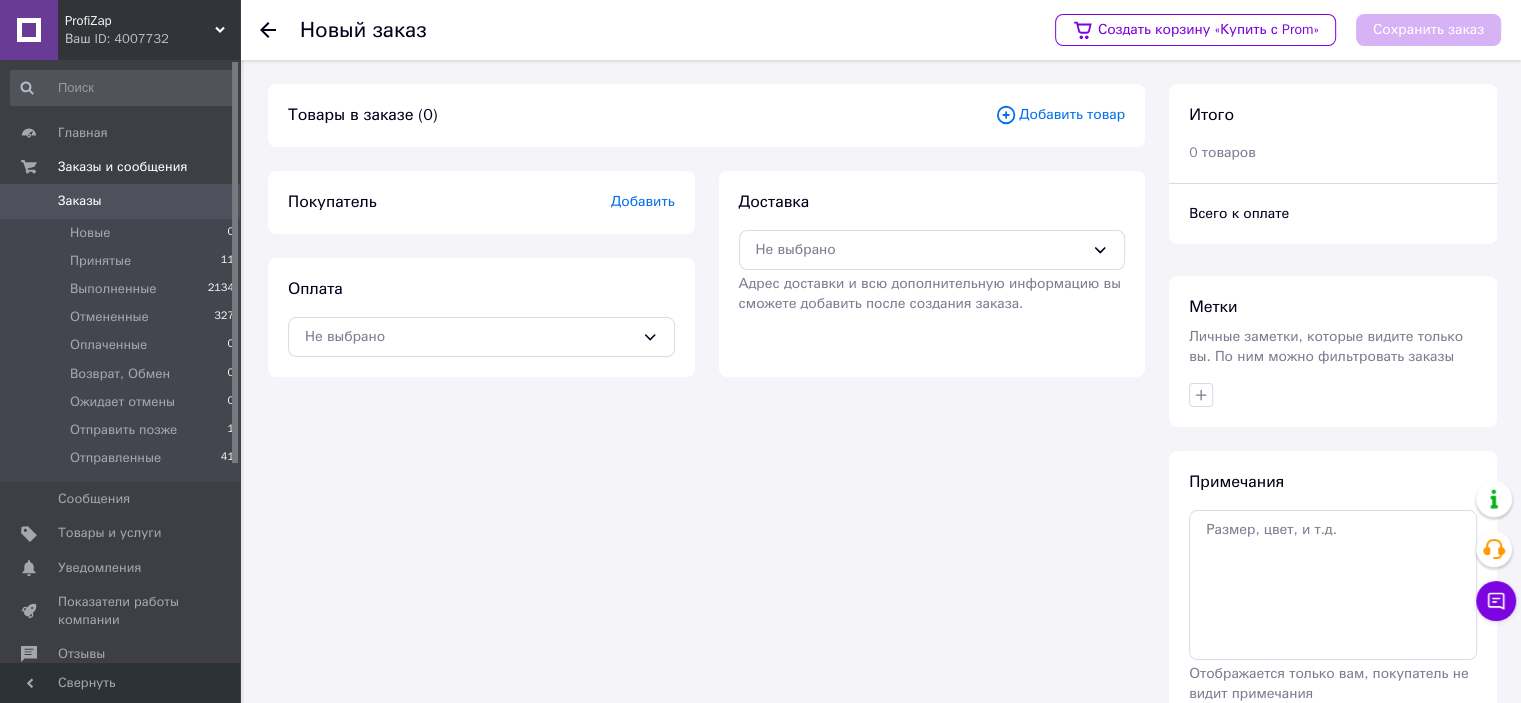 click on "Добавить товар" at bounding box center [1060, 115] 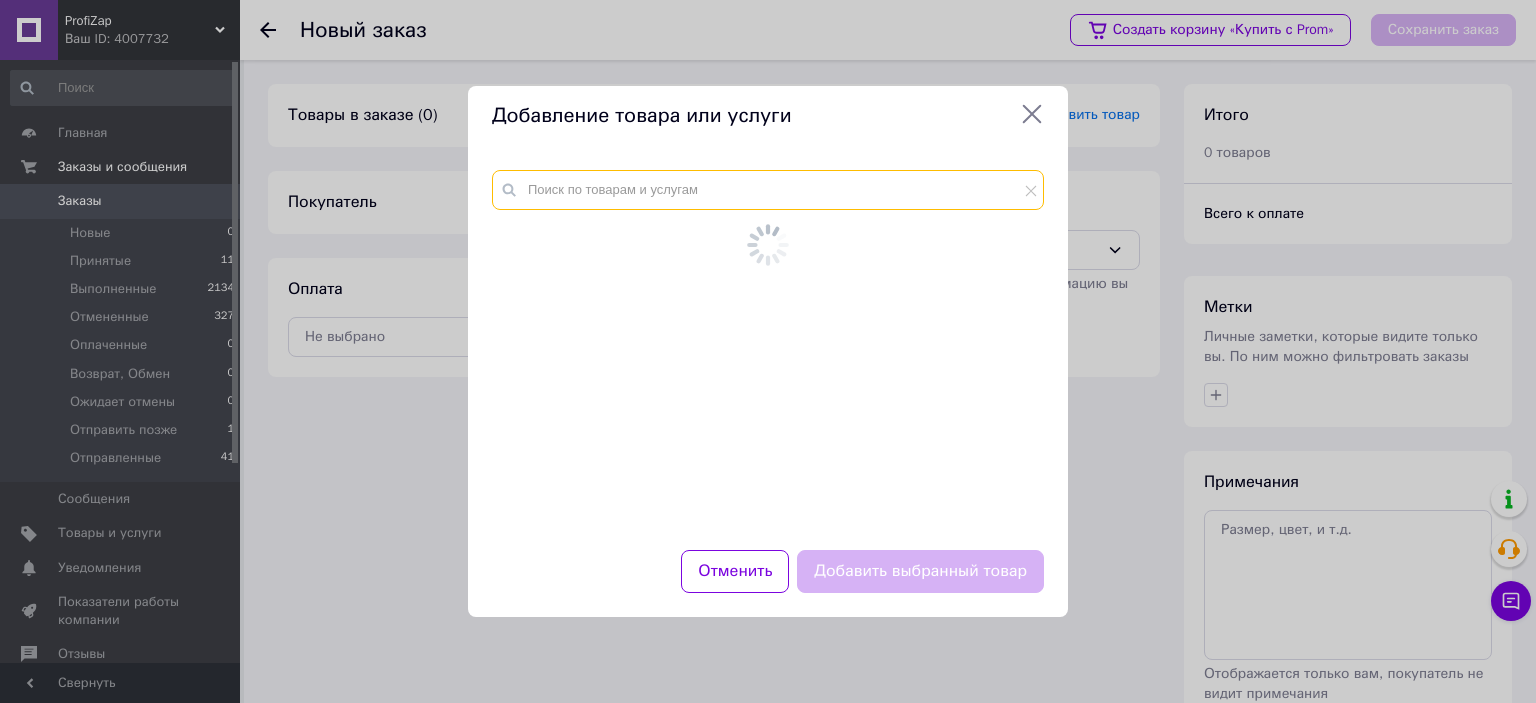 click at bounding box center (768, 348) 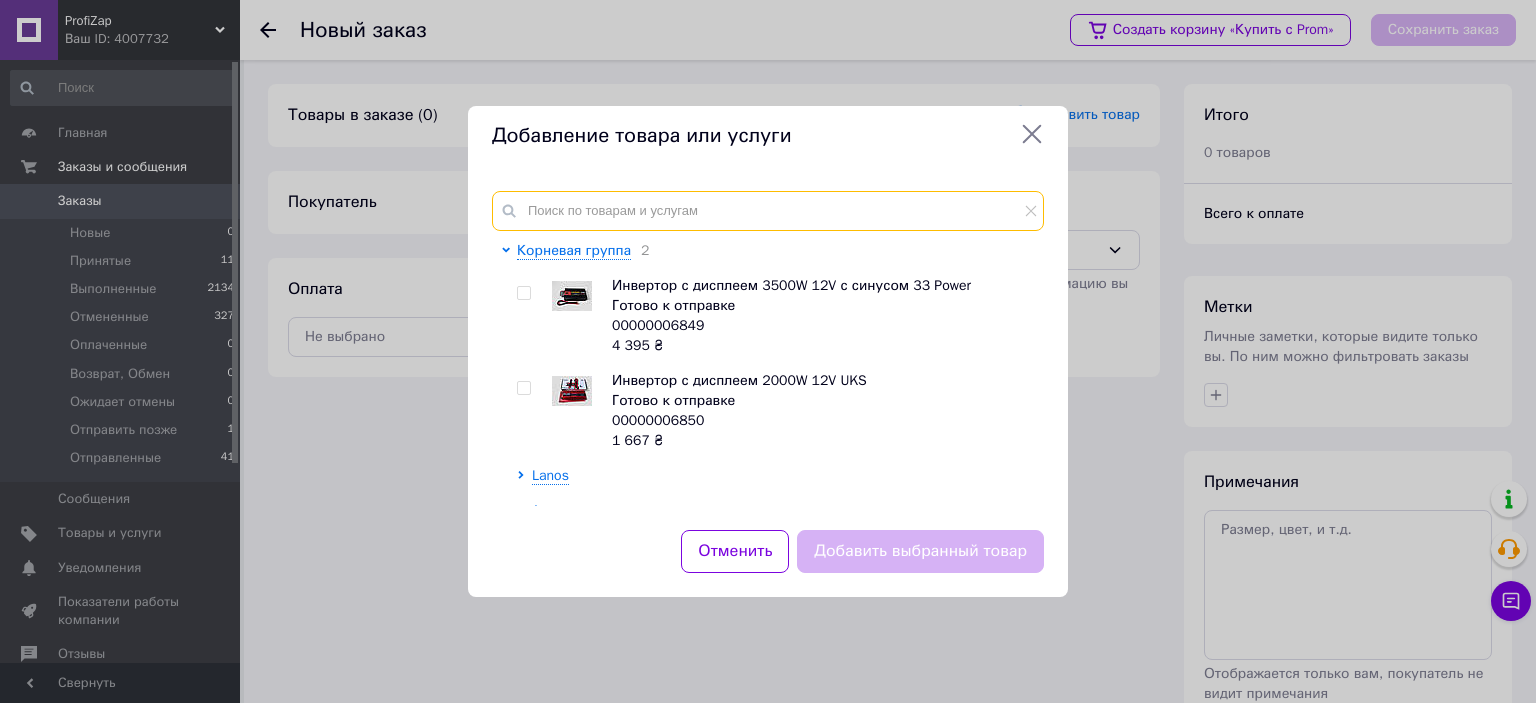 paste on "00000004806" 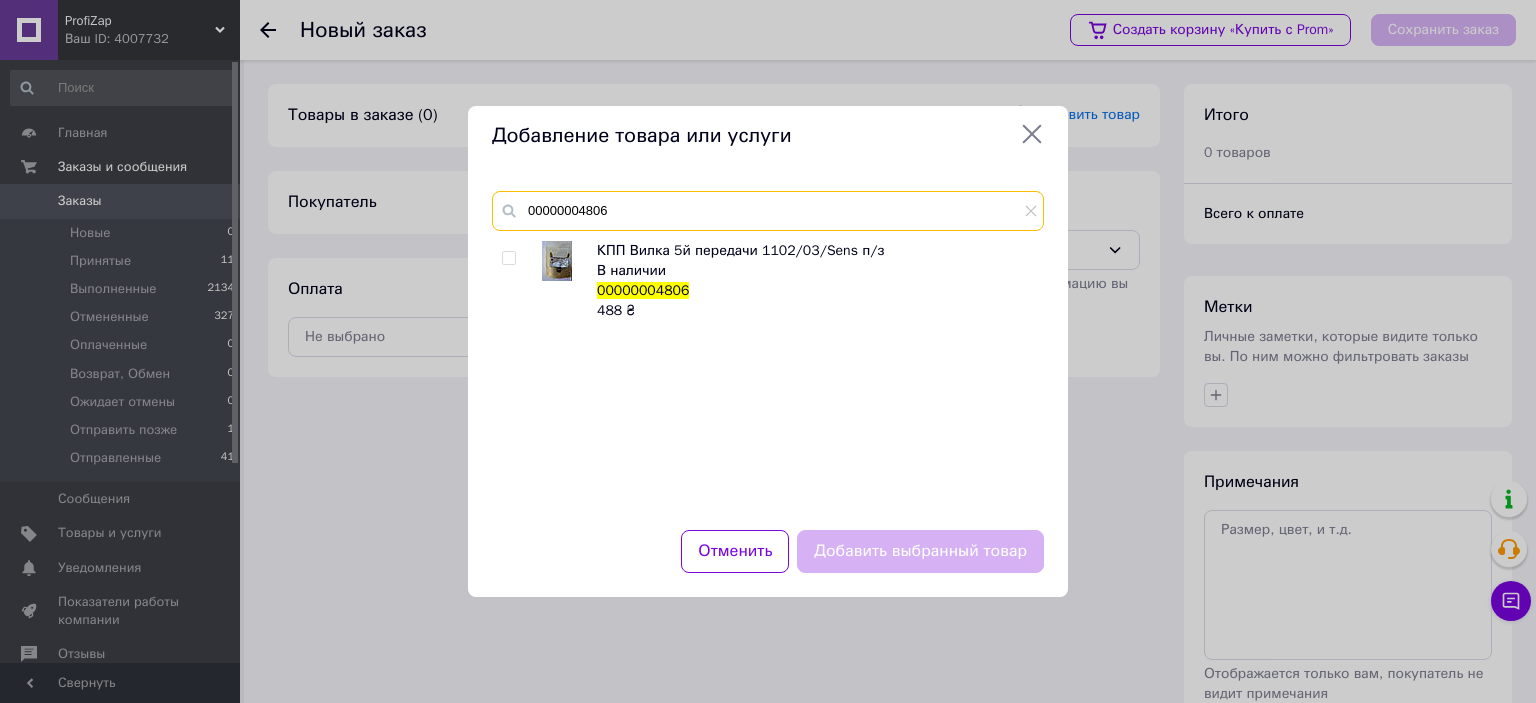 type on "00000004806" 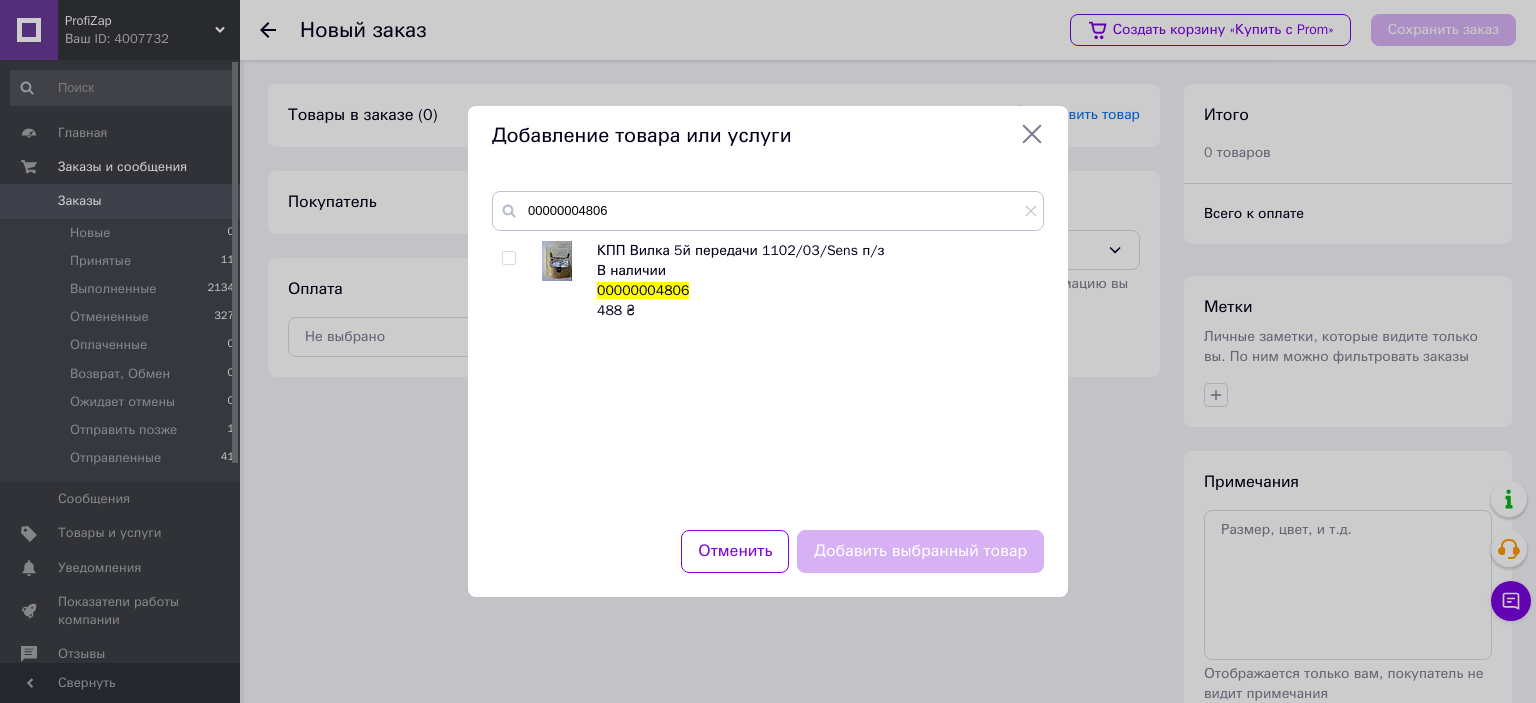 click at bounding box center [508, 258] 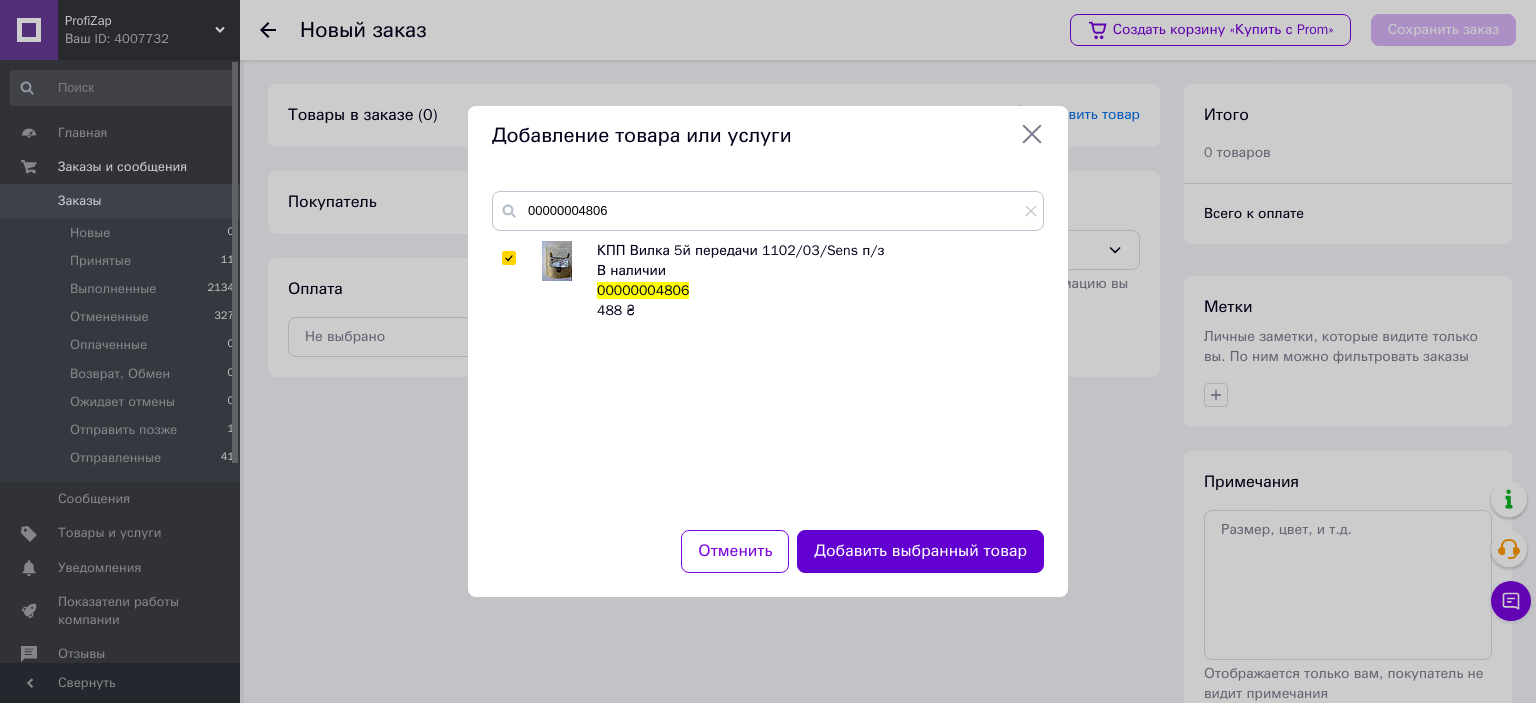 click on "Добавить выбранный товар" at bounding box center (920, 551) 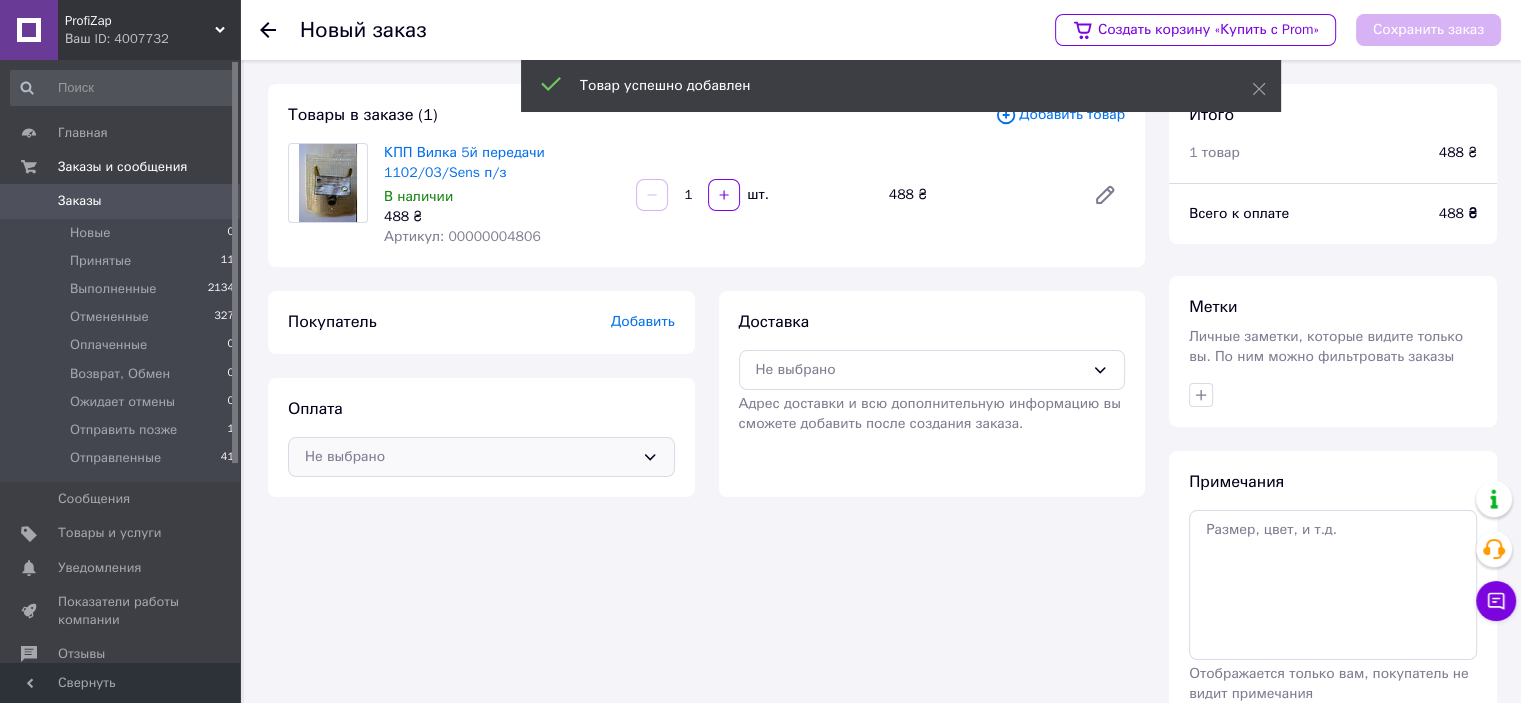 click on "Не выбрано" at bounding box center (469, 457) 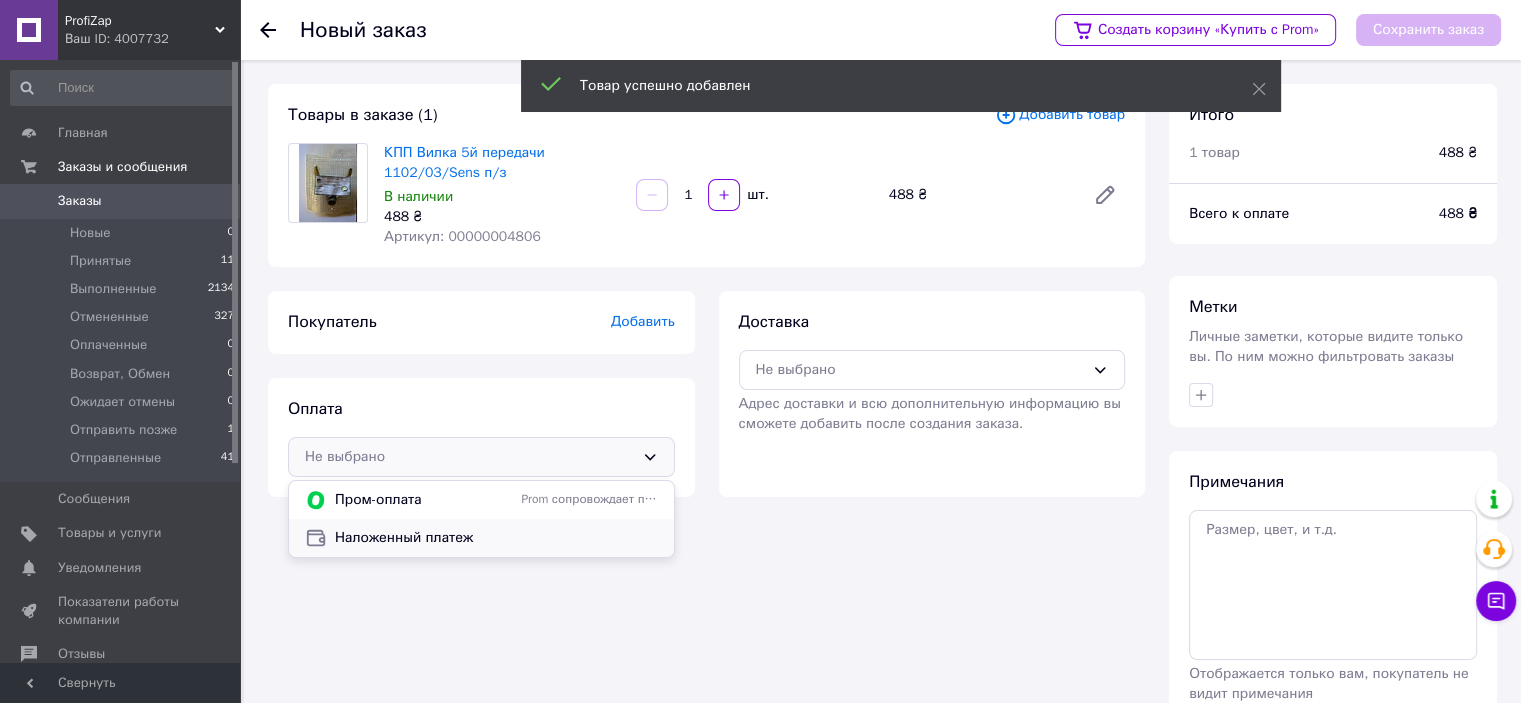 click on "Наложенный платеж" at bounding box center (496, 538) 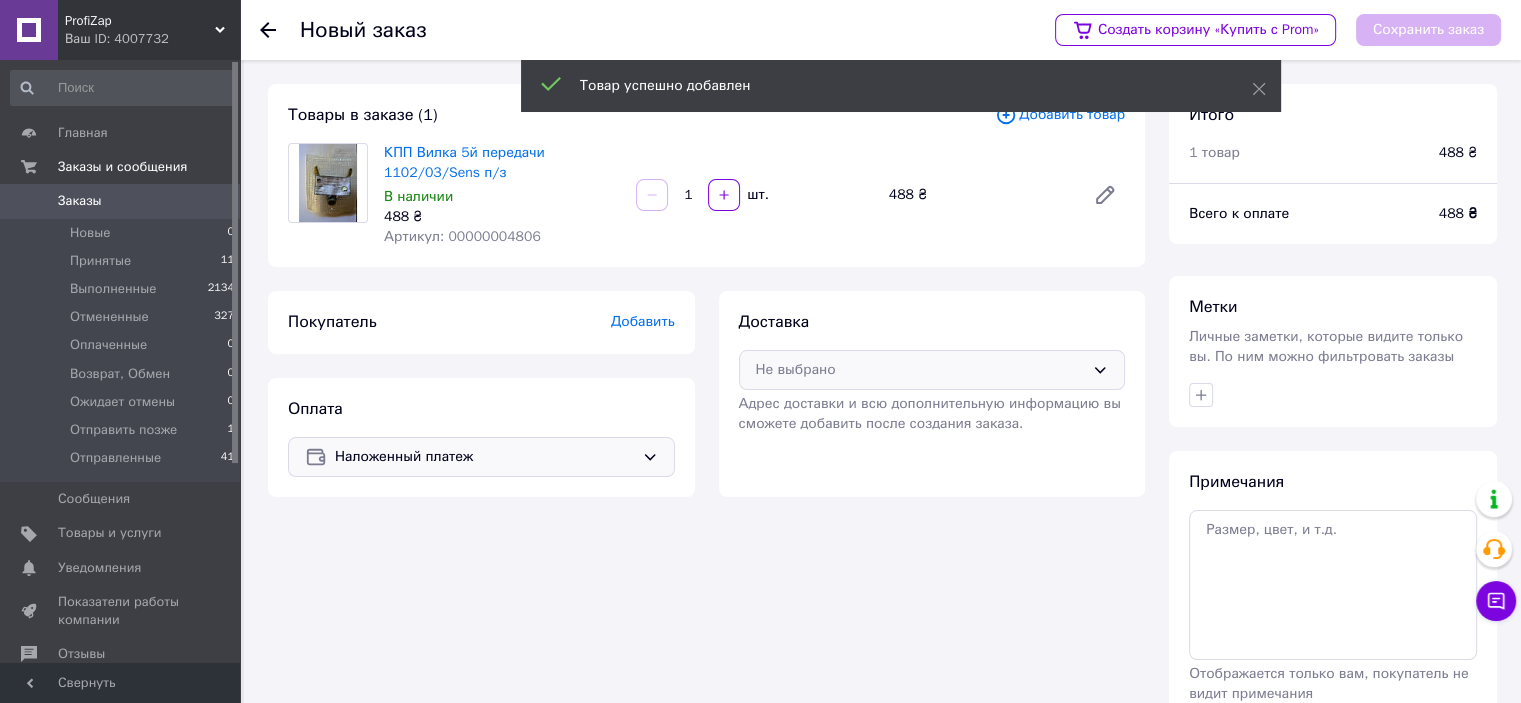 click on "Не выбрано" at bounding box center [920, 370] 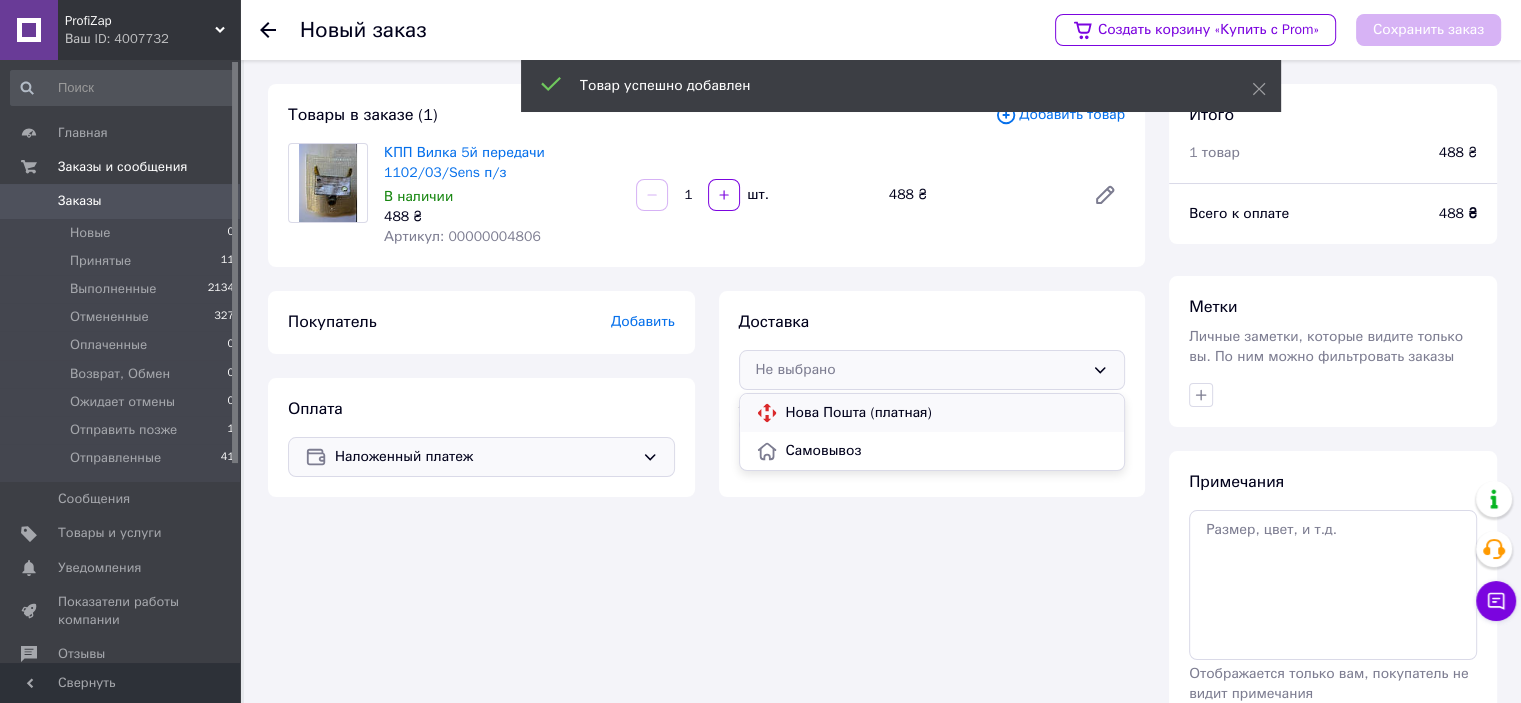 click on "Нова Пошта (платная)" at bounding box center (947, 413) 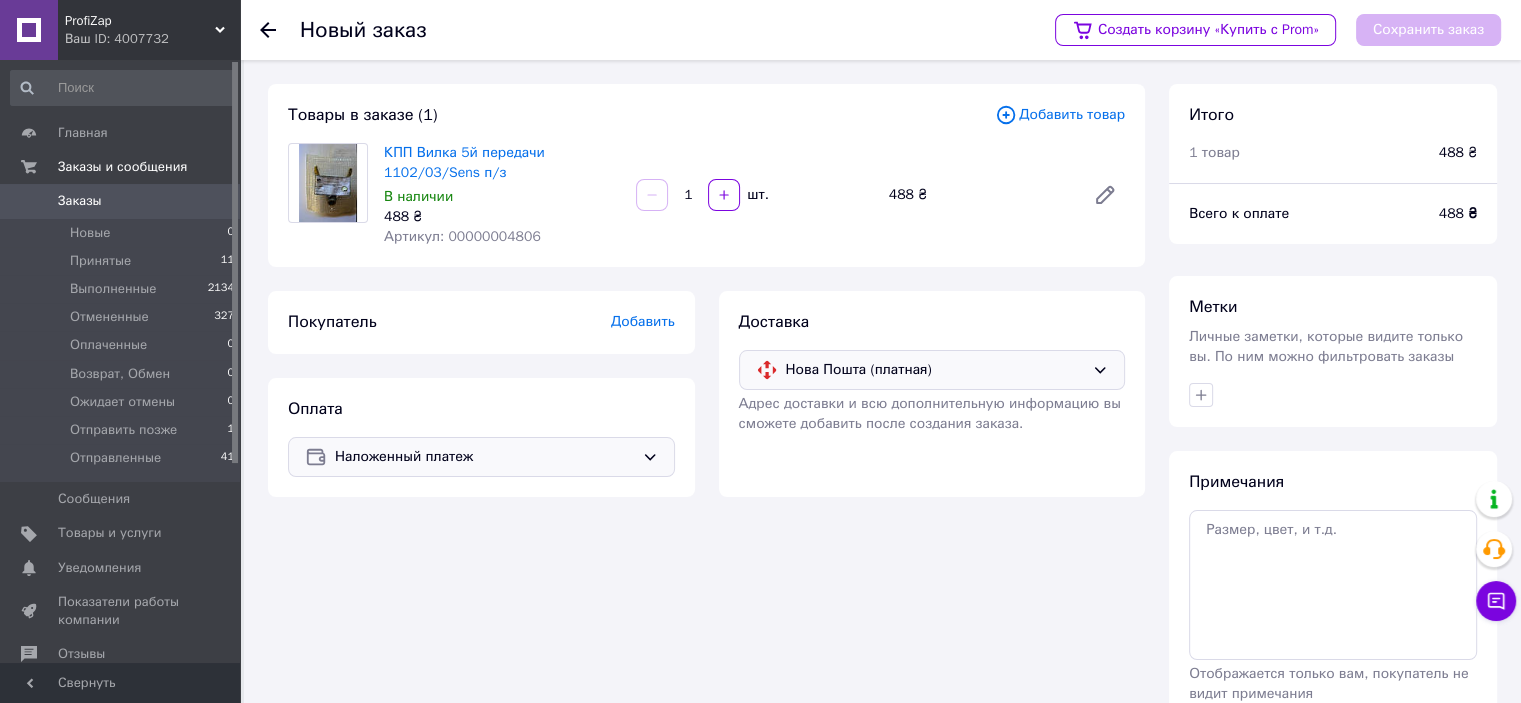 click on "Добавить" at bounding box center (643, 321) 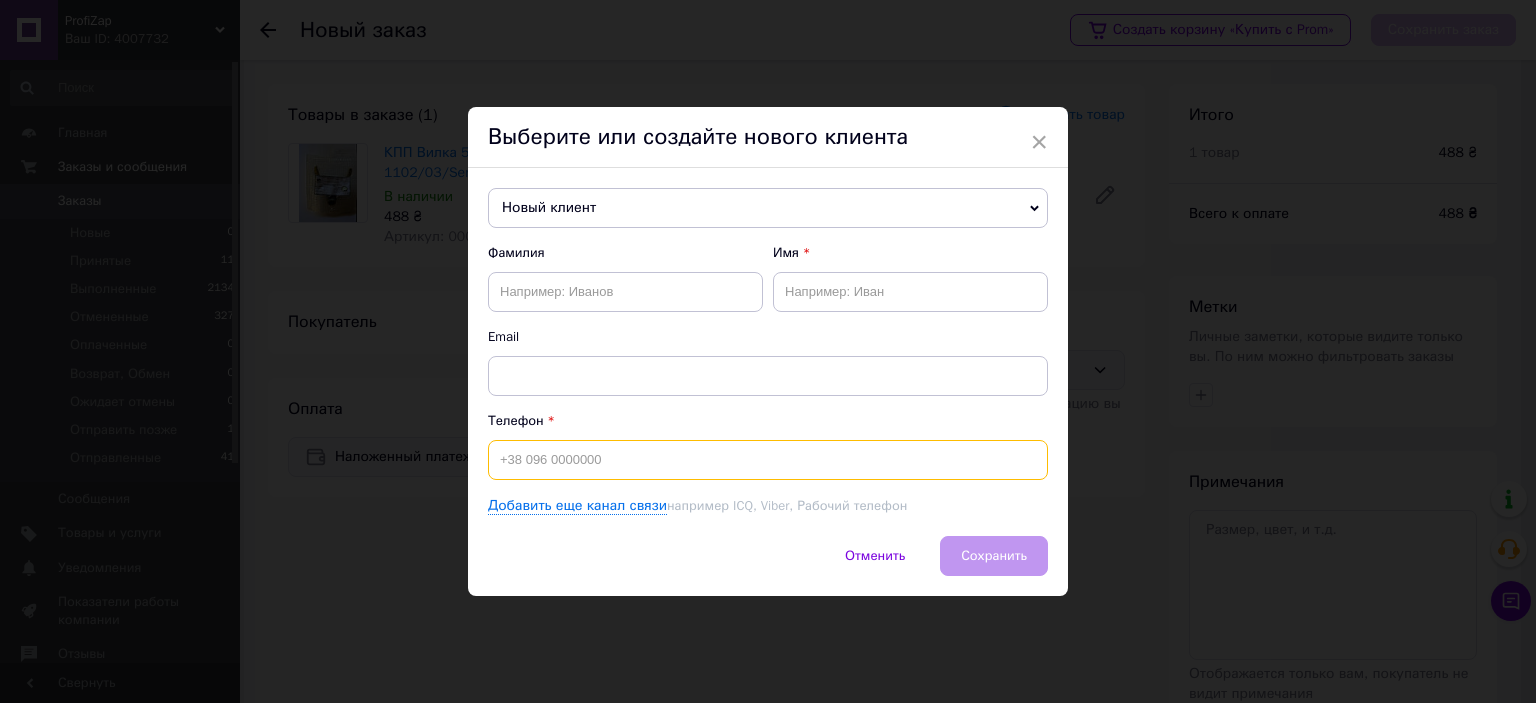 click at bounding box center (768, 460) 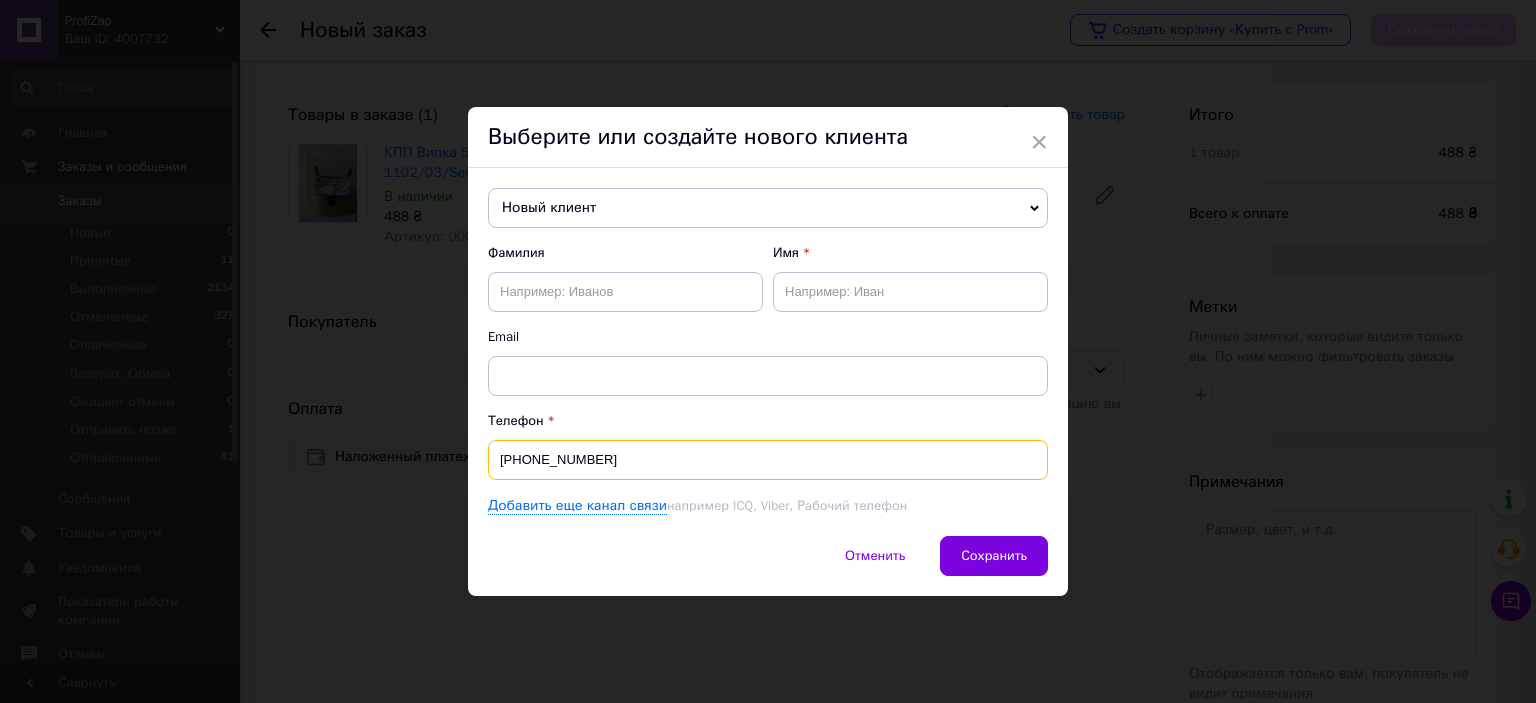 type on "[PHONE_NUMBER]" 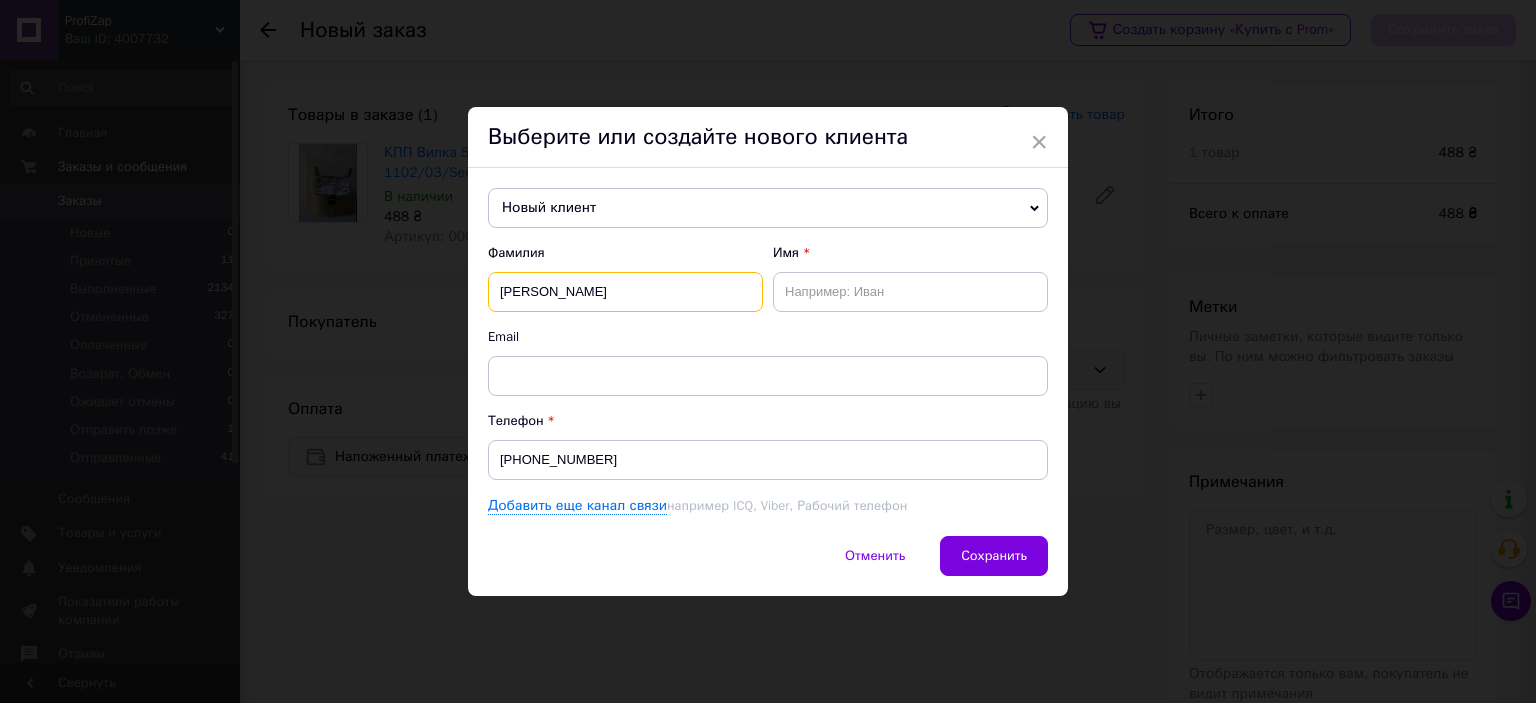 type on "[PERSON_NAME]" 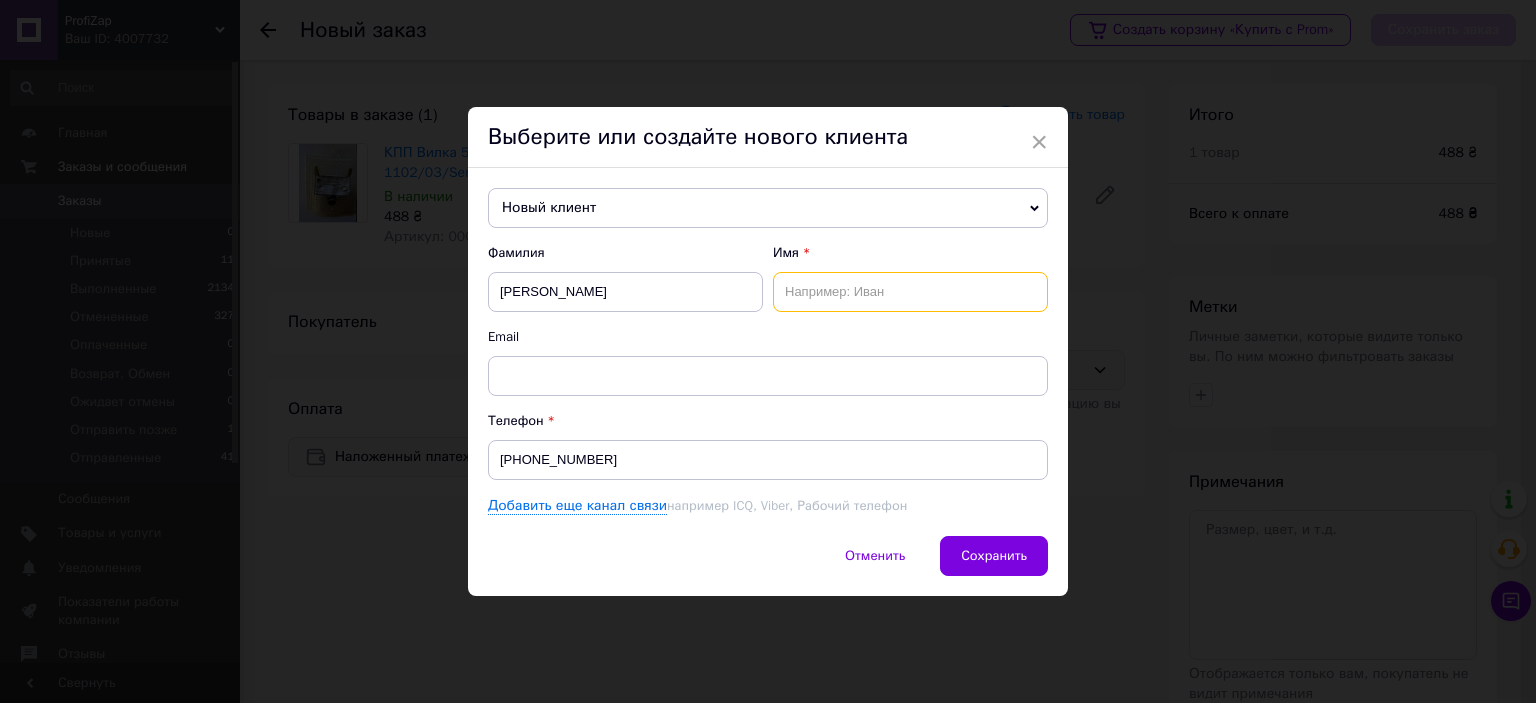 click at bounding box center (910, 292) 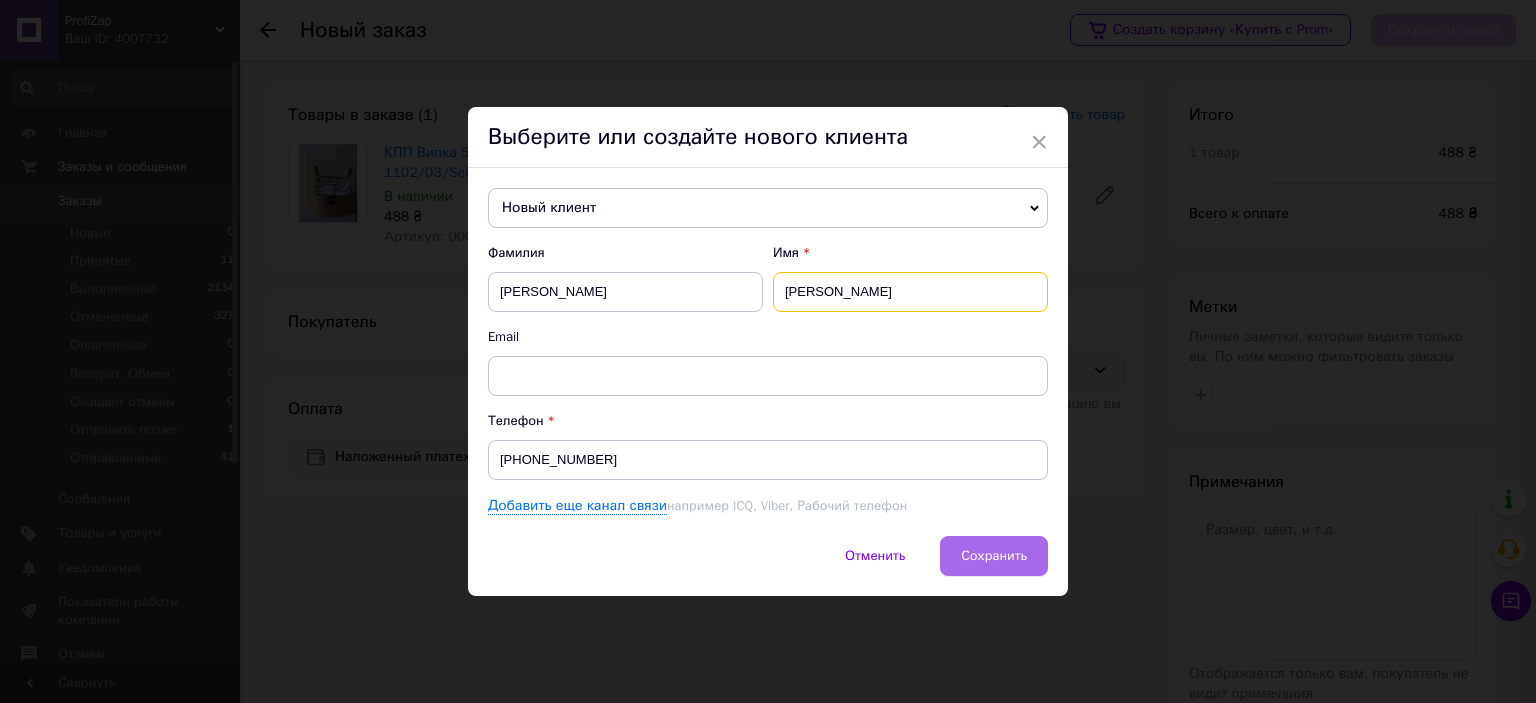 type on "[PERSON_NAME]" 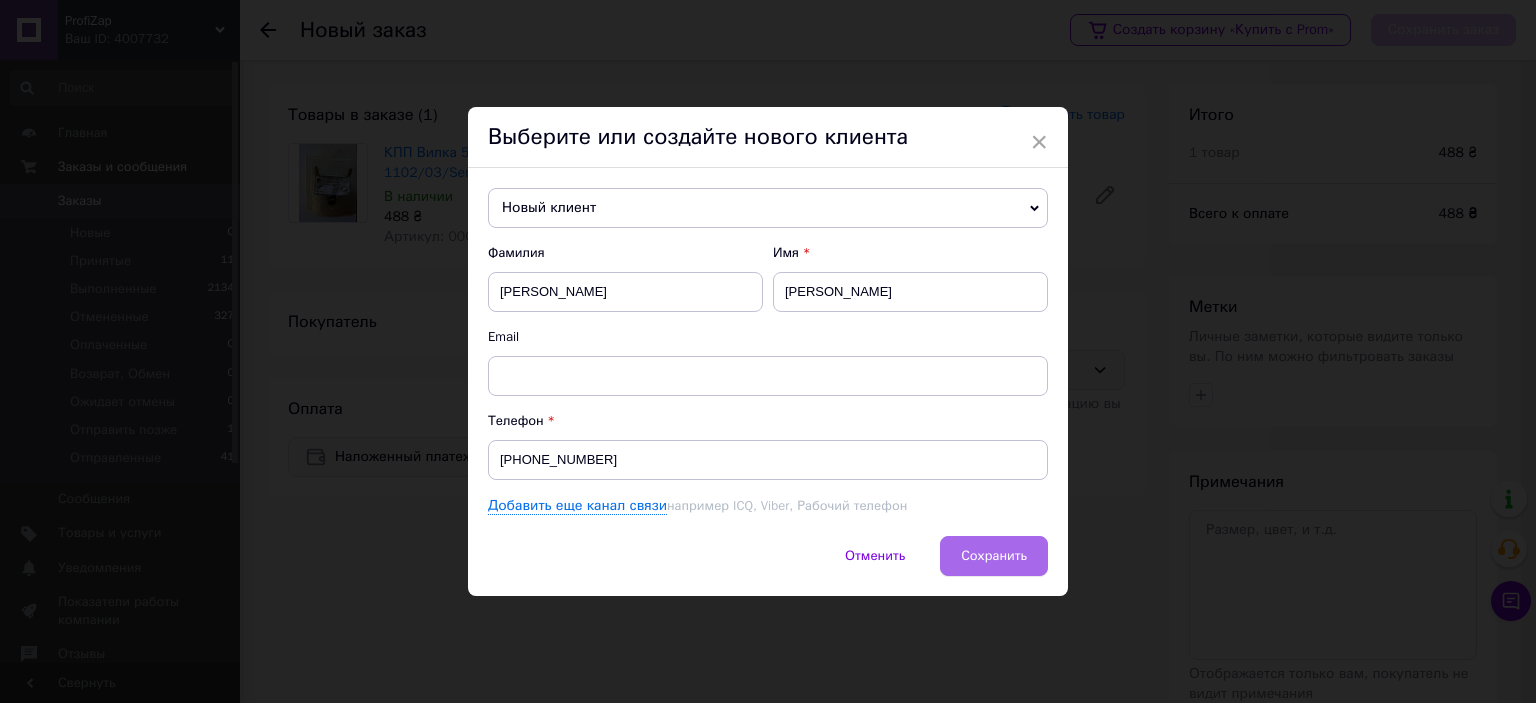 click on "Сохранить" at bounding box center (994, 555) 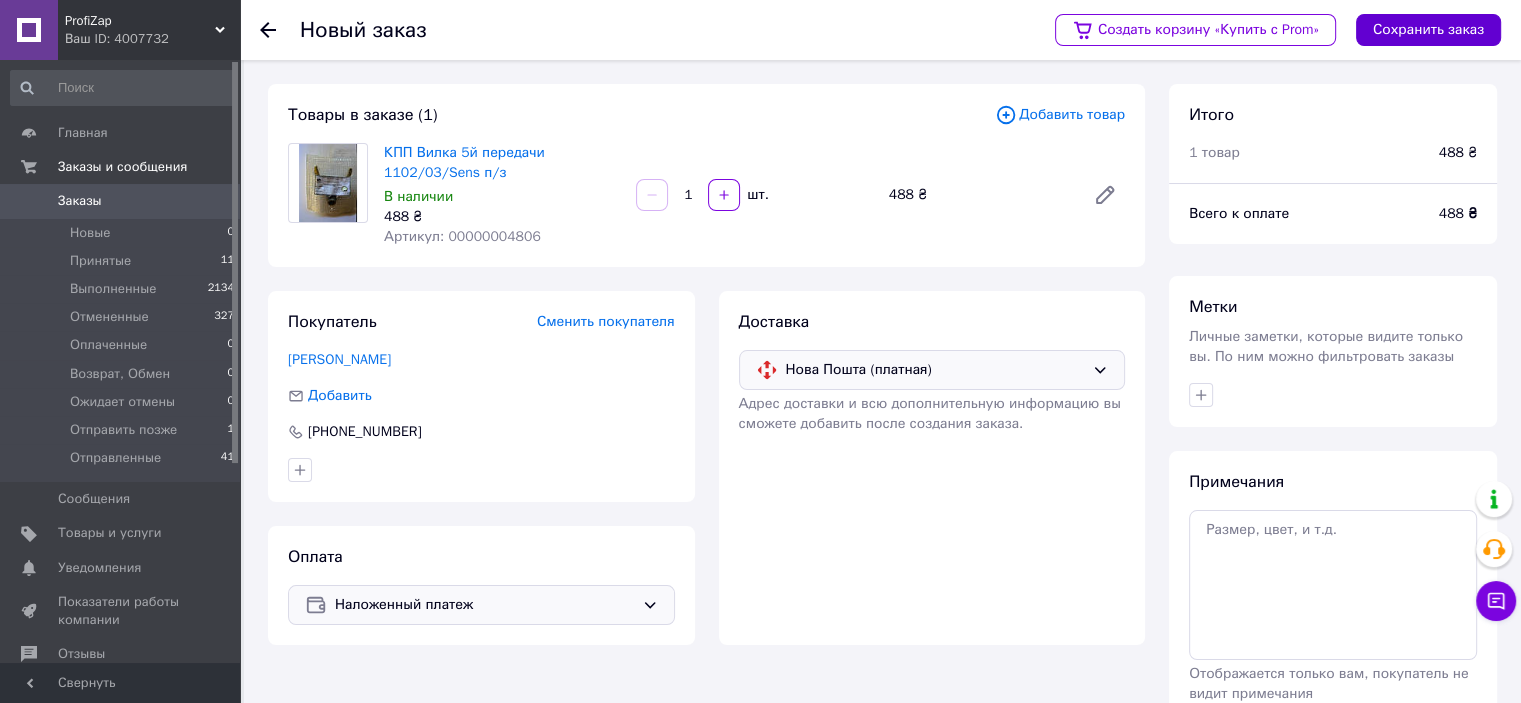 click on "Сохранить заказ" at bounding box center [1428, 30] 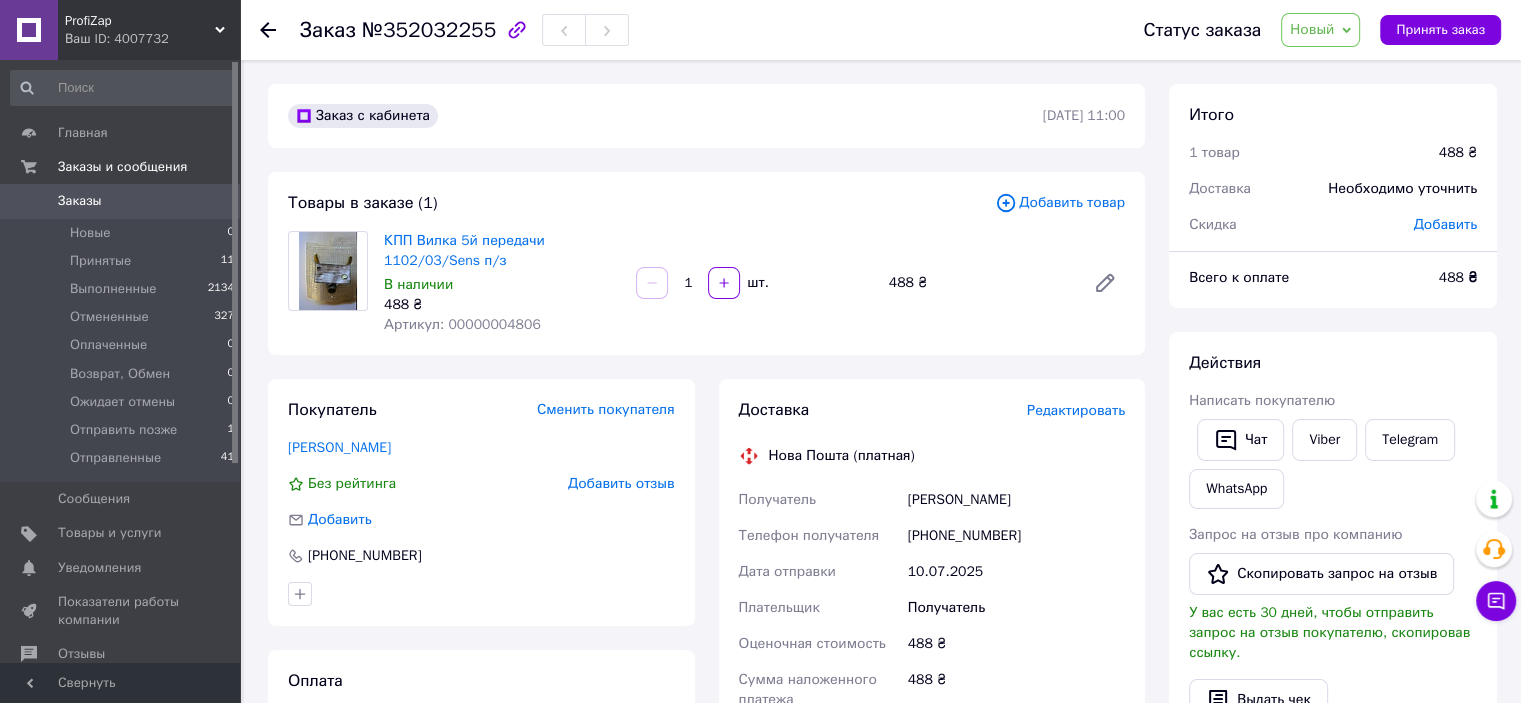 click on "Редактировать" at bounding box center [1076, 410] 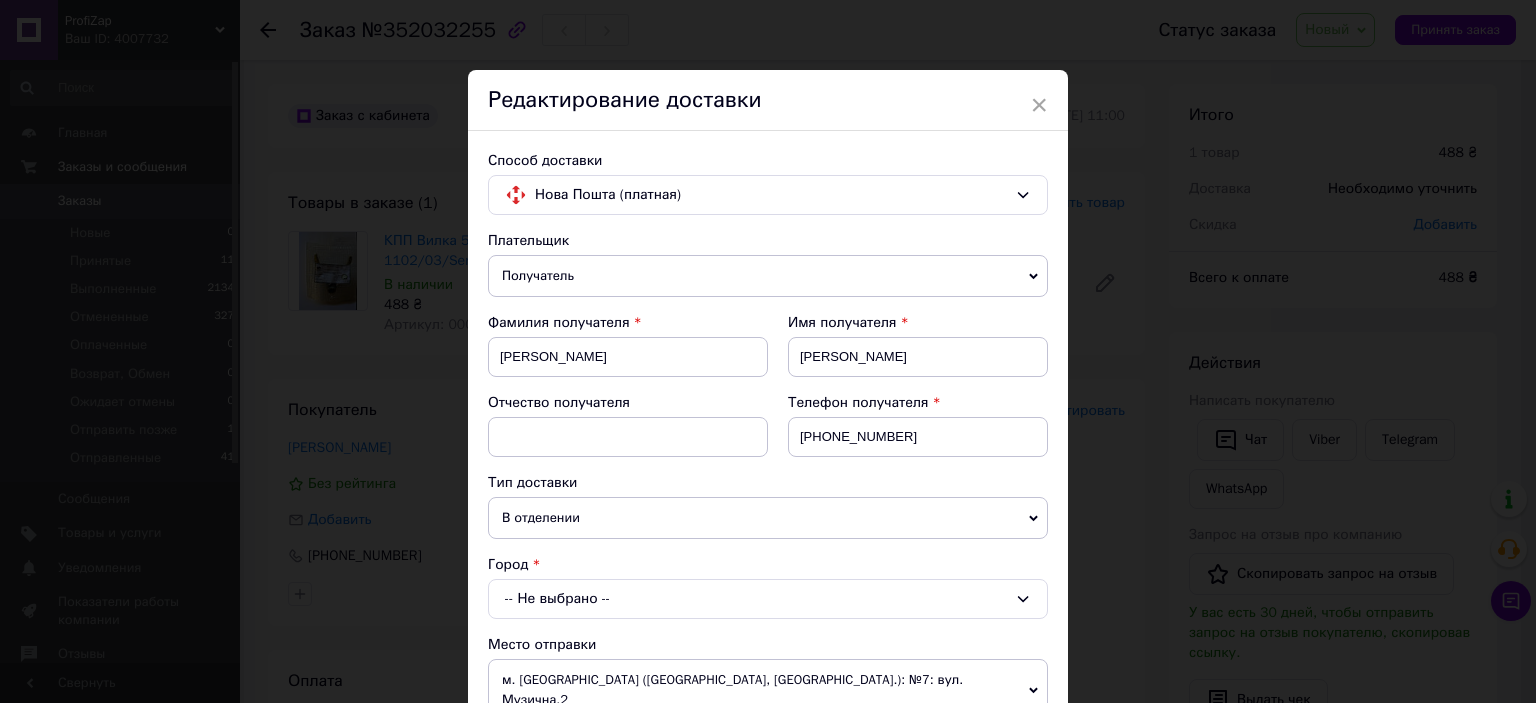 scroll, scrollTop: 300, scrollLeft: 0, axis: vertical 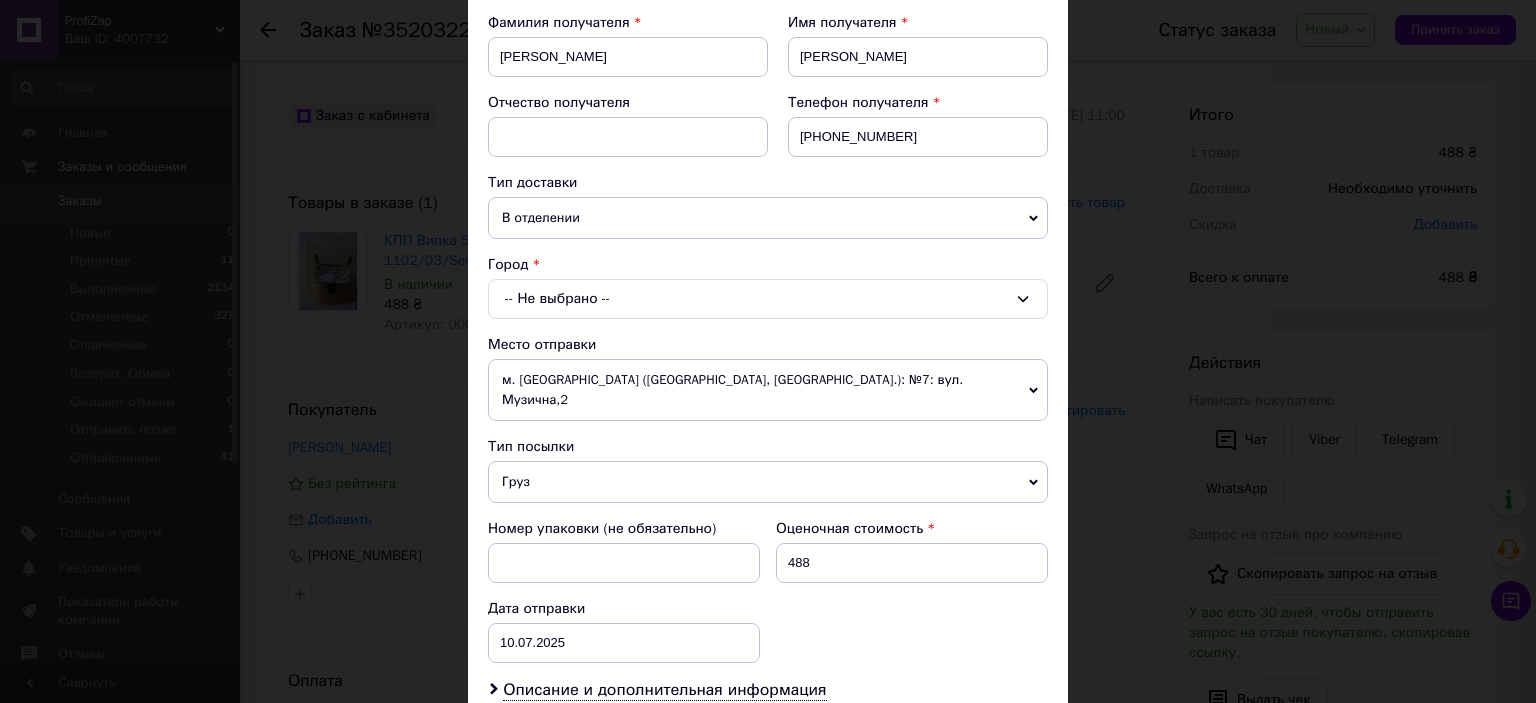 click on "-- Не выбрано --" at bounding box center [768, 299] 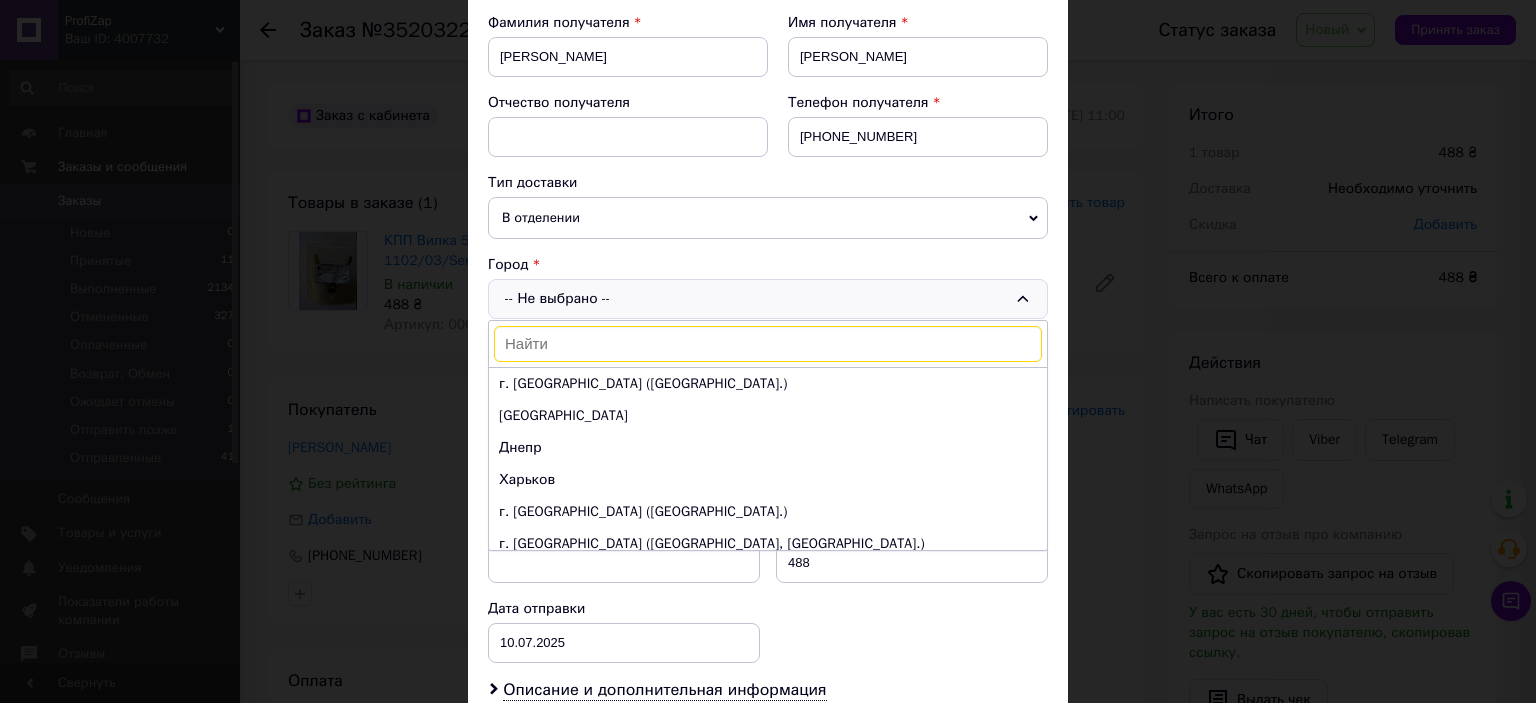 click at bounding box center (768, 344) 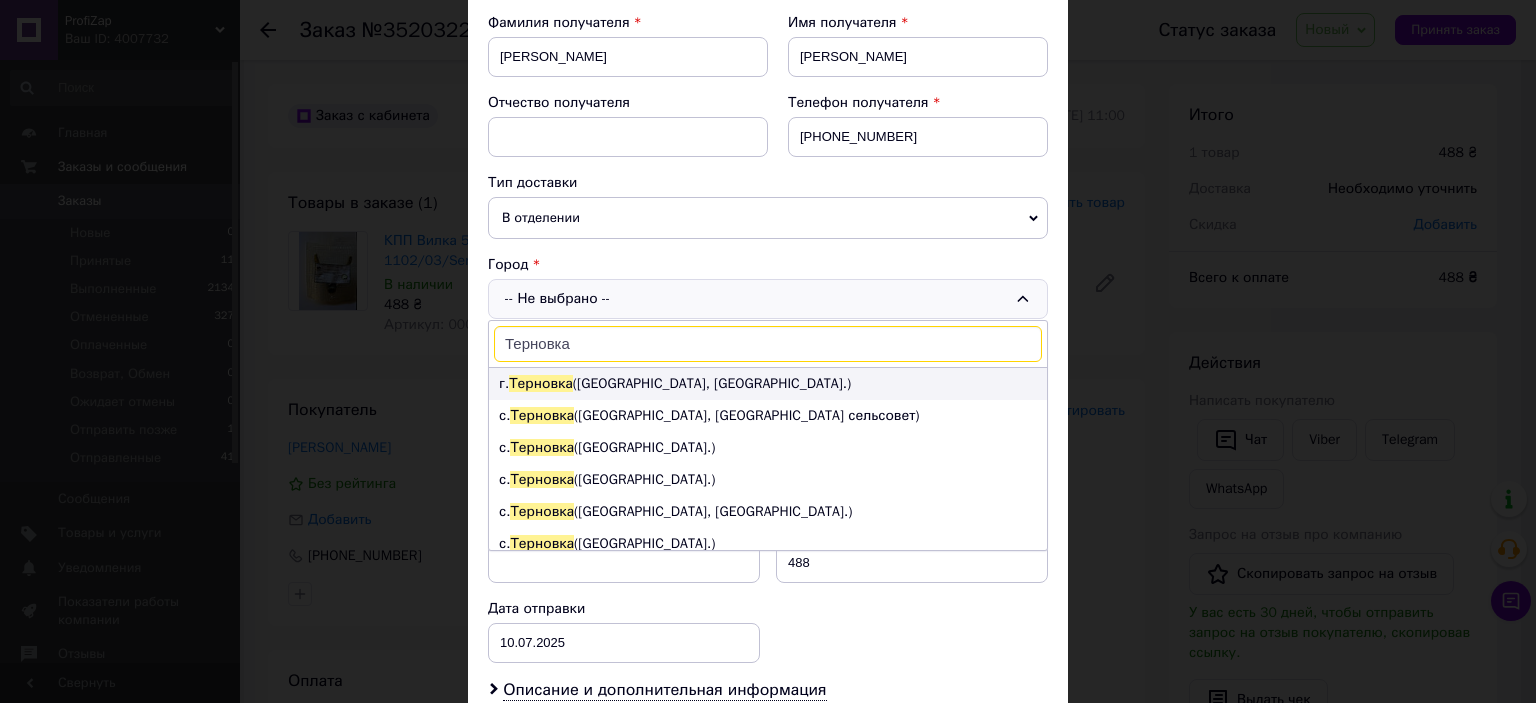 type on "Терновка" 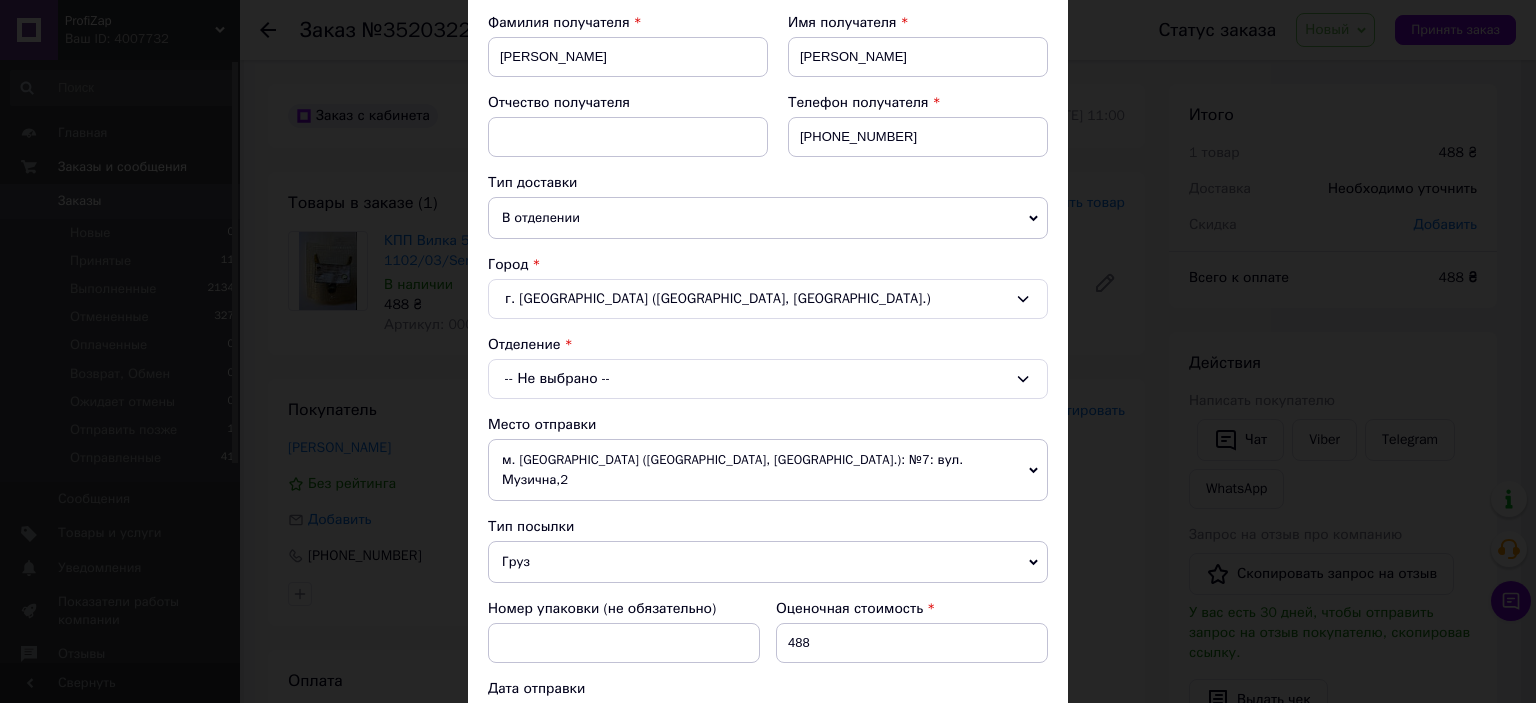 click on "-- Не выбрано --" at bounding box center [768, 379] 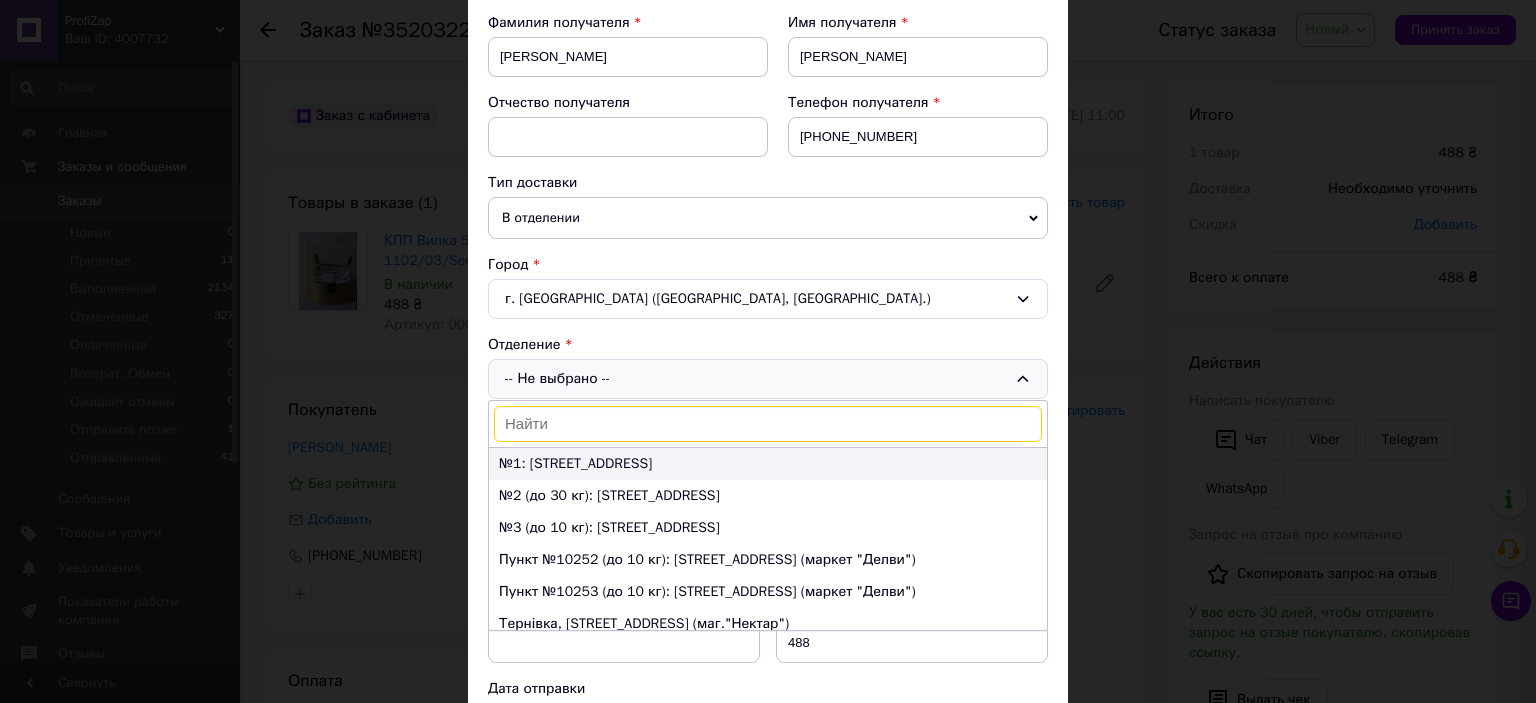 click on "№1: [STREET_ADDRESS]" at bounding box center (768, 464) 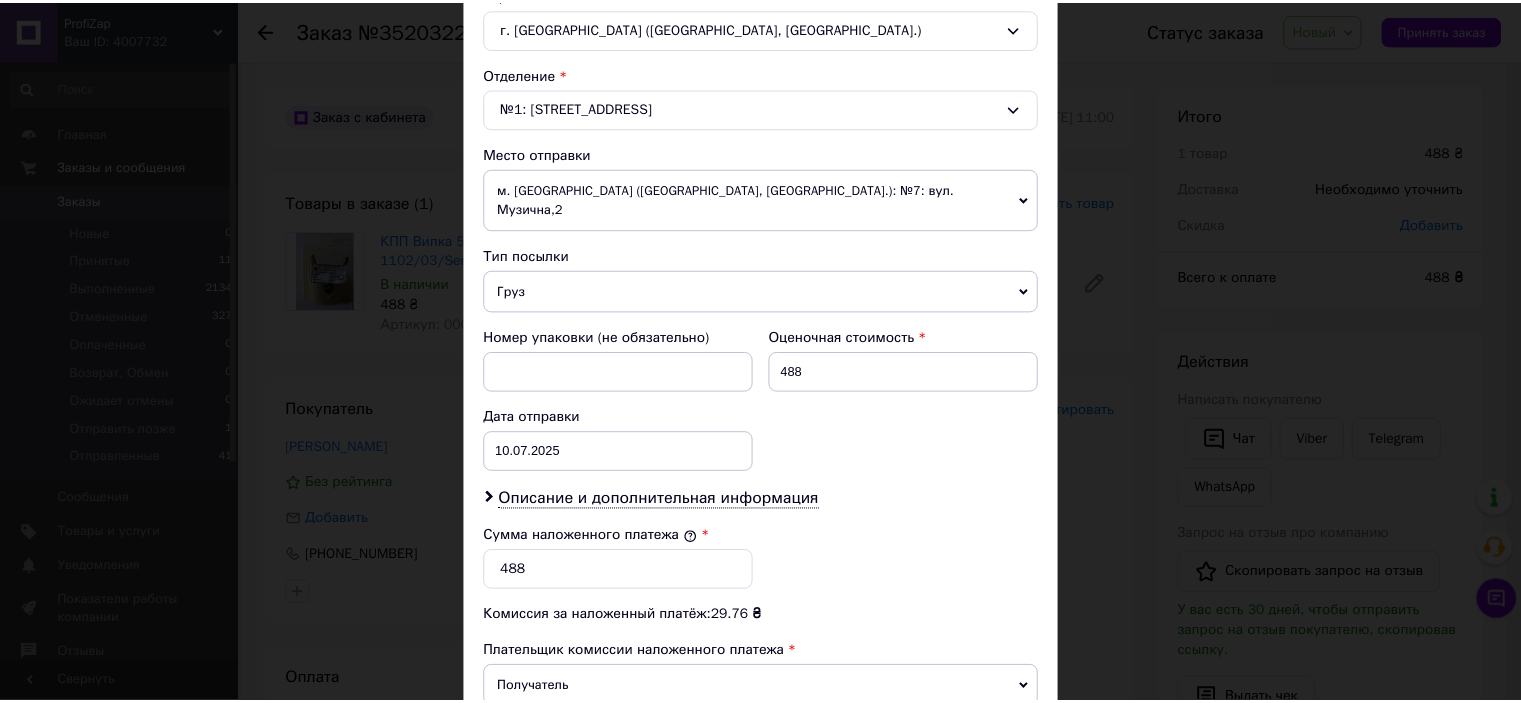 scroll, scrollTop: 816, scrollLeft: 0, axis: vertical 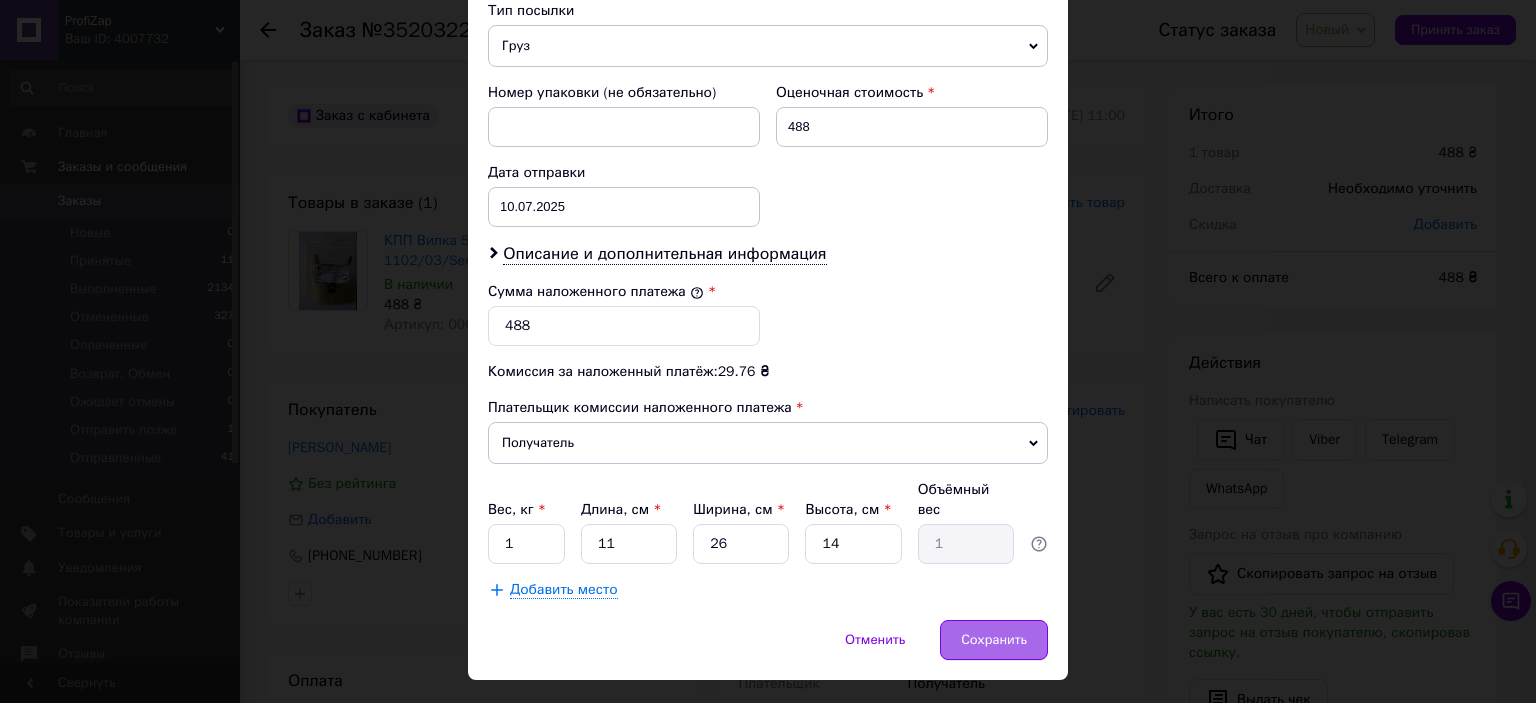 click on "Сохранить" at bounding box center [994, 640] 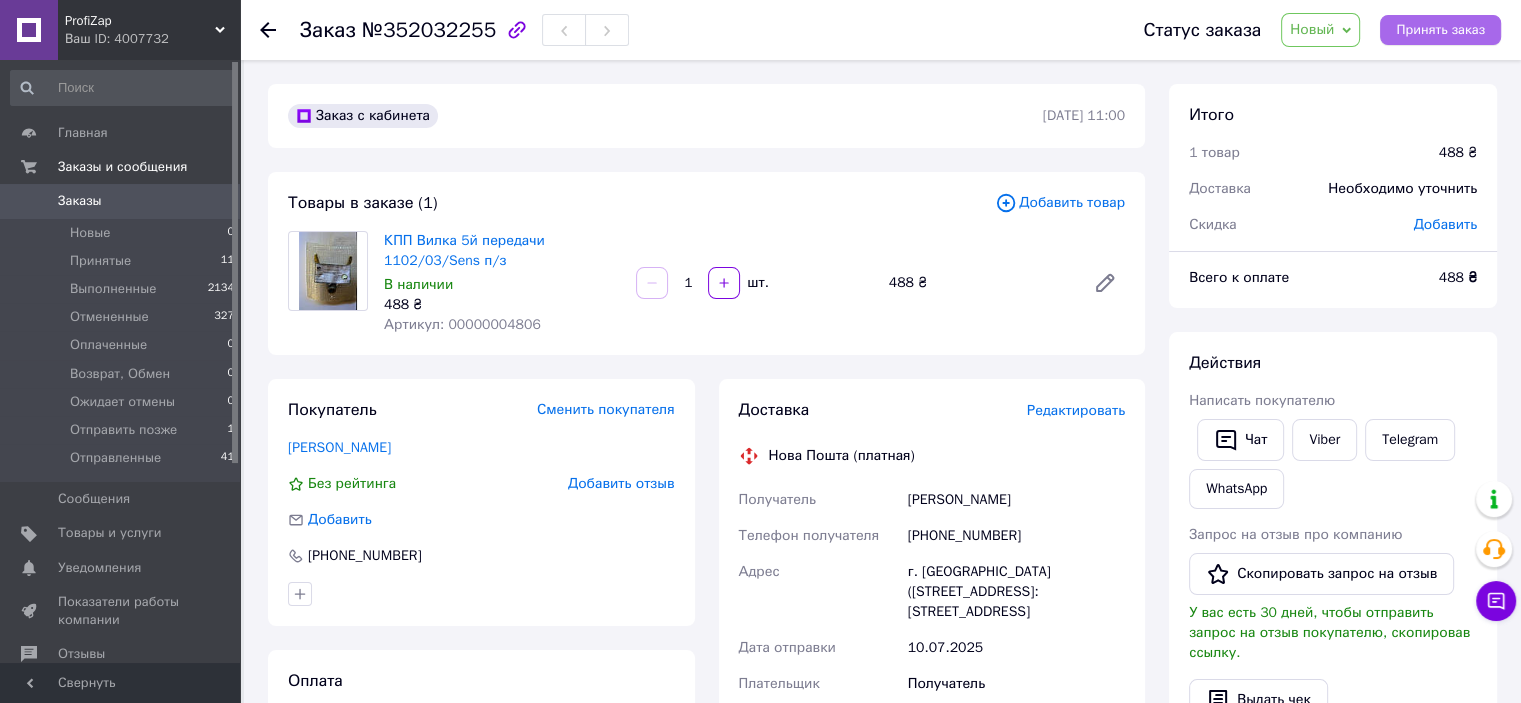 click on "Принять заказ" at bounding box center [1440, 30] 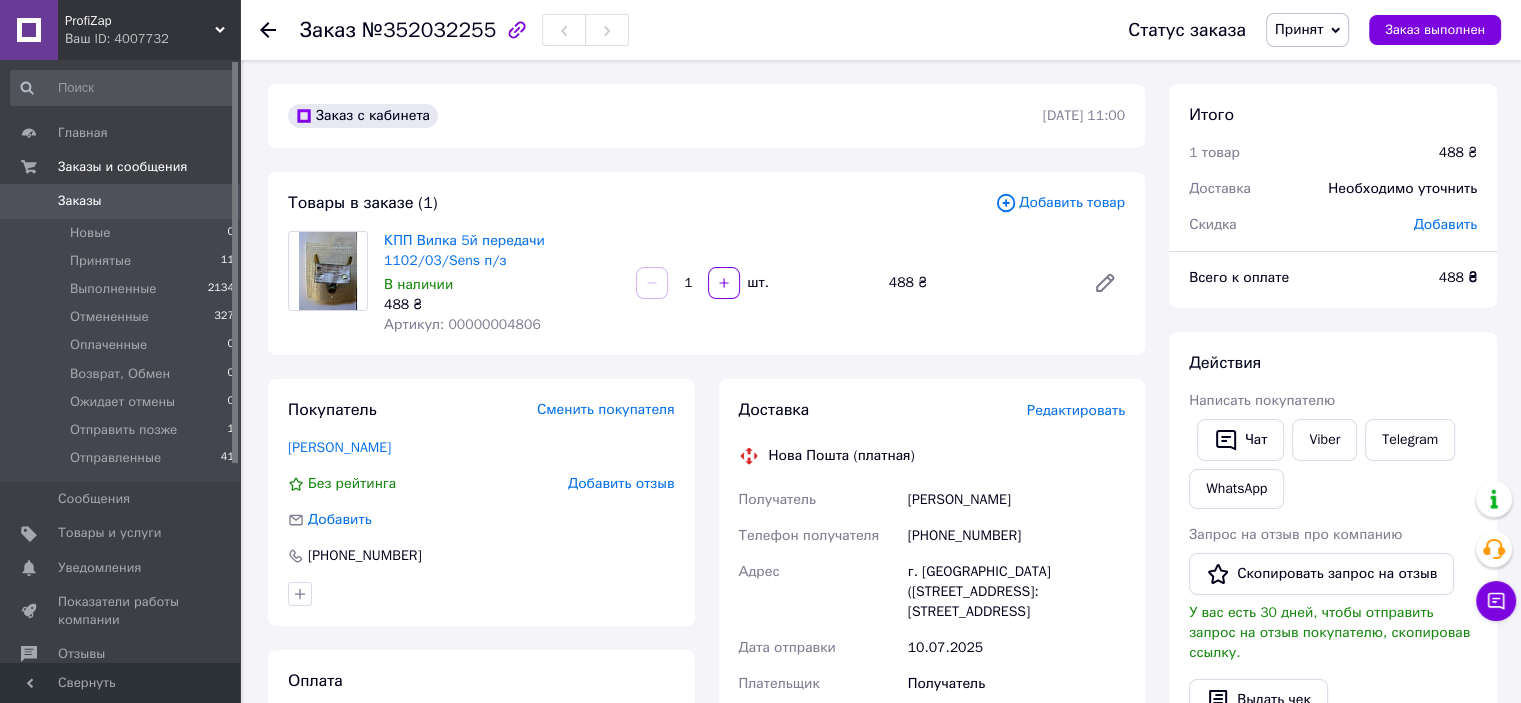 click on "Заказы" at bounding box center (121, 201) 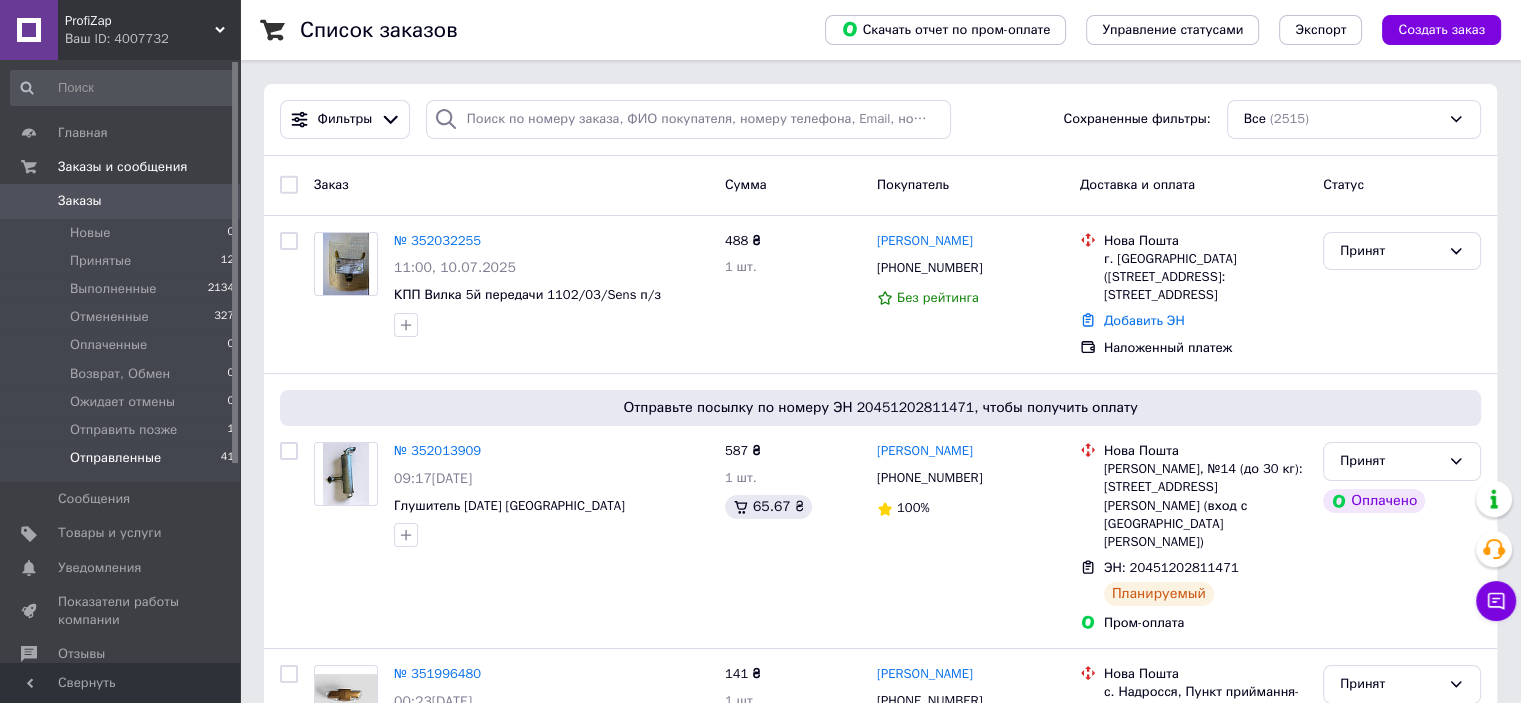click on "Отправленные  41" at bounding box center (123, 463) 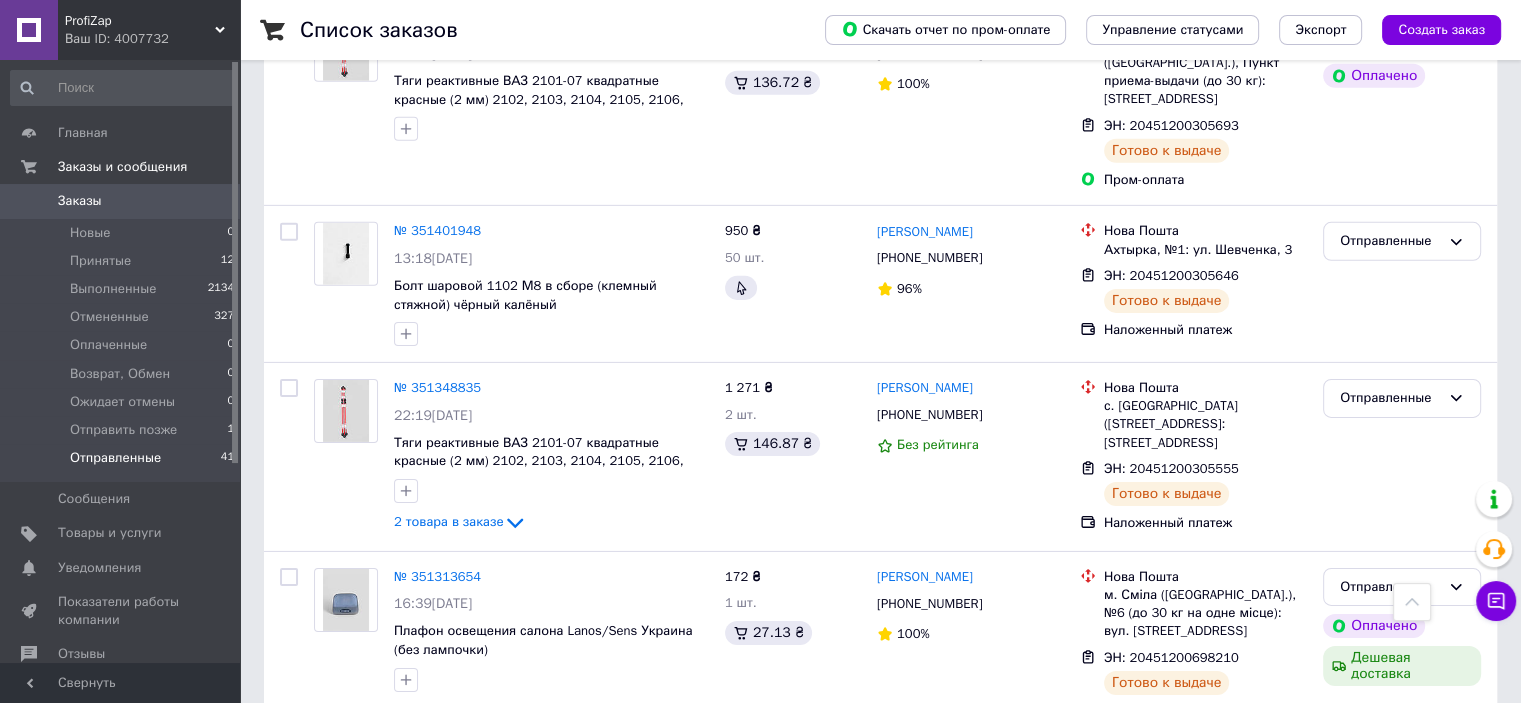 scroll, scrollTop: 6356, scrollLeft: 0, axis: vertical 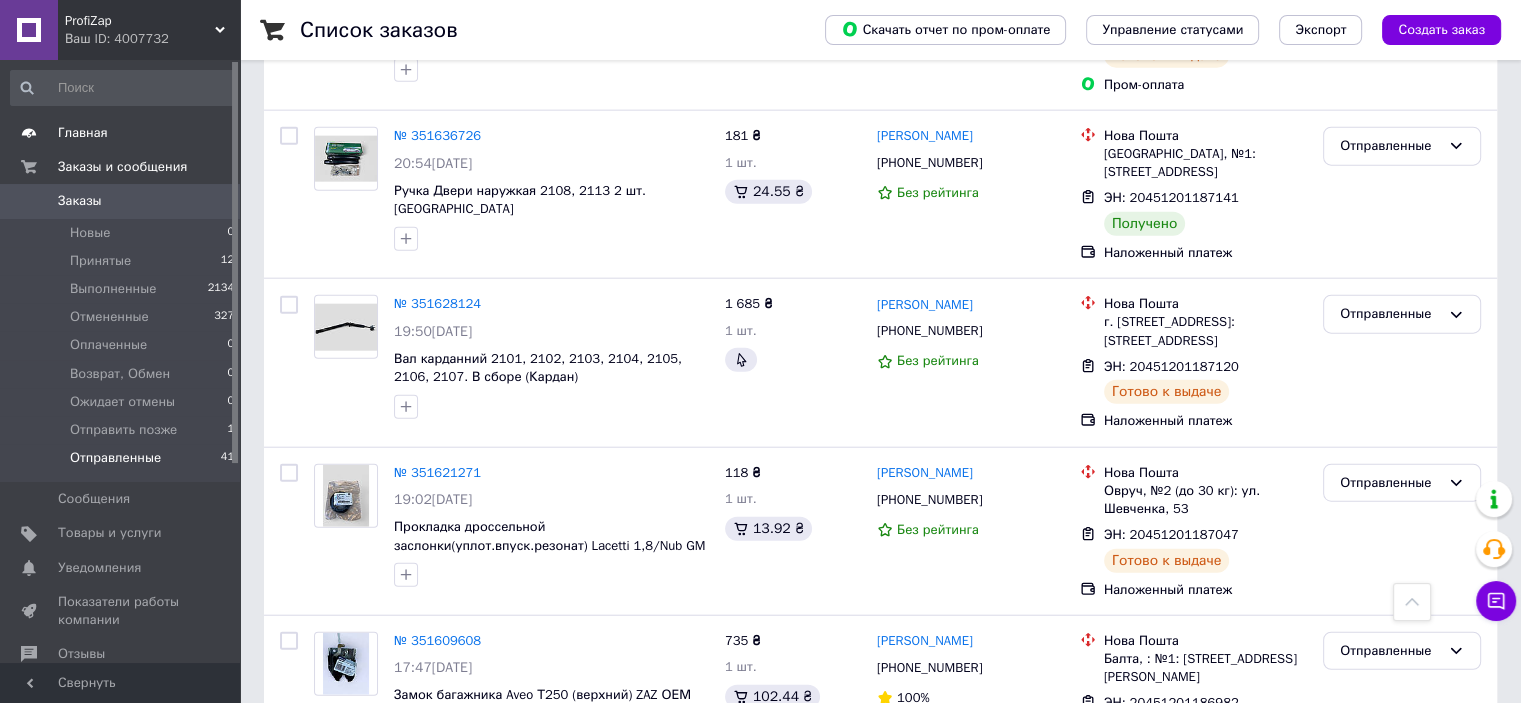 click on "Главная" at bounding box center [83, 133] 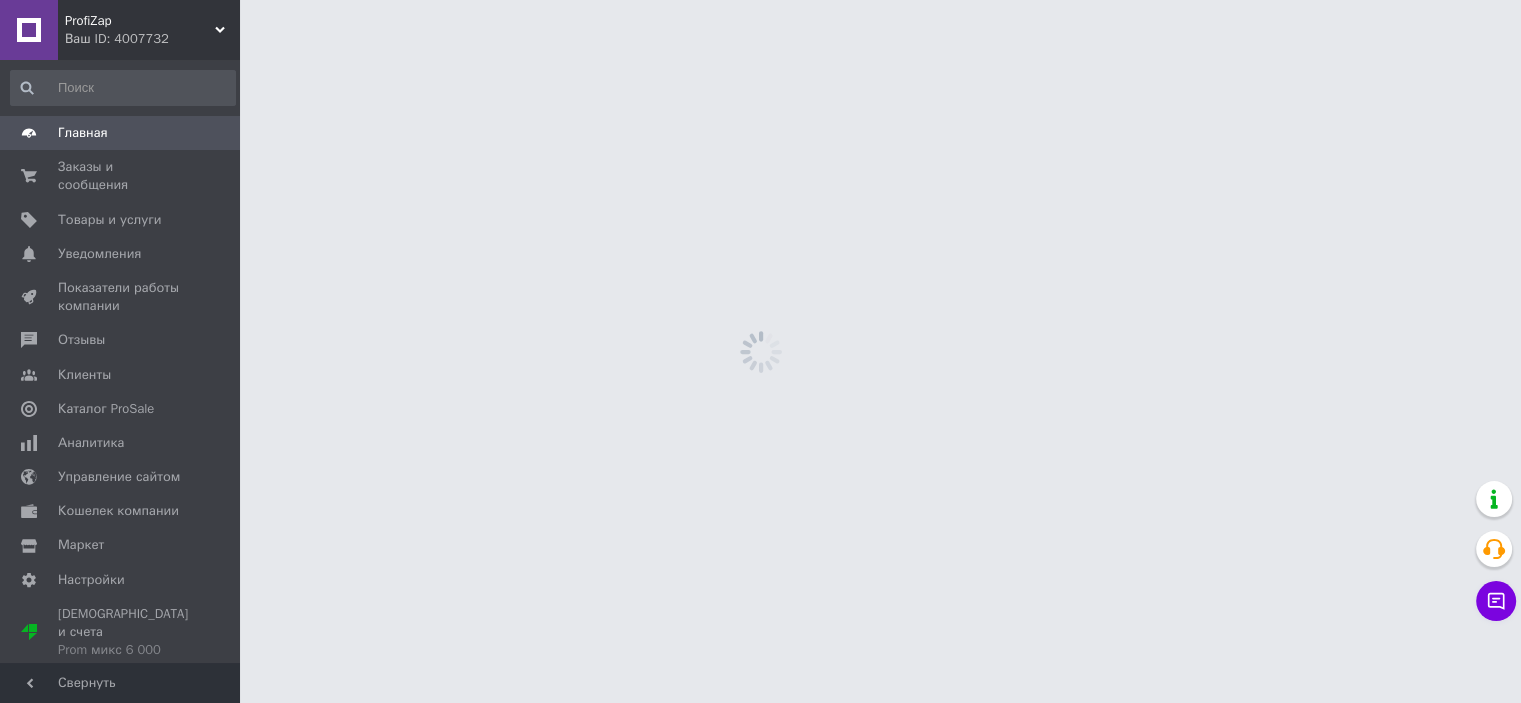 scroll, scrollTop: 0, scrollLeft: 0, axis: both 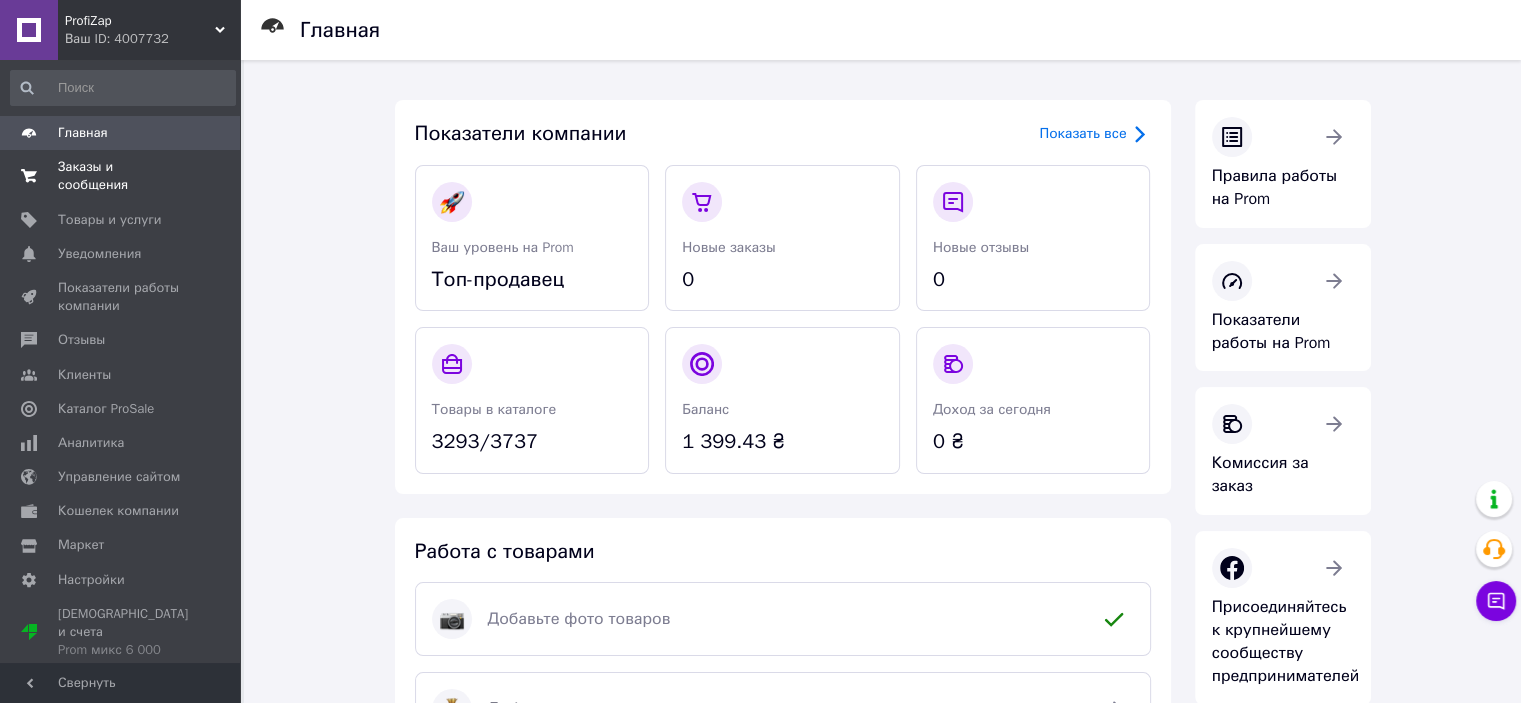 click on "Заказы и сообщения" at bounding box center (121, 176) 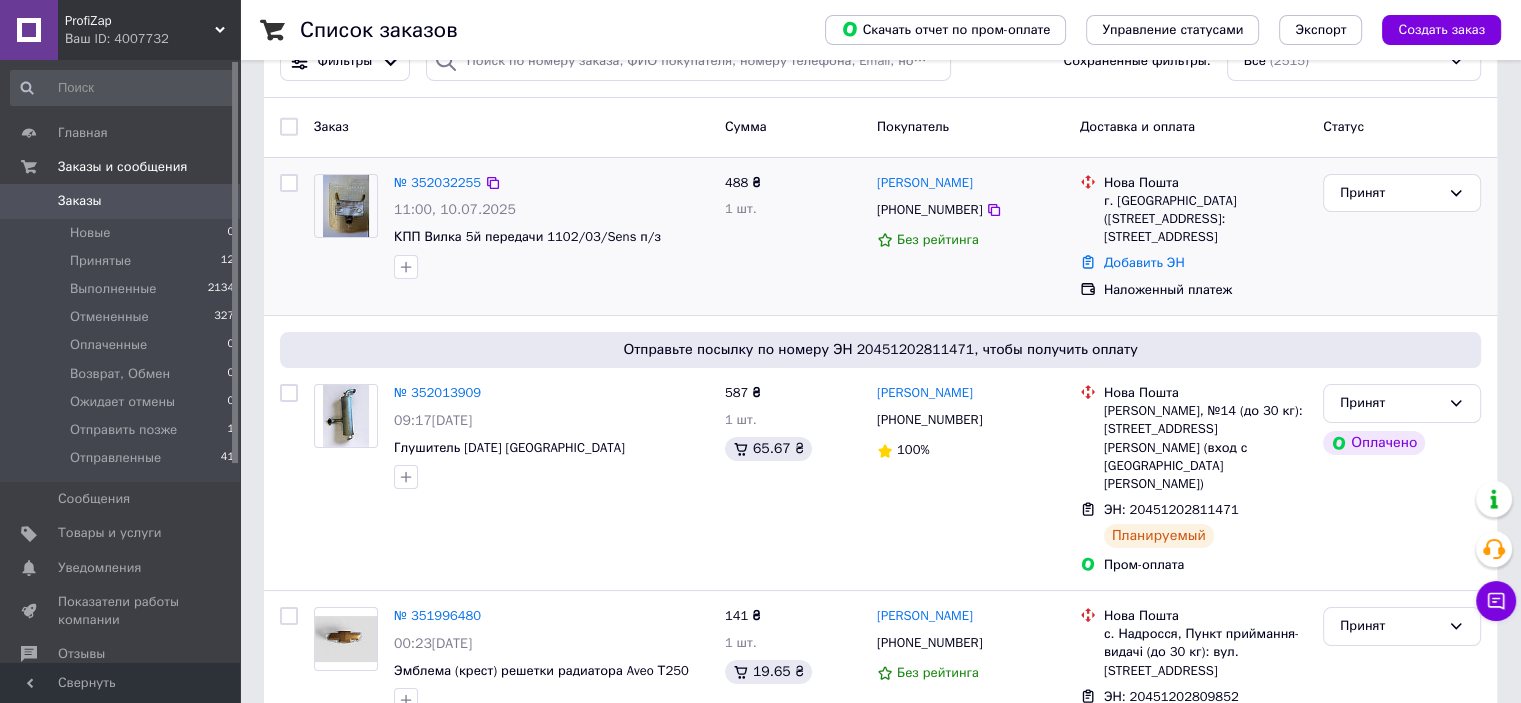 scroll, scrollTop: 0, scrollLeft: 0, axis: both 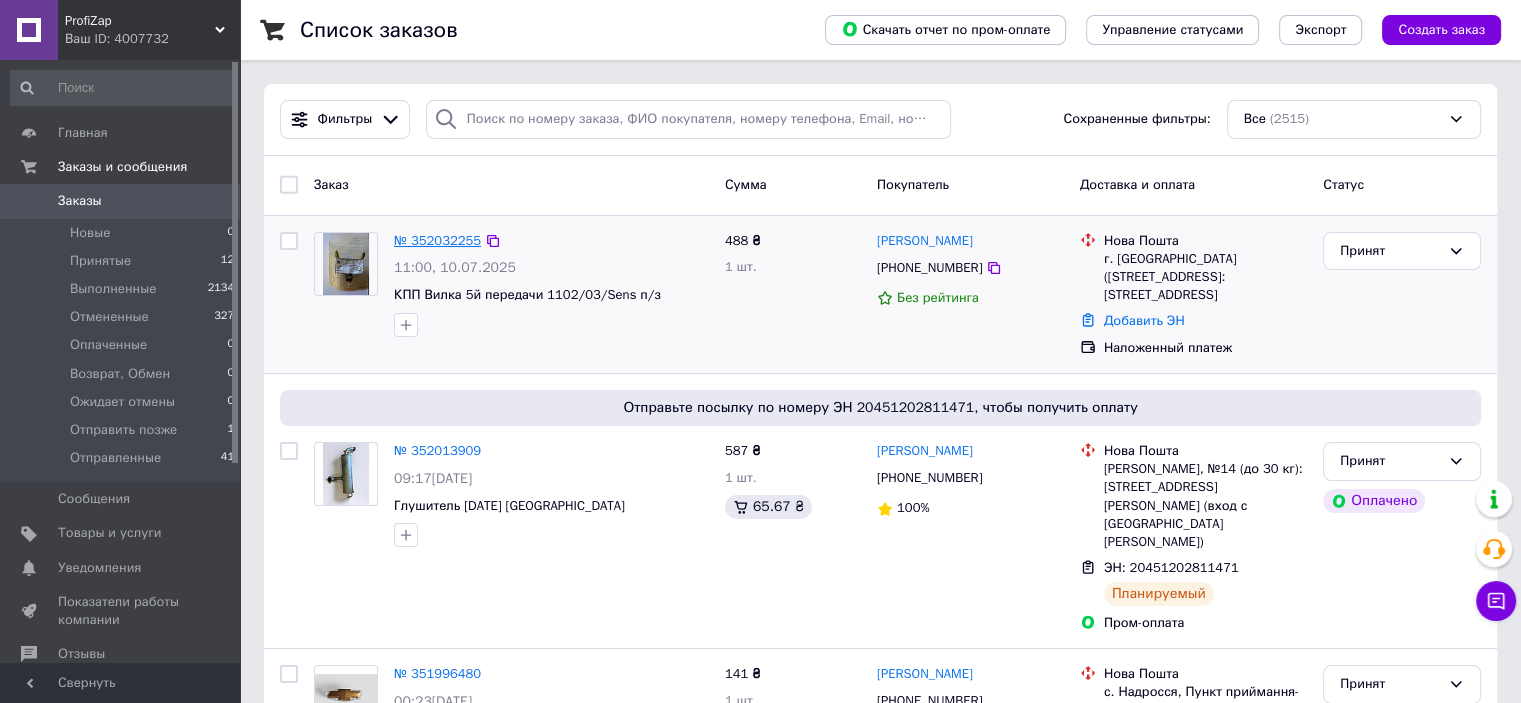 click on "№ 352032255" at bounding box center [437, 240] 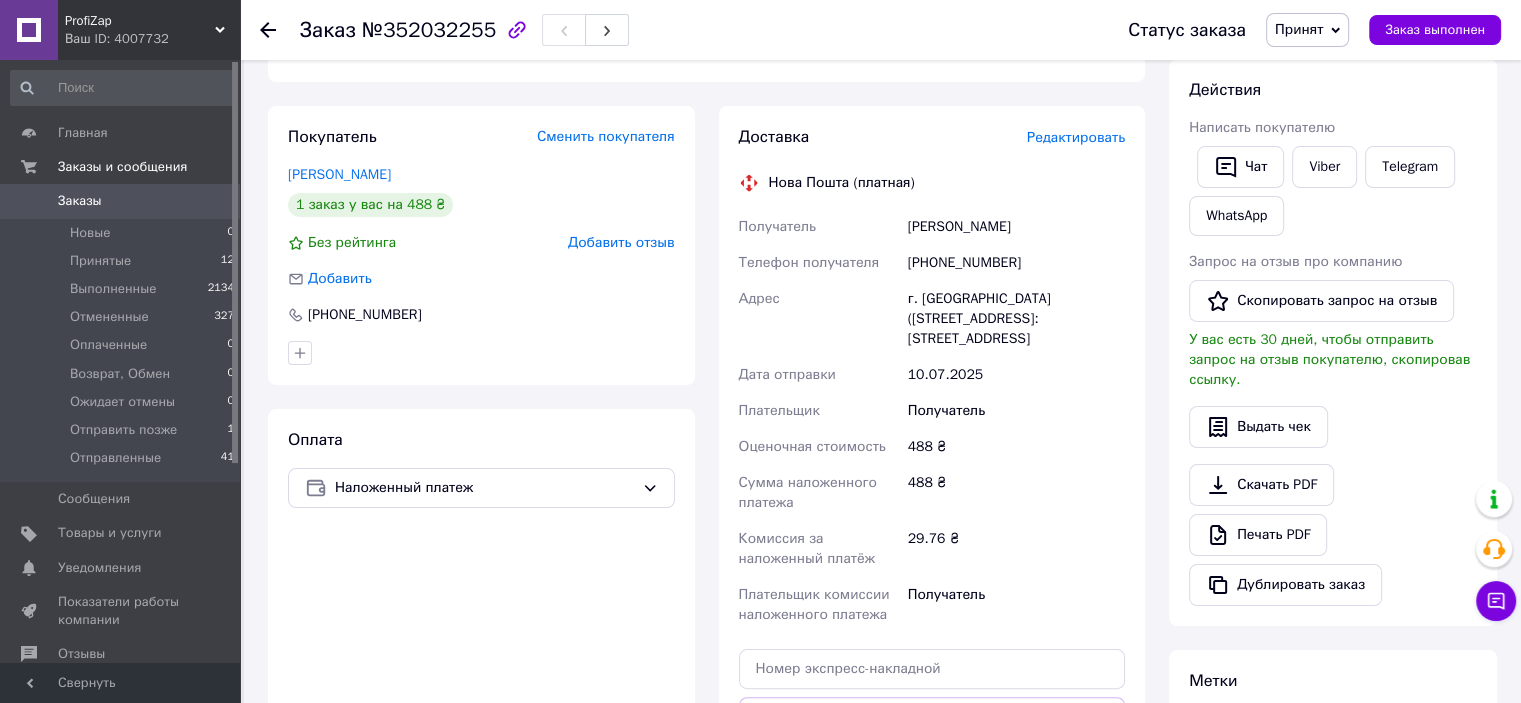 scroll, scrollTop: 500, scrollLeft: 0, axis: vertical 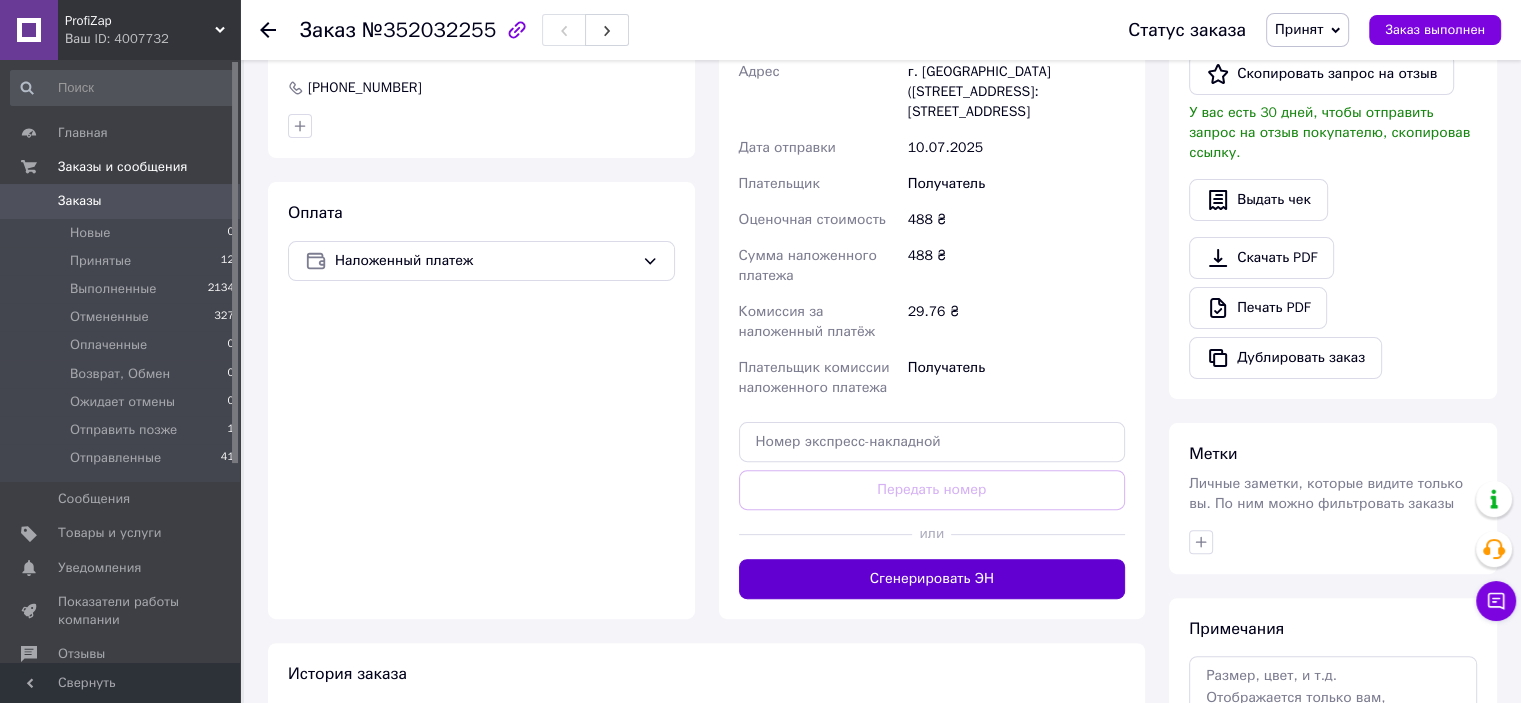 click on "Сгенерировать ЭН" at bounding box center [932, 579] 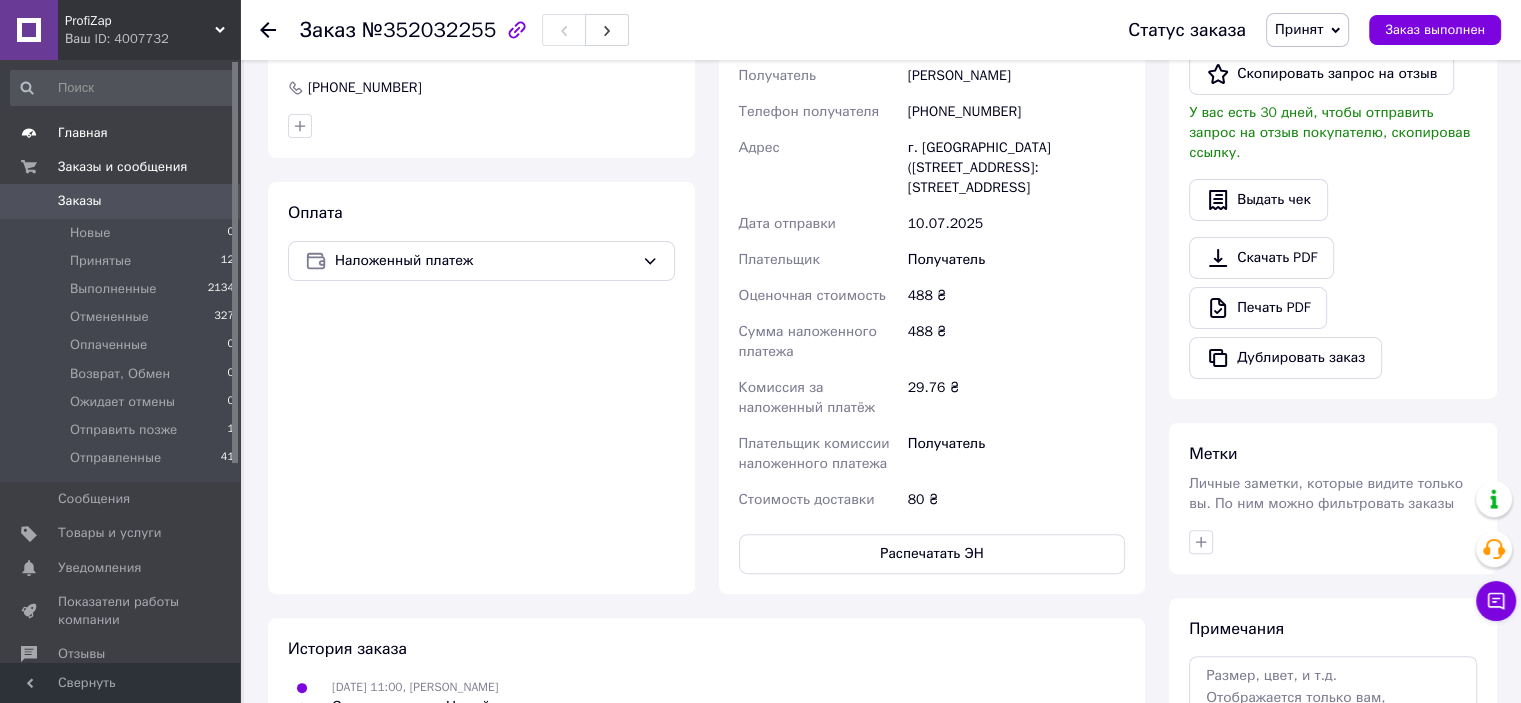click on "Главная" at bounding box center [121, 133] 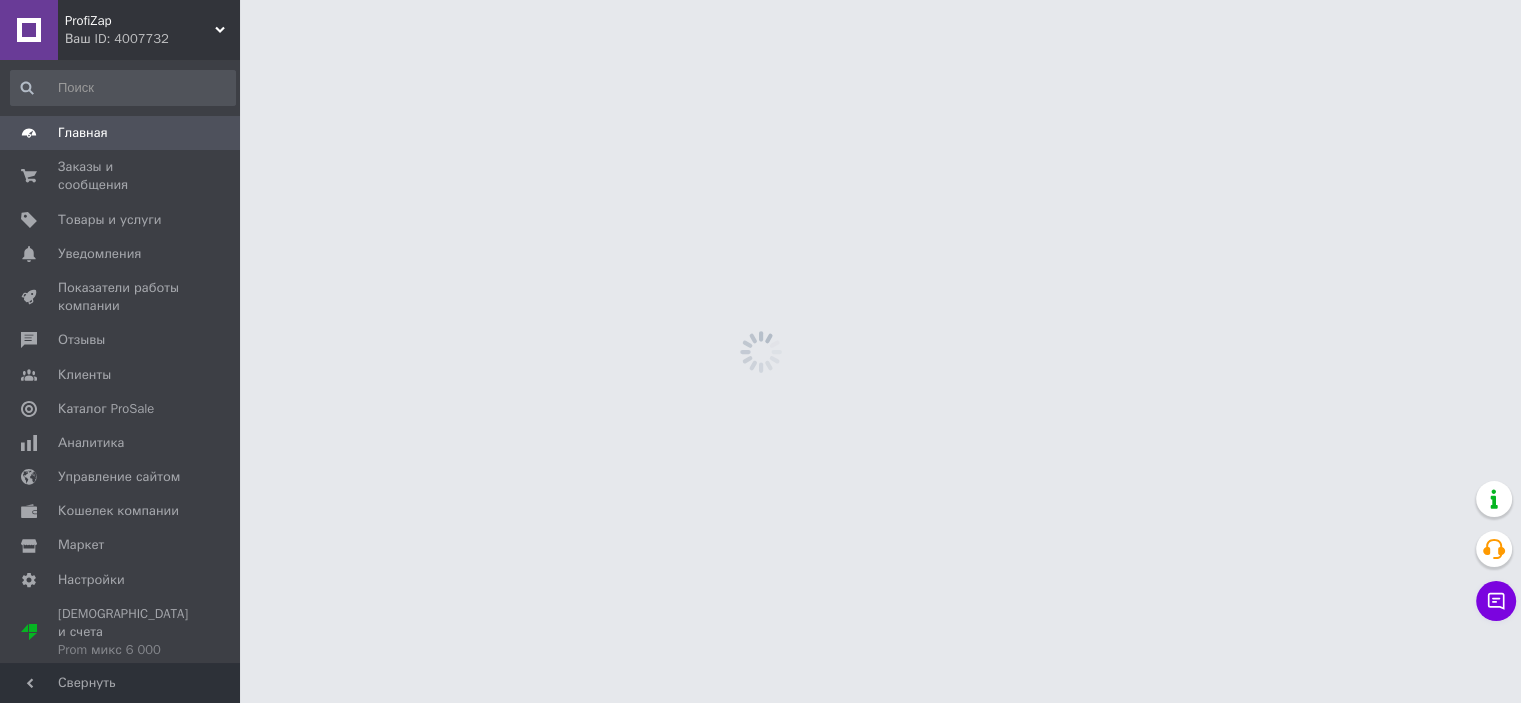 scroll, scrollTop: 0, scrollLeft: 0, axis: both 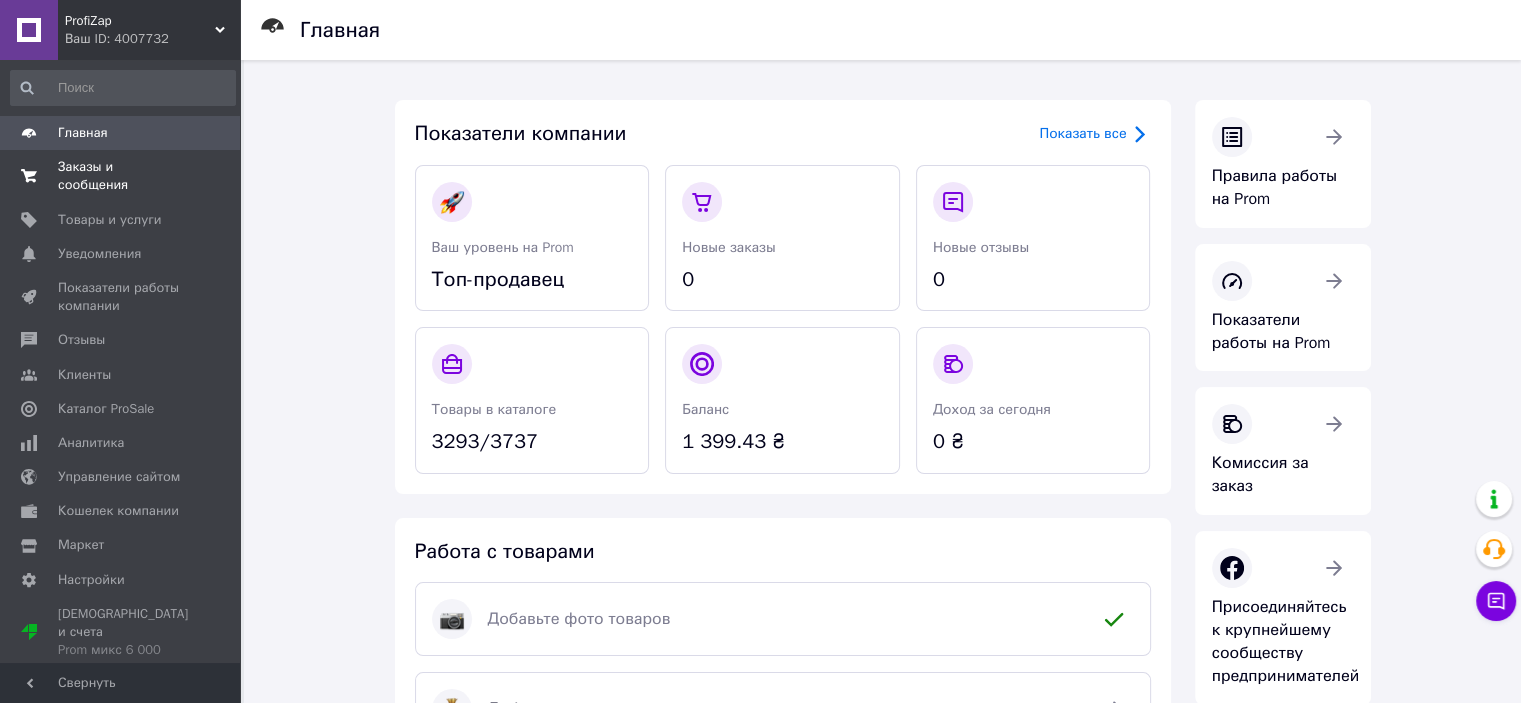 click on "0 0" at bounding box center (212, 176) 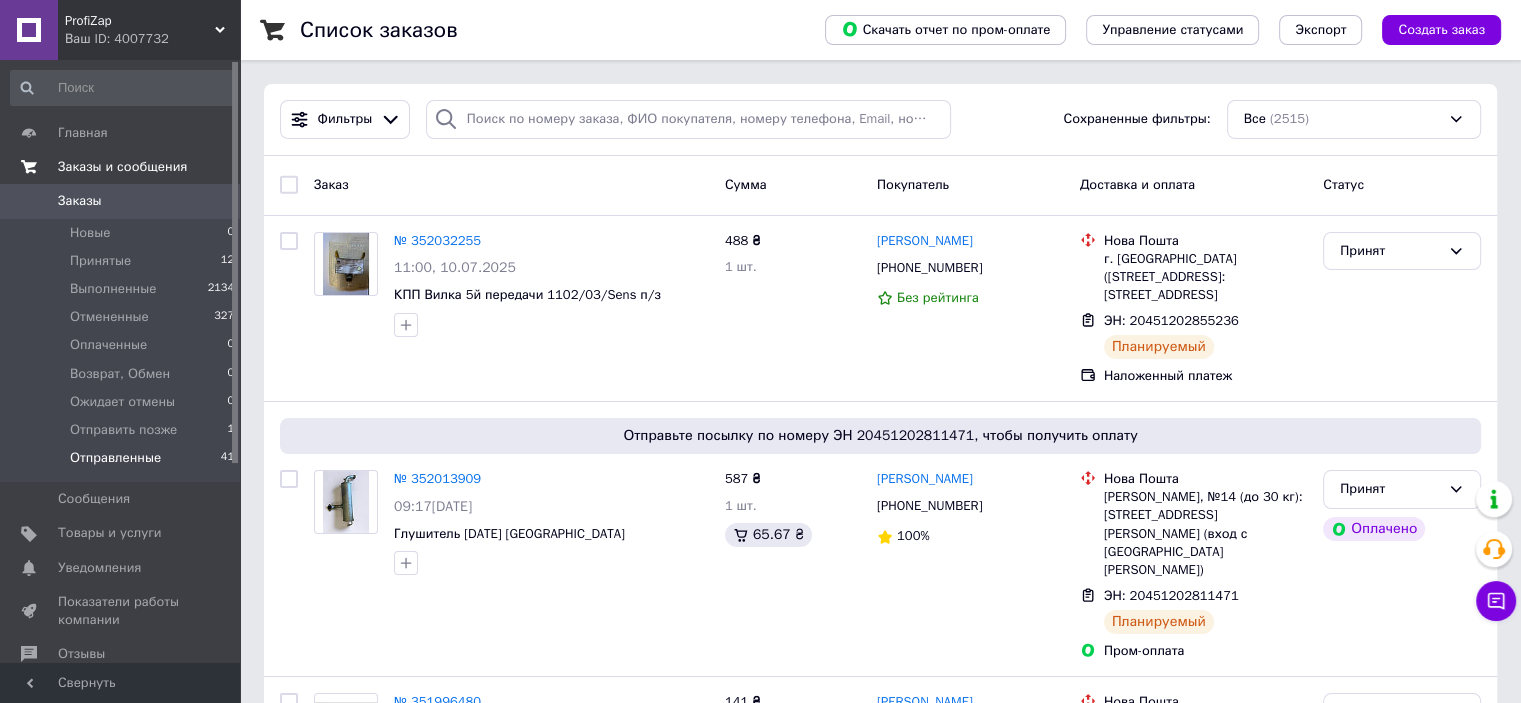 click on "Отправленные" at bounding box center (115, 458) 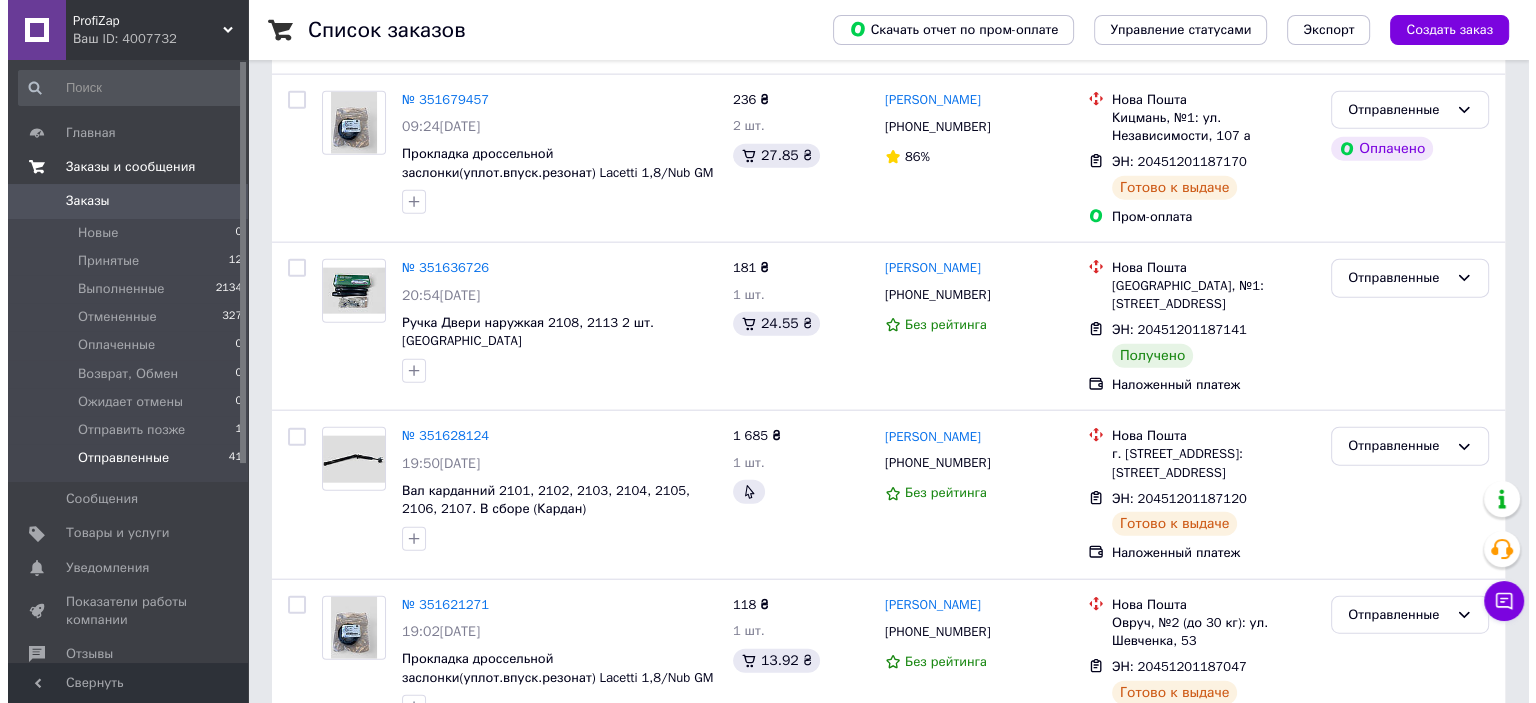 scroll, scrollTop: 7145, scrollLeft: 0, axis: vertical 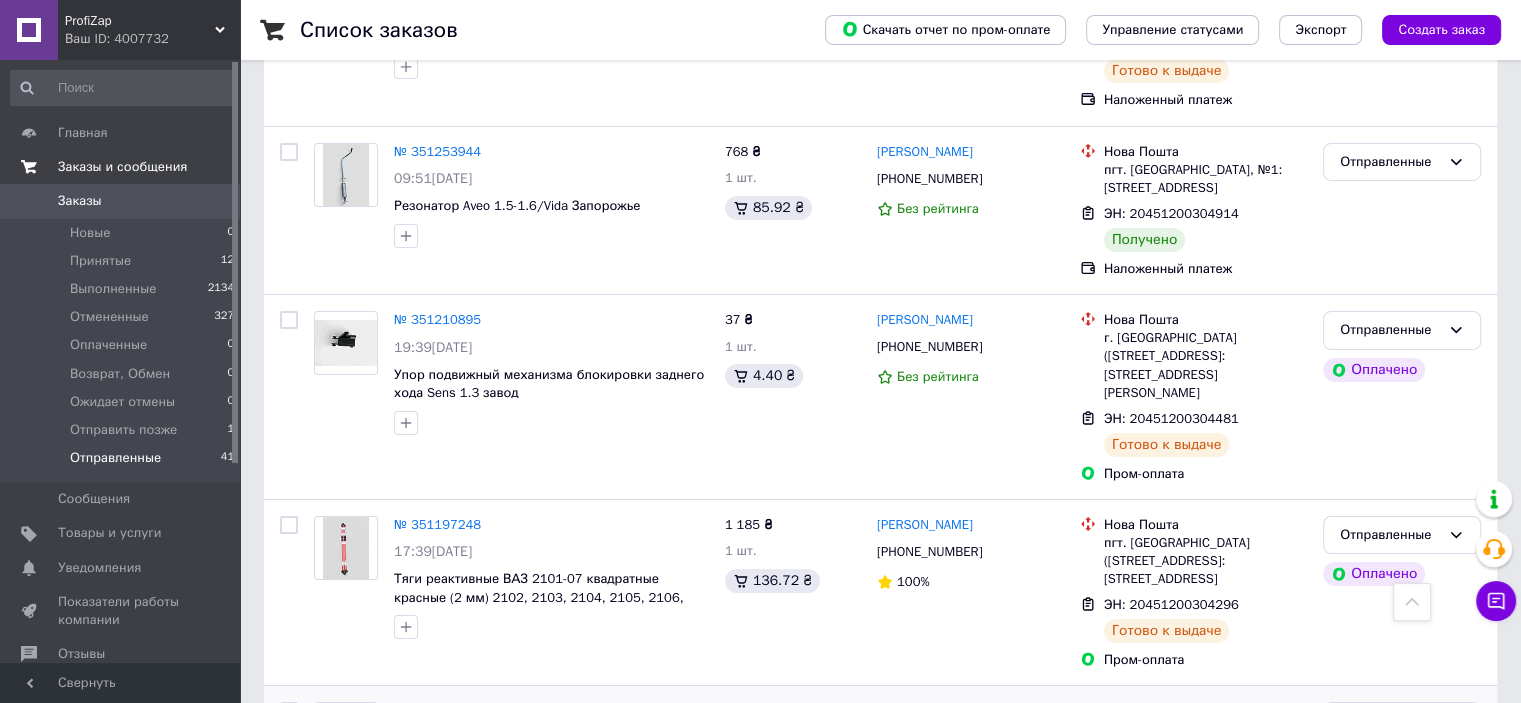 click on "Отправленные" at bounding box center (1390, 721) 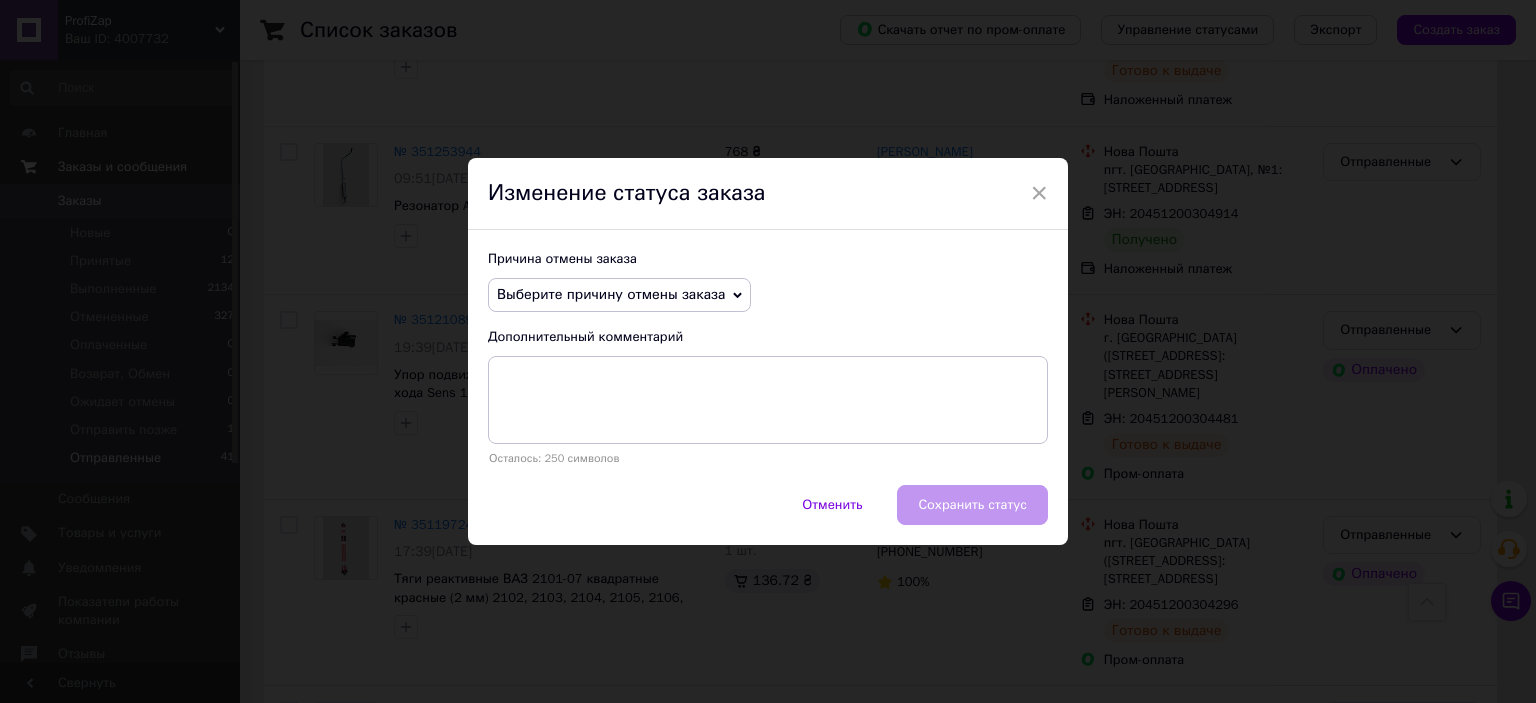click on "Выберите причину отмены заказа" at bounding box center (611, 294) 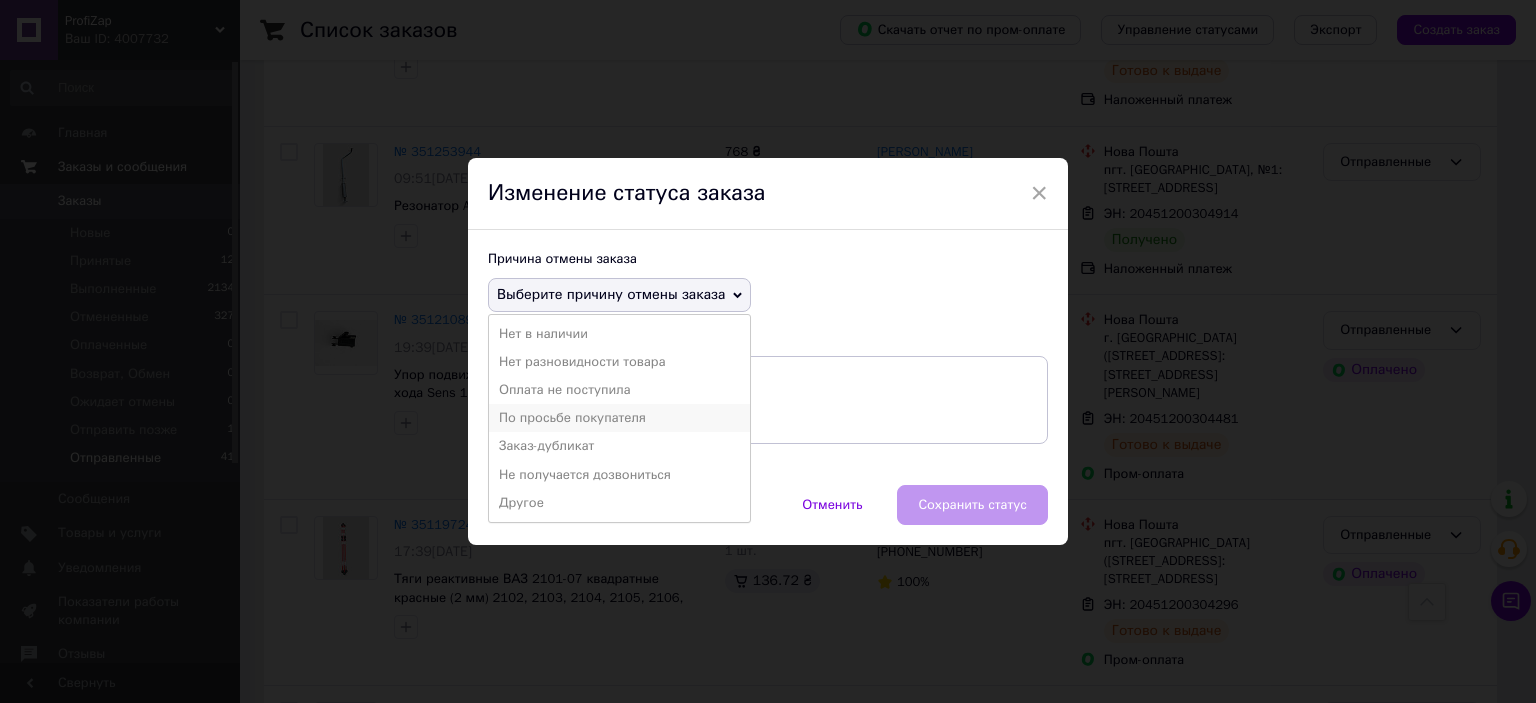 click on "По просьбе покупателя" at bounding box center (619, 418) 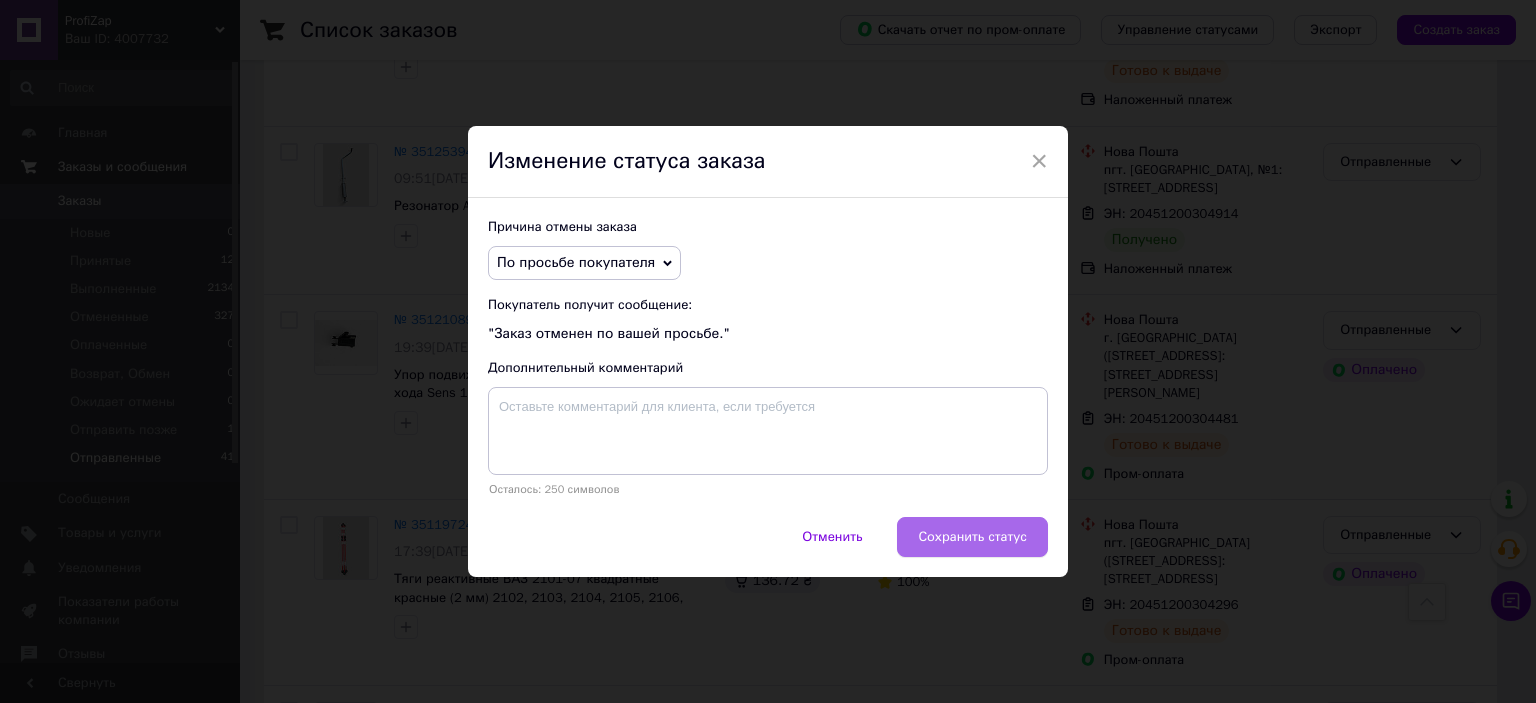 click on "Сохранить статус" at bounding box center (972, 537) 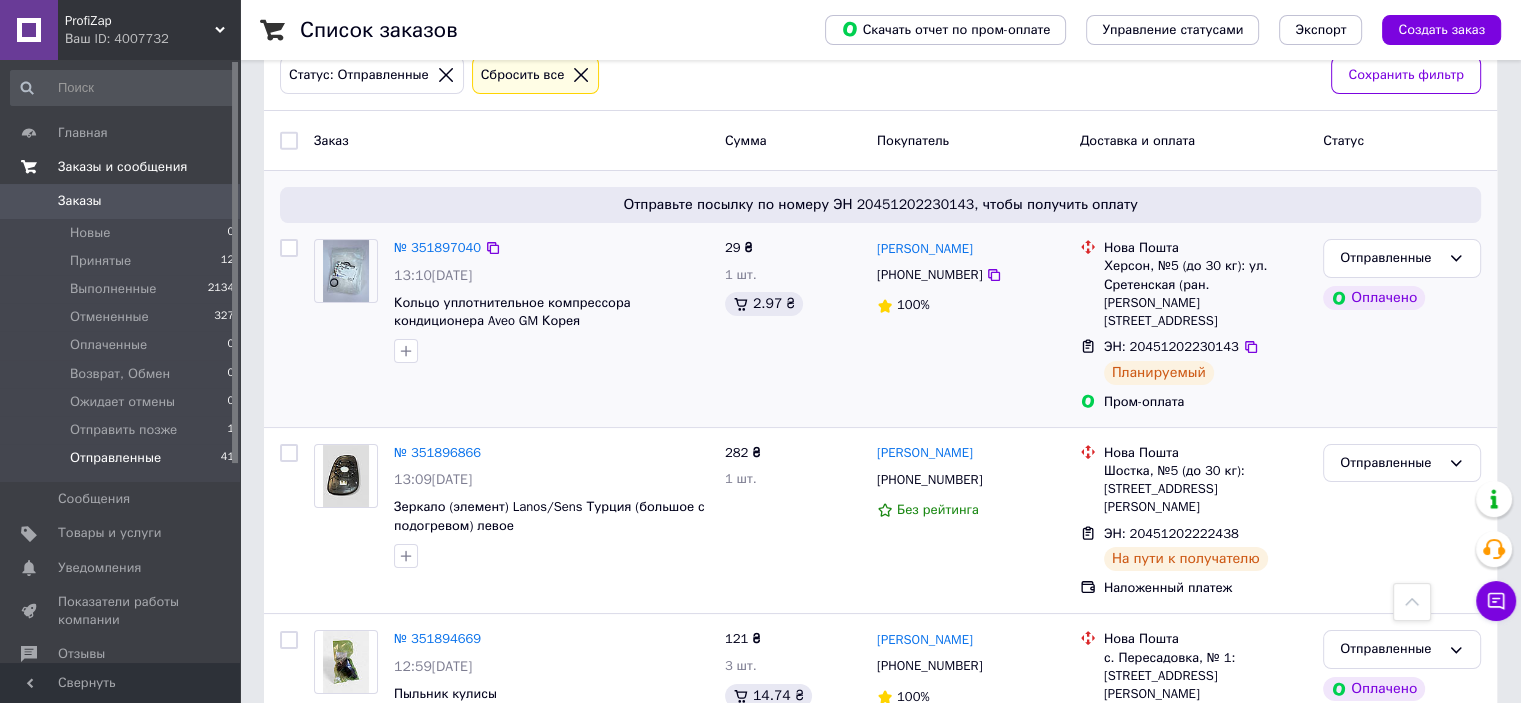 scroll, scrollTop: 0, scrollLeft: 0, axis: both 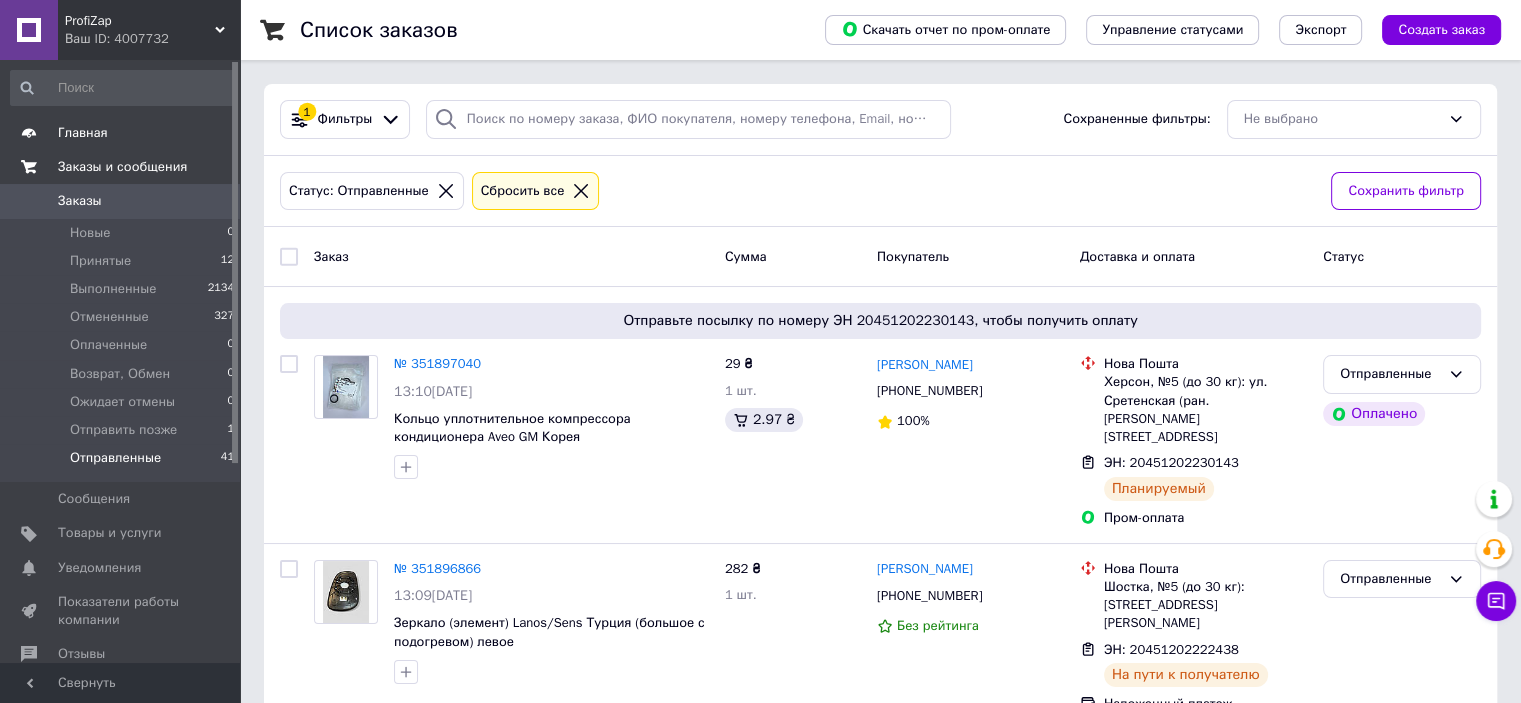 click on "Главная" at bounding box center (83, 133) 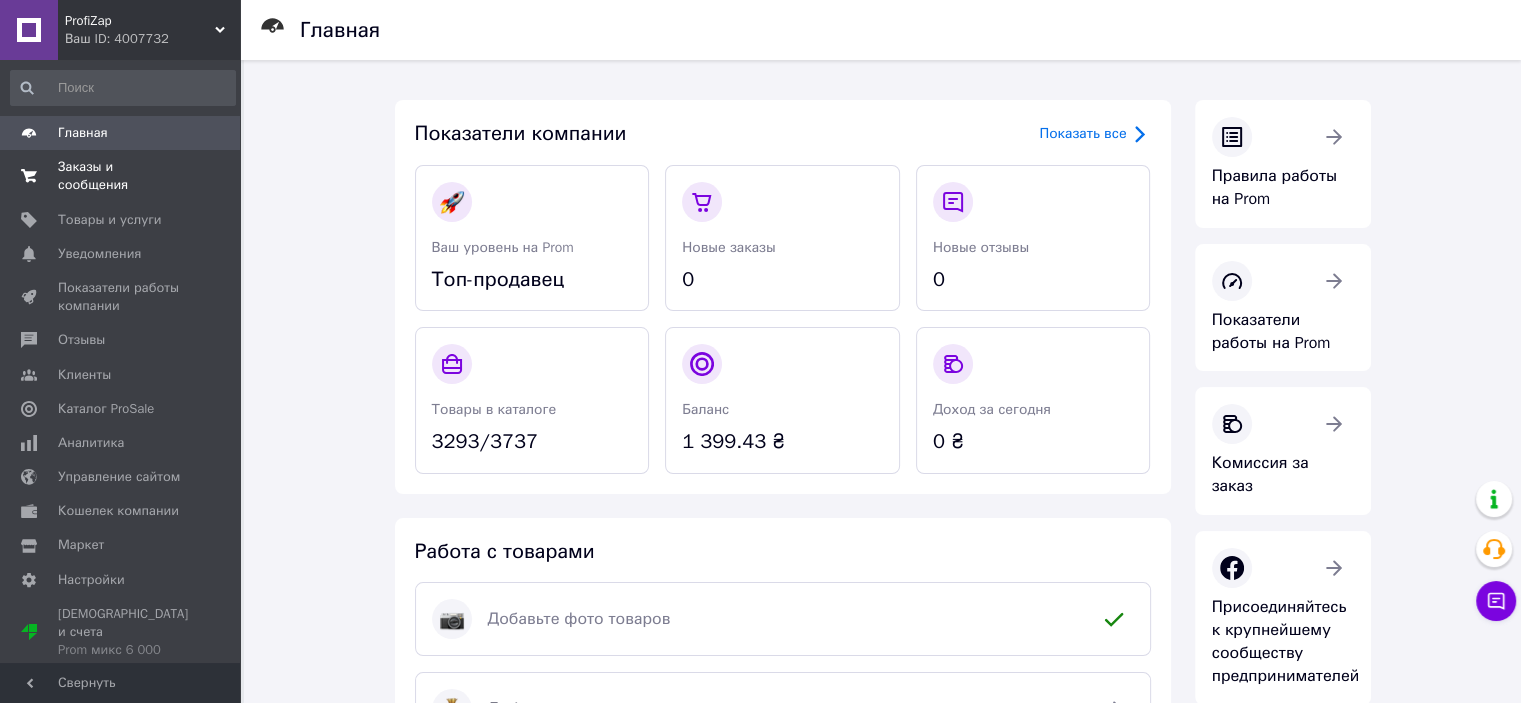 click on "Заказы и сообщения 0 0" at bounding box center (120, 176) 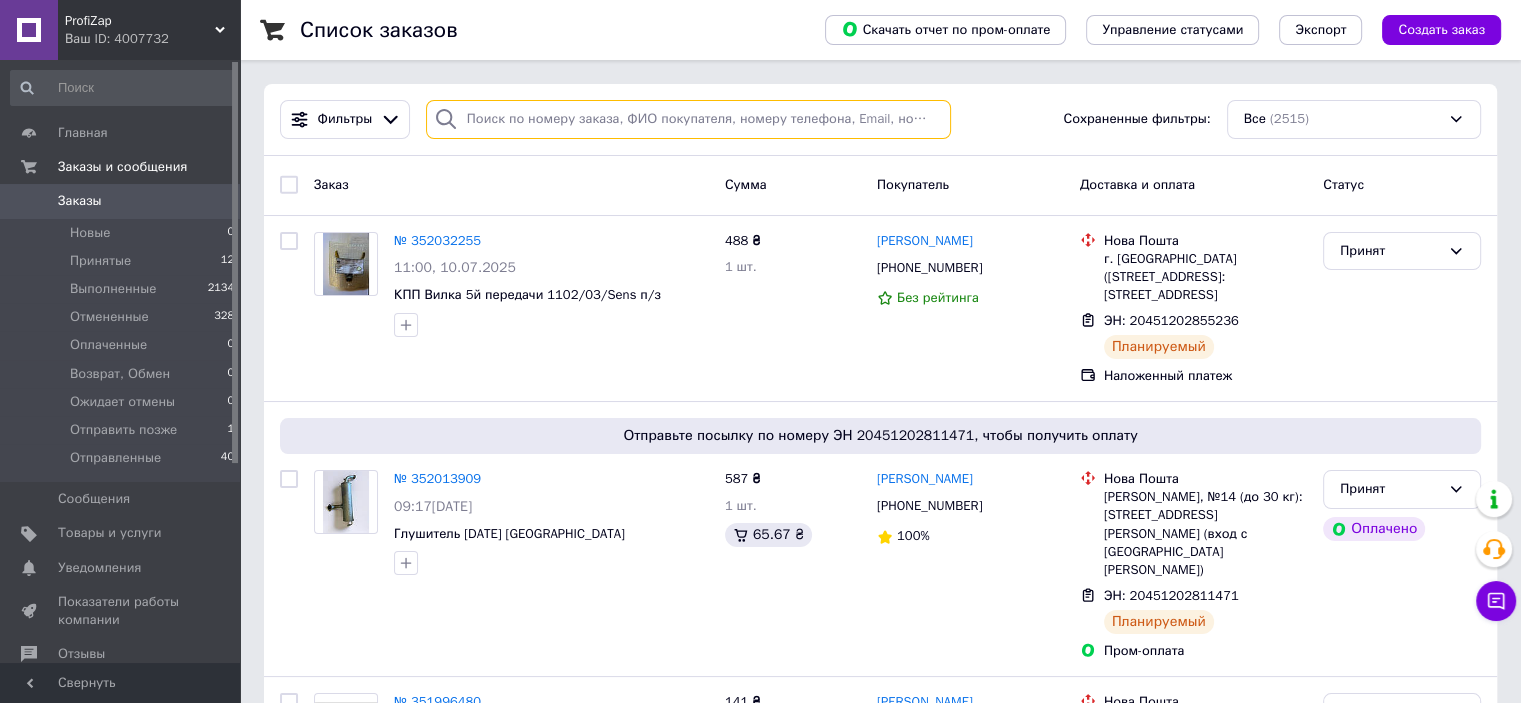 click at bounding box center (688, 119) 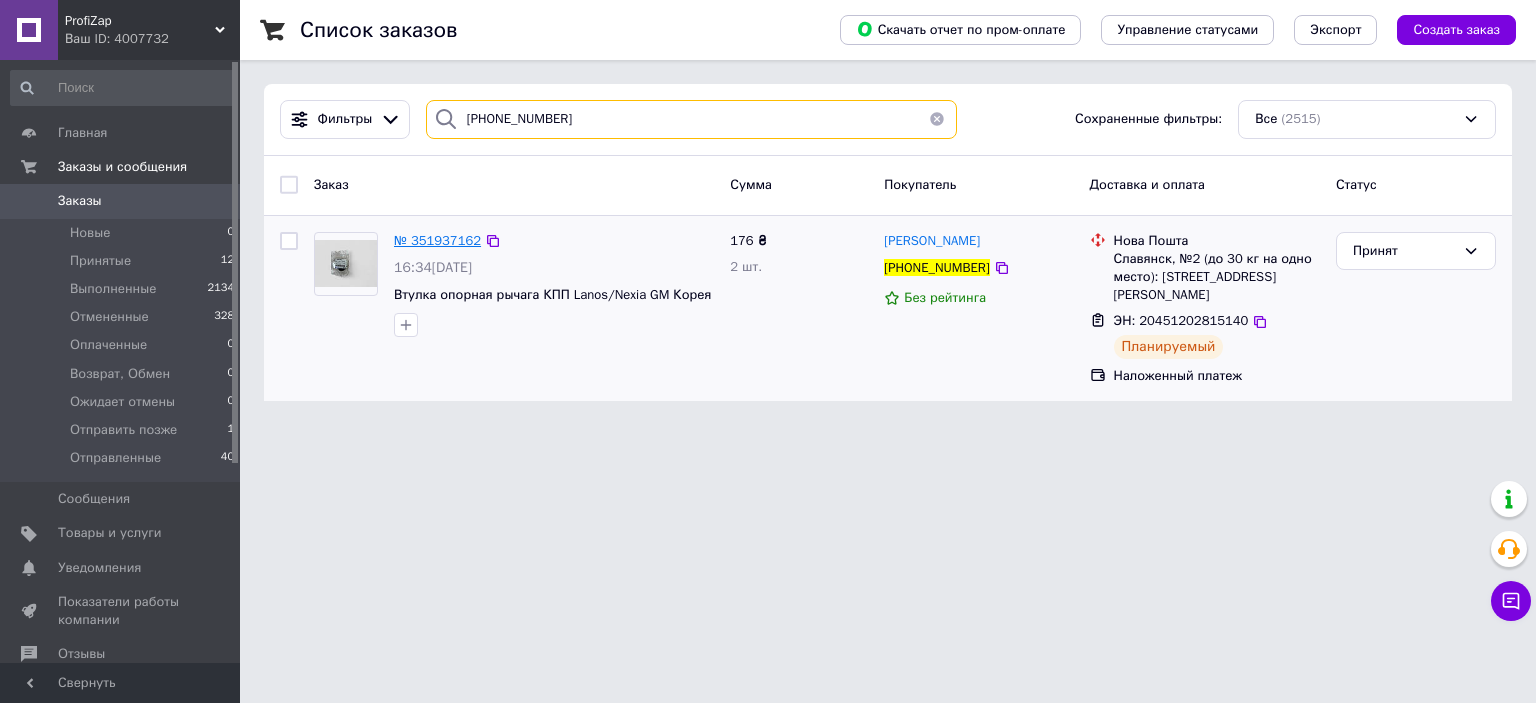 type on "[PHONE_NUMBER]" 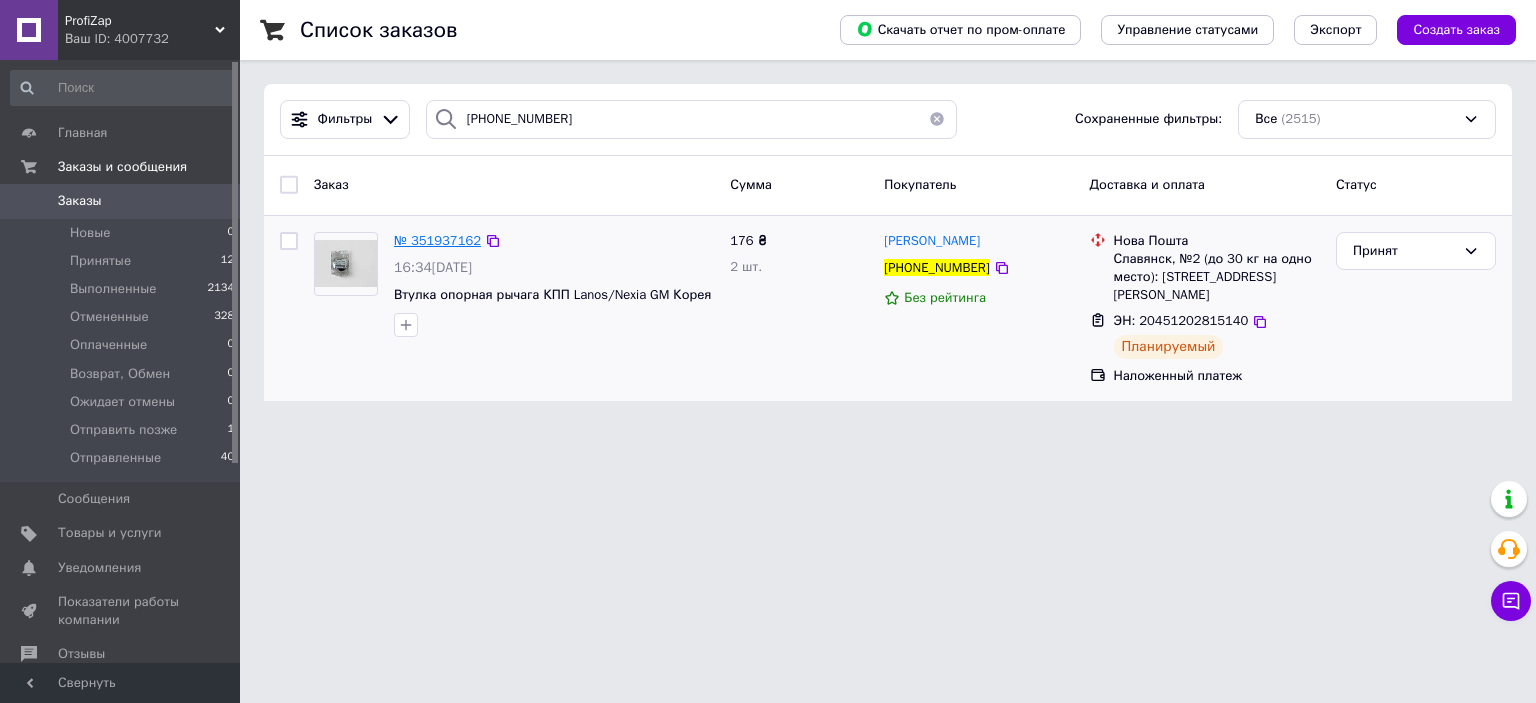 click on "№ 351937162" at bounding box center (437, 240) 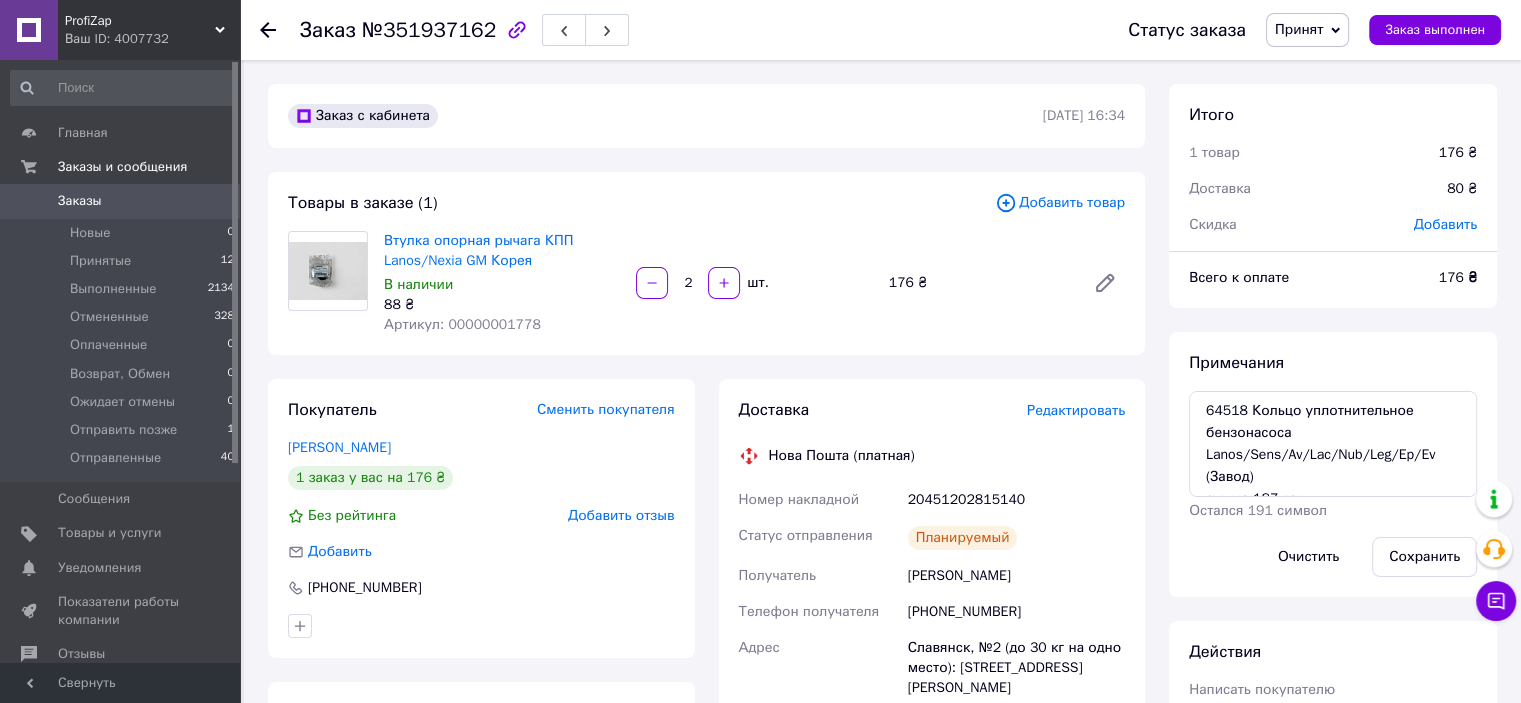 scroll, scrollTop: 15, scrollLeft: 0, axis: vertical 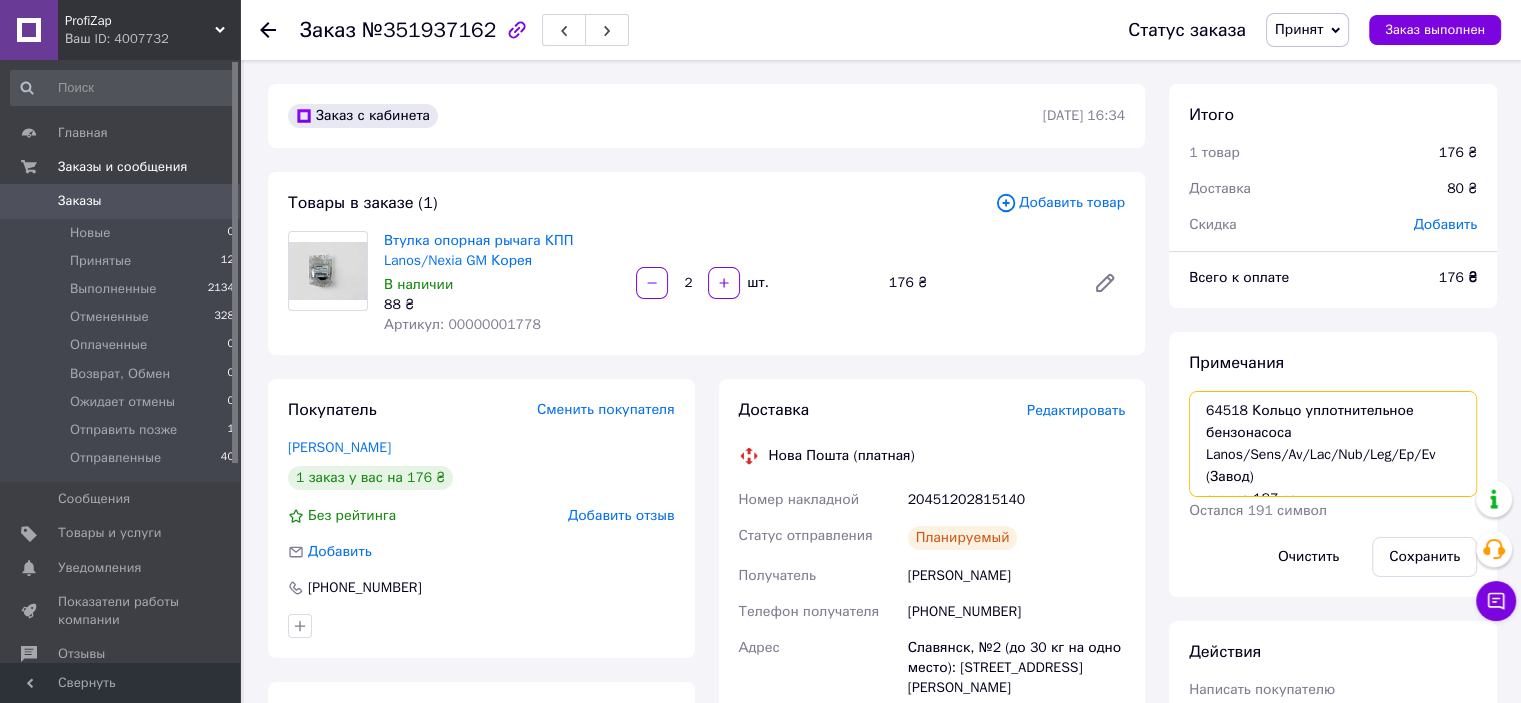 click on "64518 Кольцо уплотнительное бензонасоса Lanos/Sens/Av/Lac/Nub/Leg/Ep/Ev (Завод)
сумма 187 грн
ТТН на вайбер" at bounding box center [1333, 444] 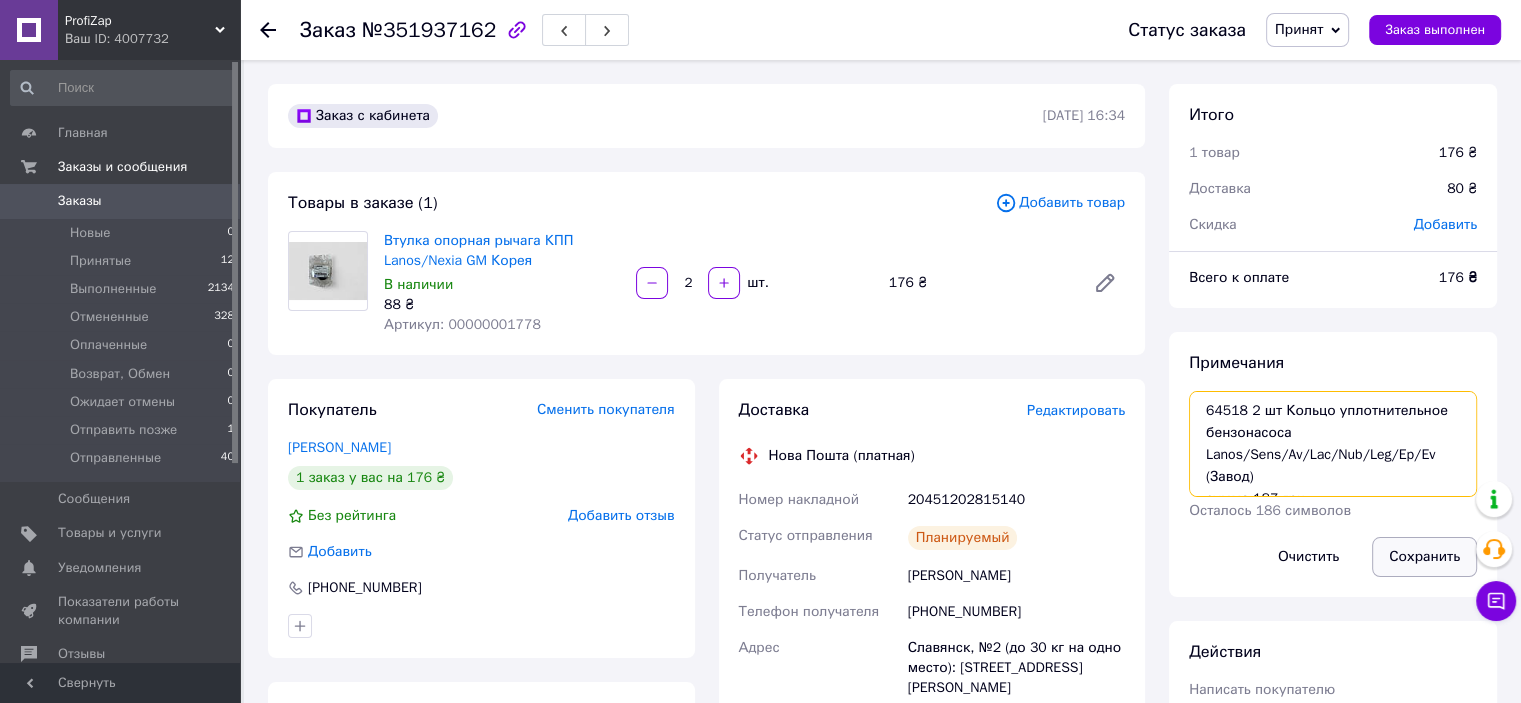 type on "64518 2 шт Кольцо уплотнительное бензонасоса Lanos/Sens/Av/Lac/Nub/Leg/Ep/Ev (Завод)
сумма 187 грн
ТТН на вайбер" 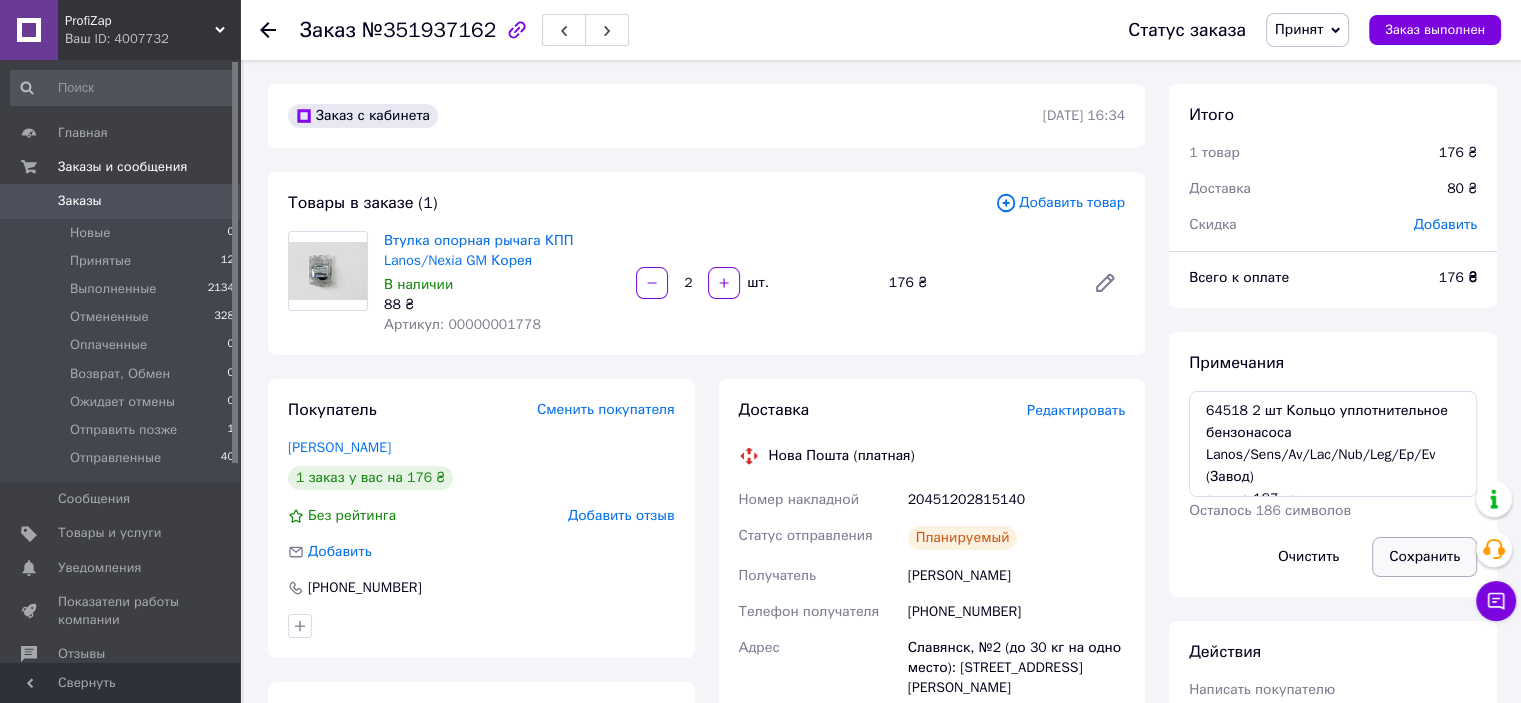 click on "Сохранить" at bounding box center (1424, 557) 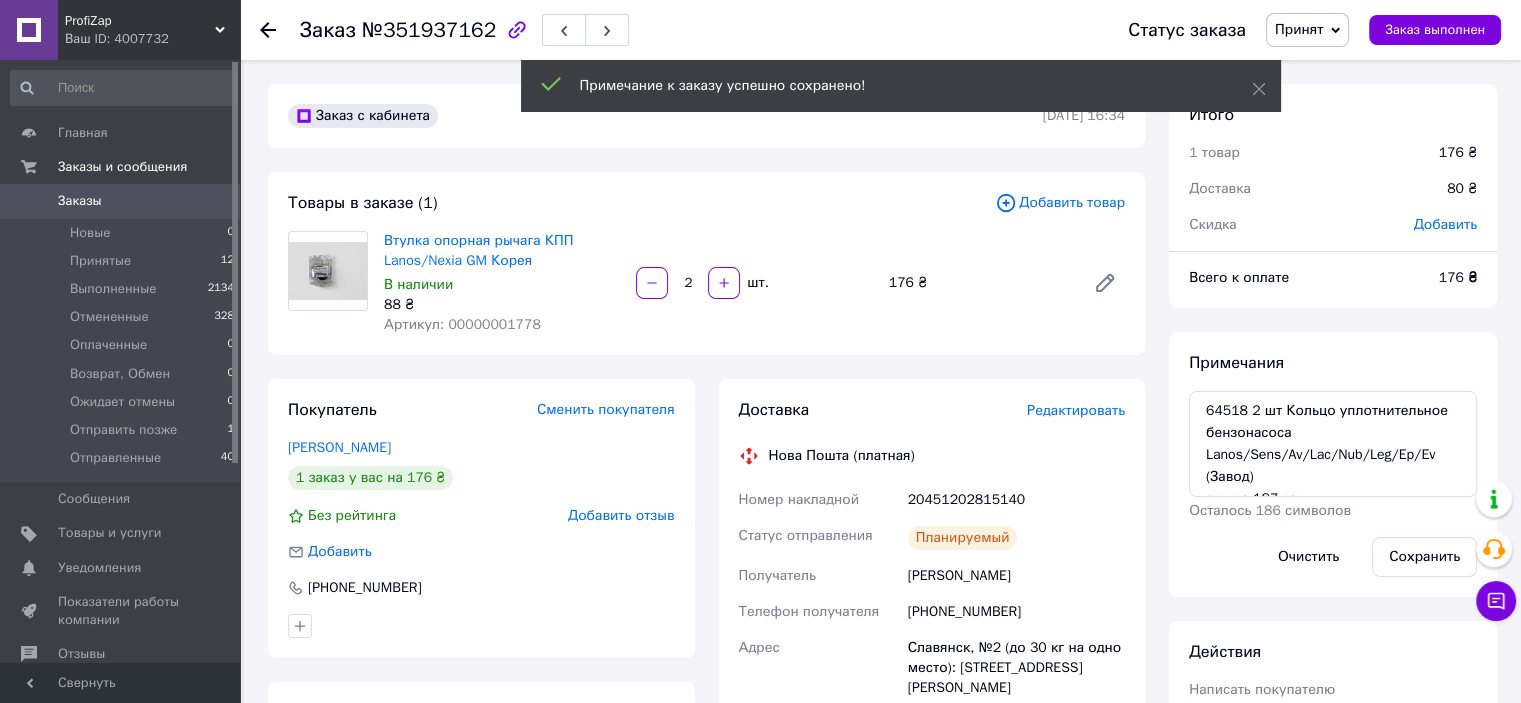scroll, scrollTop: 84, scrollLeft: 0, axis: vertical 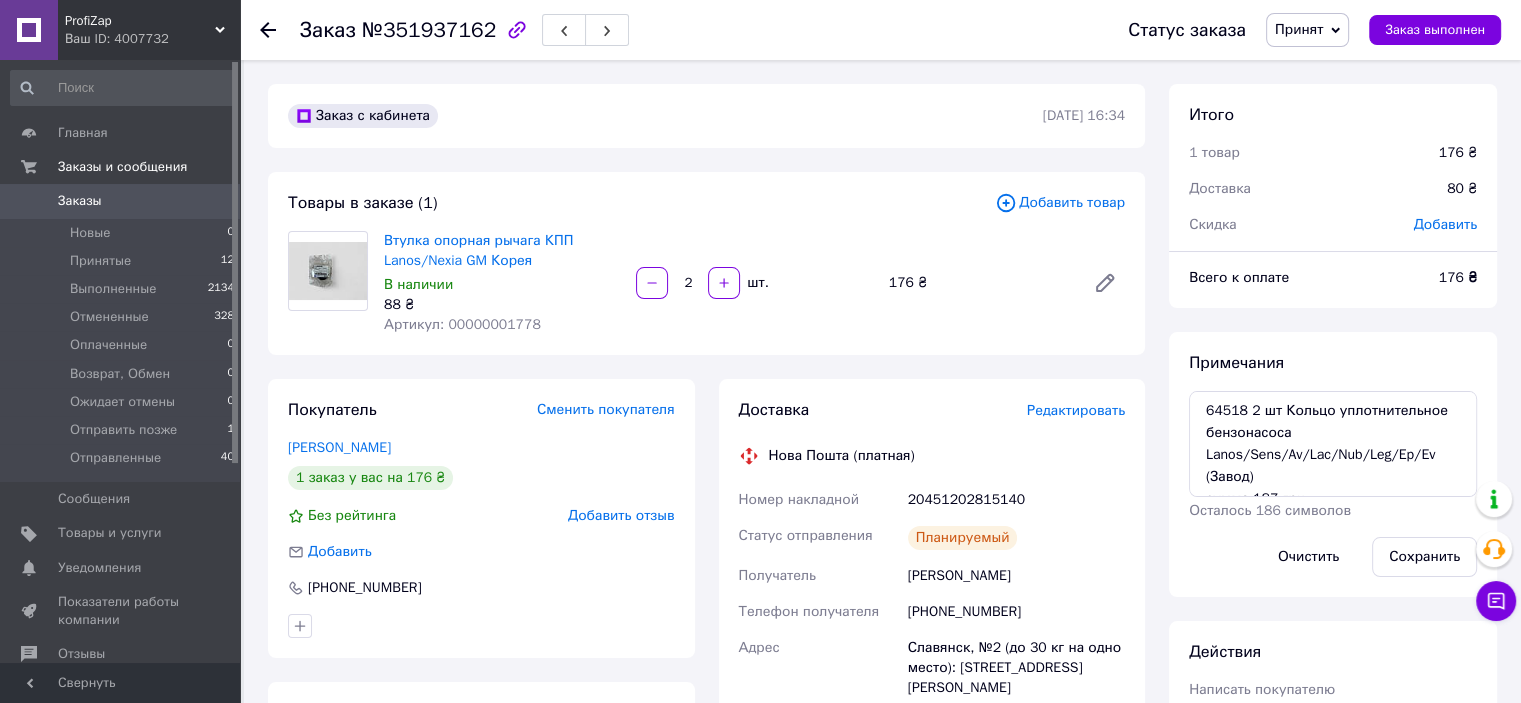 click on "Редактировать" at bounding box center [1076, 410] 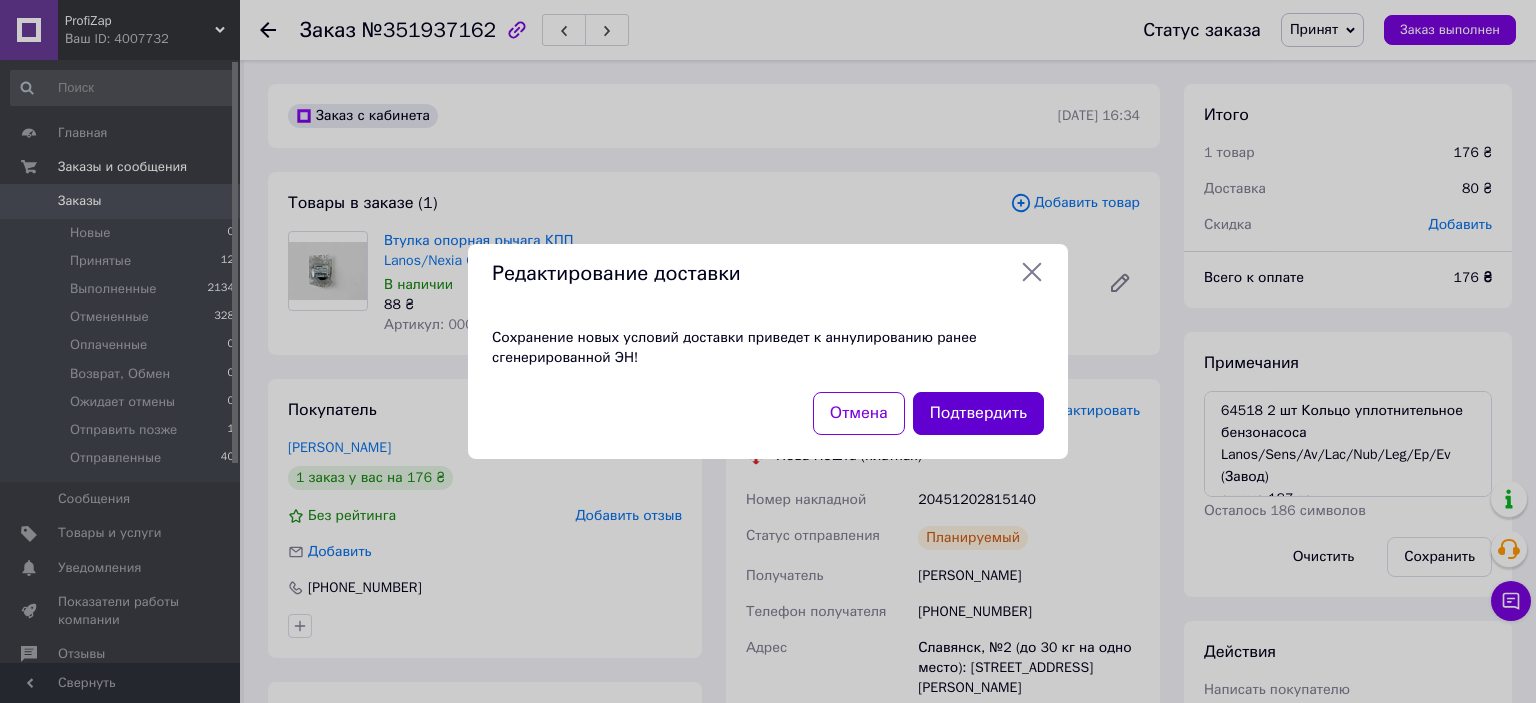 click on "Подтвердить" at bounding box center (978, 413) 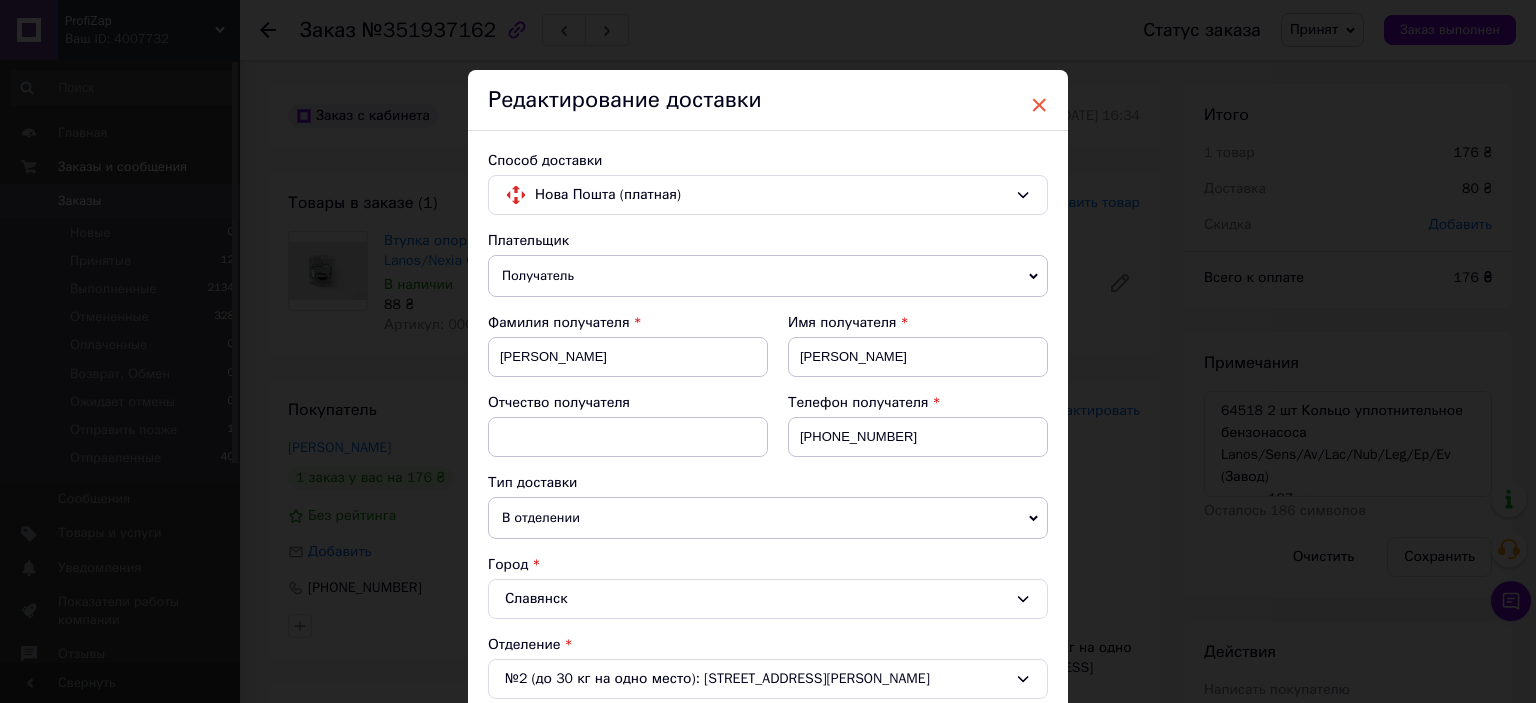 click on "×" at bounding box center [1039, 105] 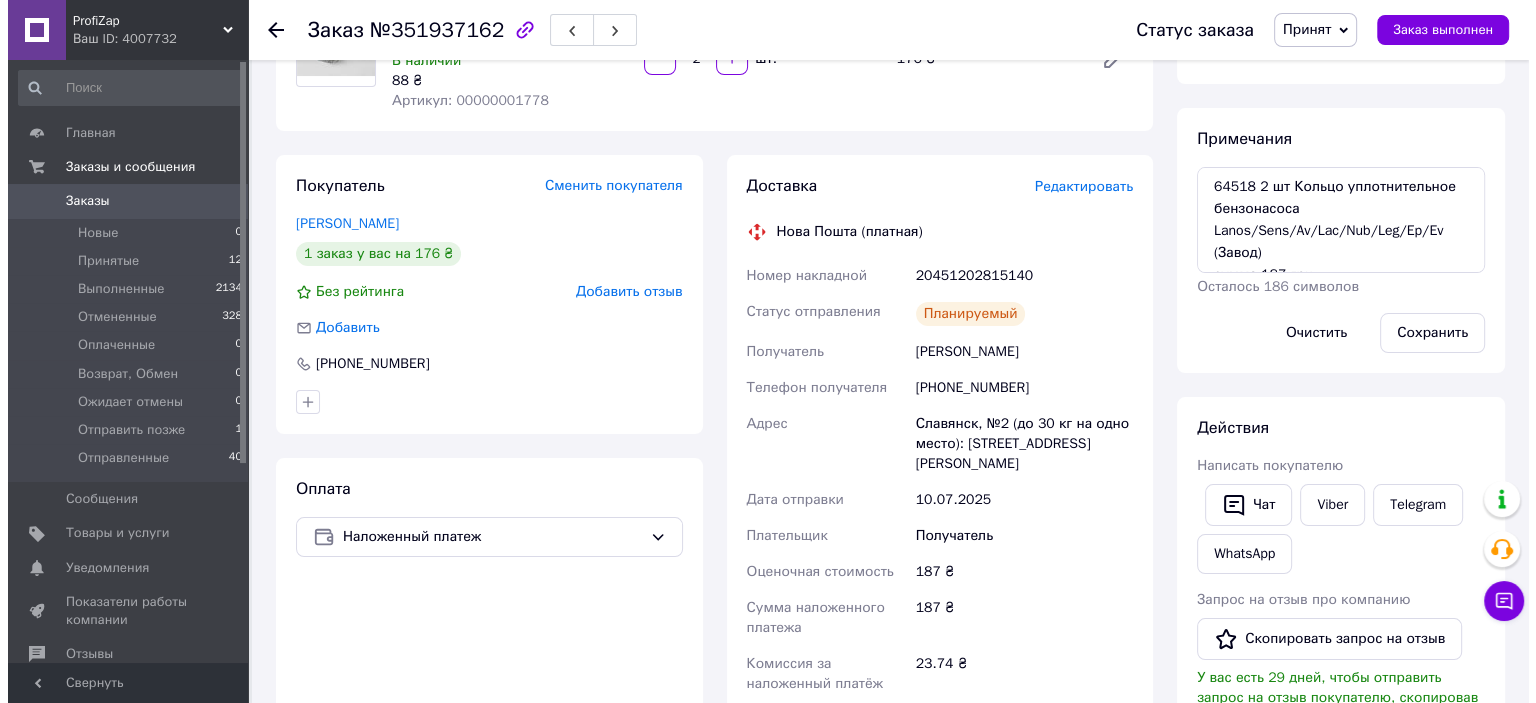 scroll, scrollTop: 0, scrollLeft: 0, axis: both 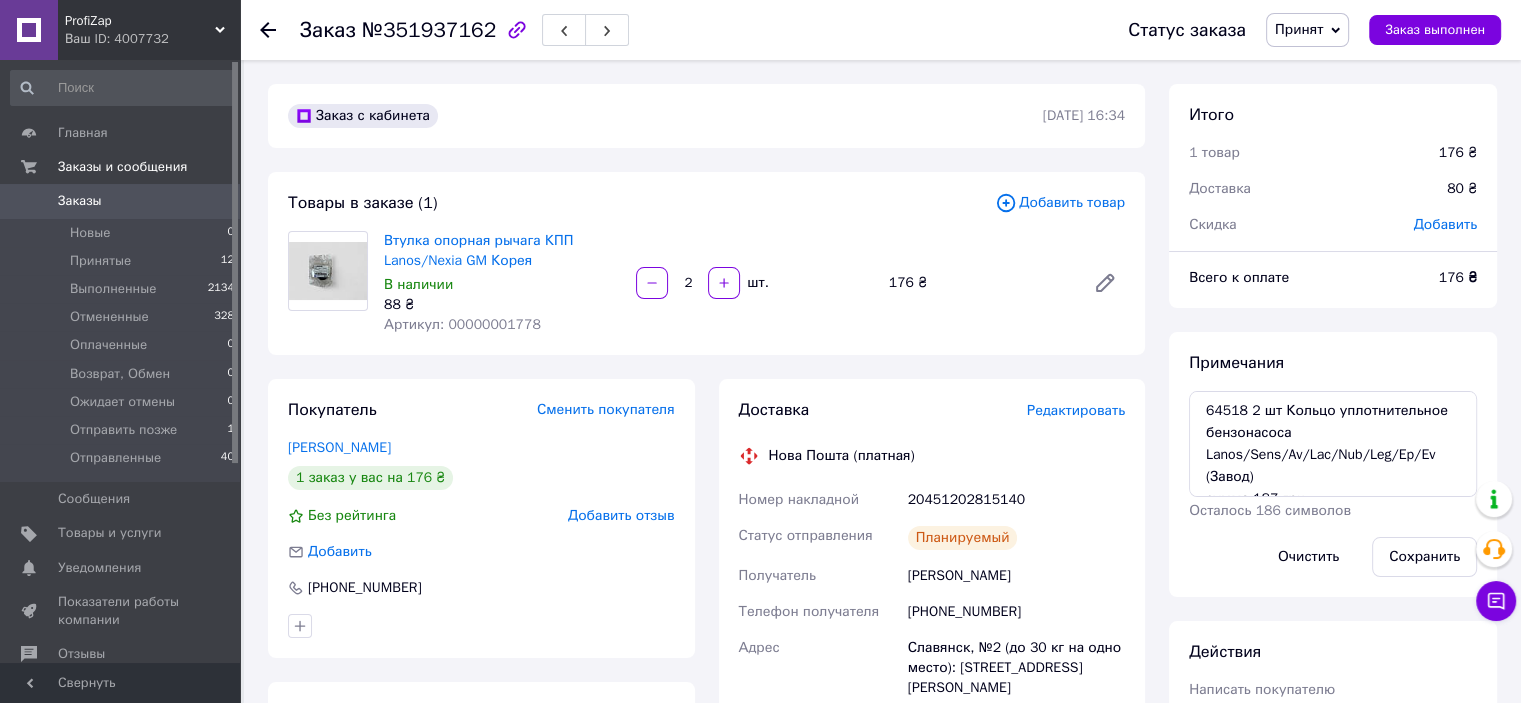 click on "Редактировать" at bounding box center (1076, 410) 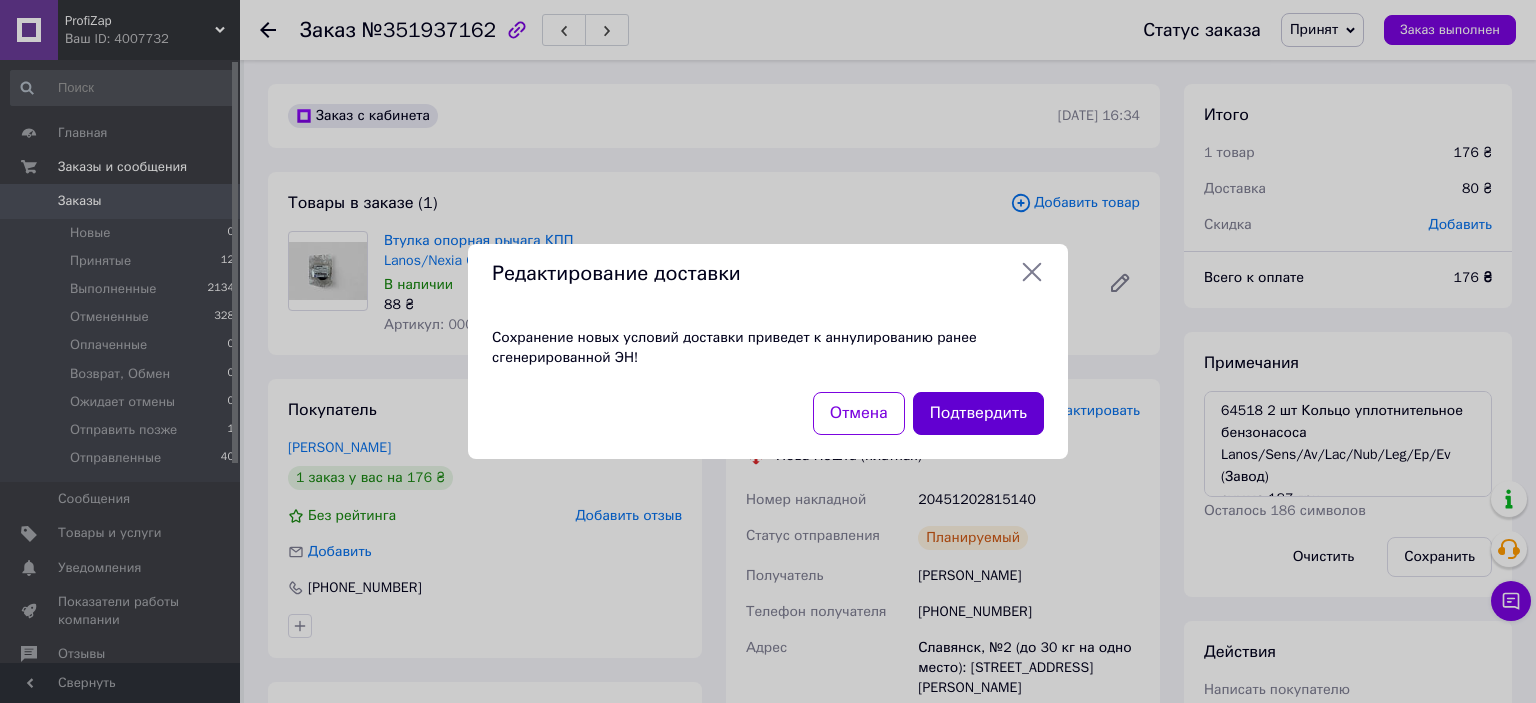 click on "Подтвердить" at bounding box center [978, 413] 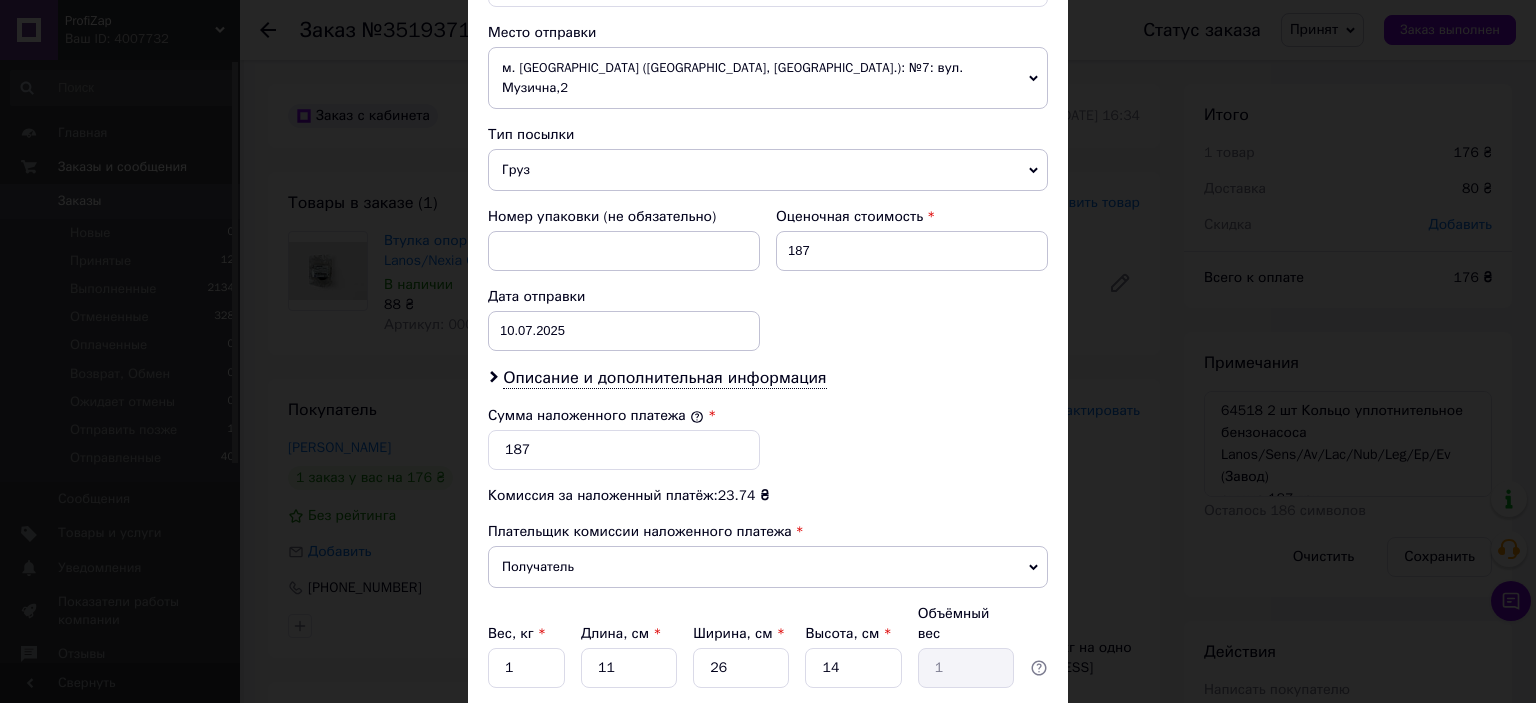 scroll, scrollTop: 800, scrollLeft: 0, axis: vertical 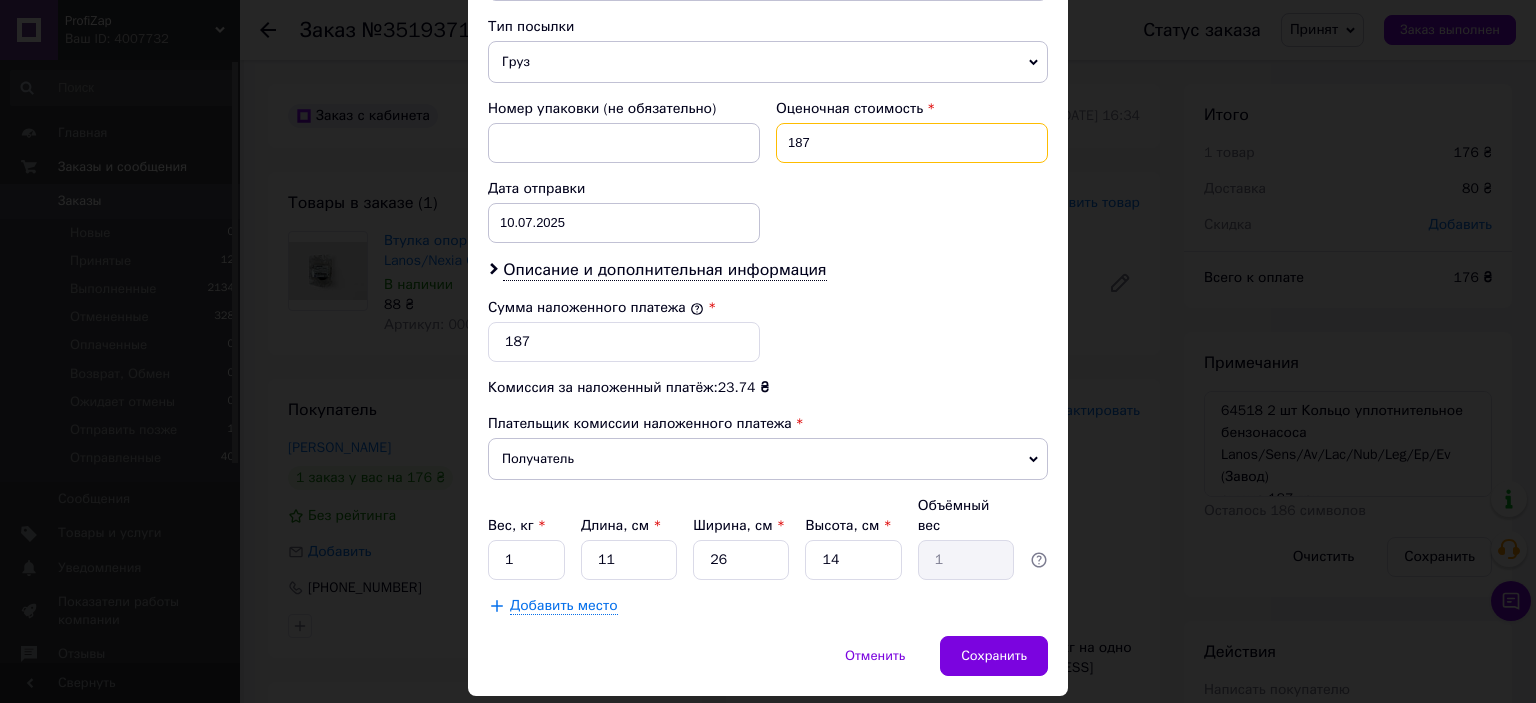 click on "187" at bounding box center (912, 143) 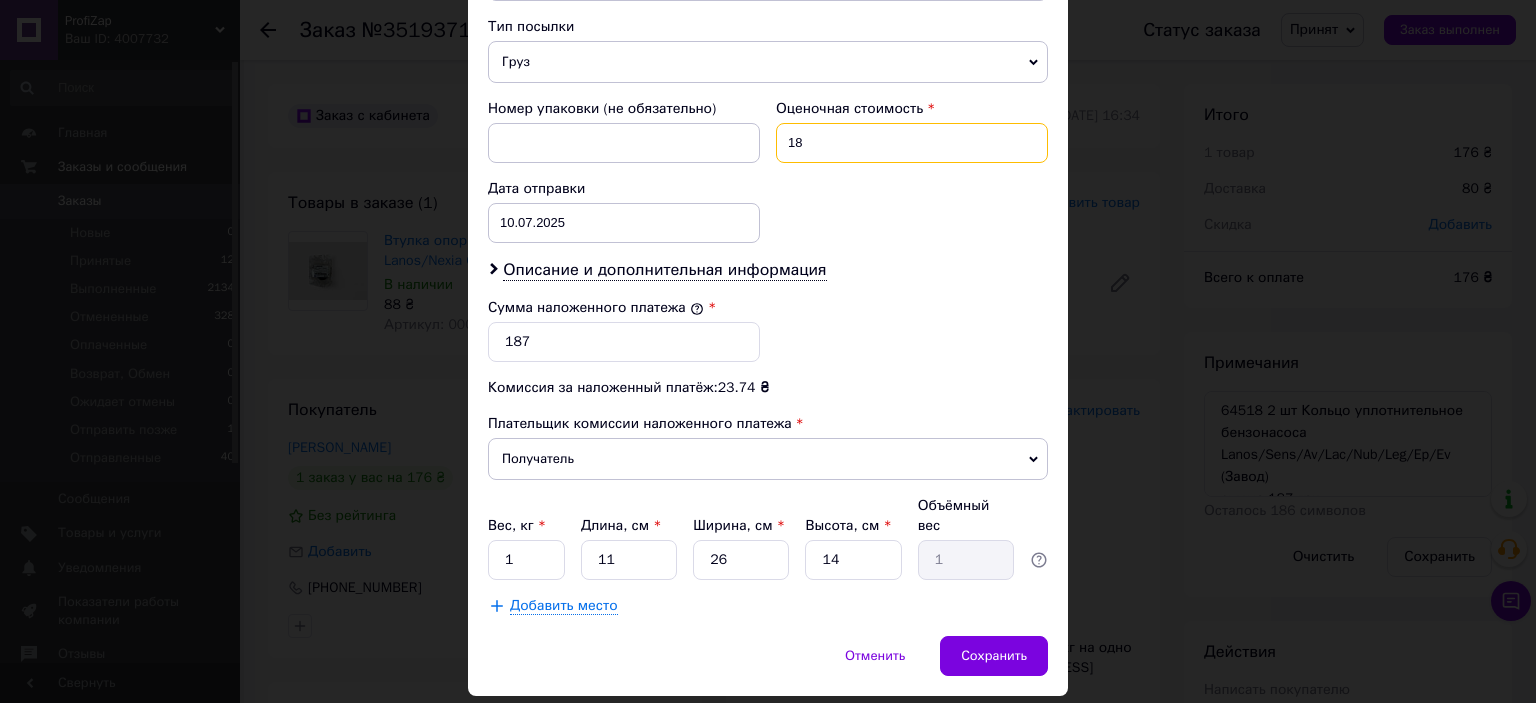 type on "1" 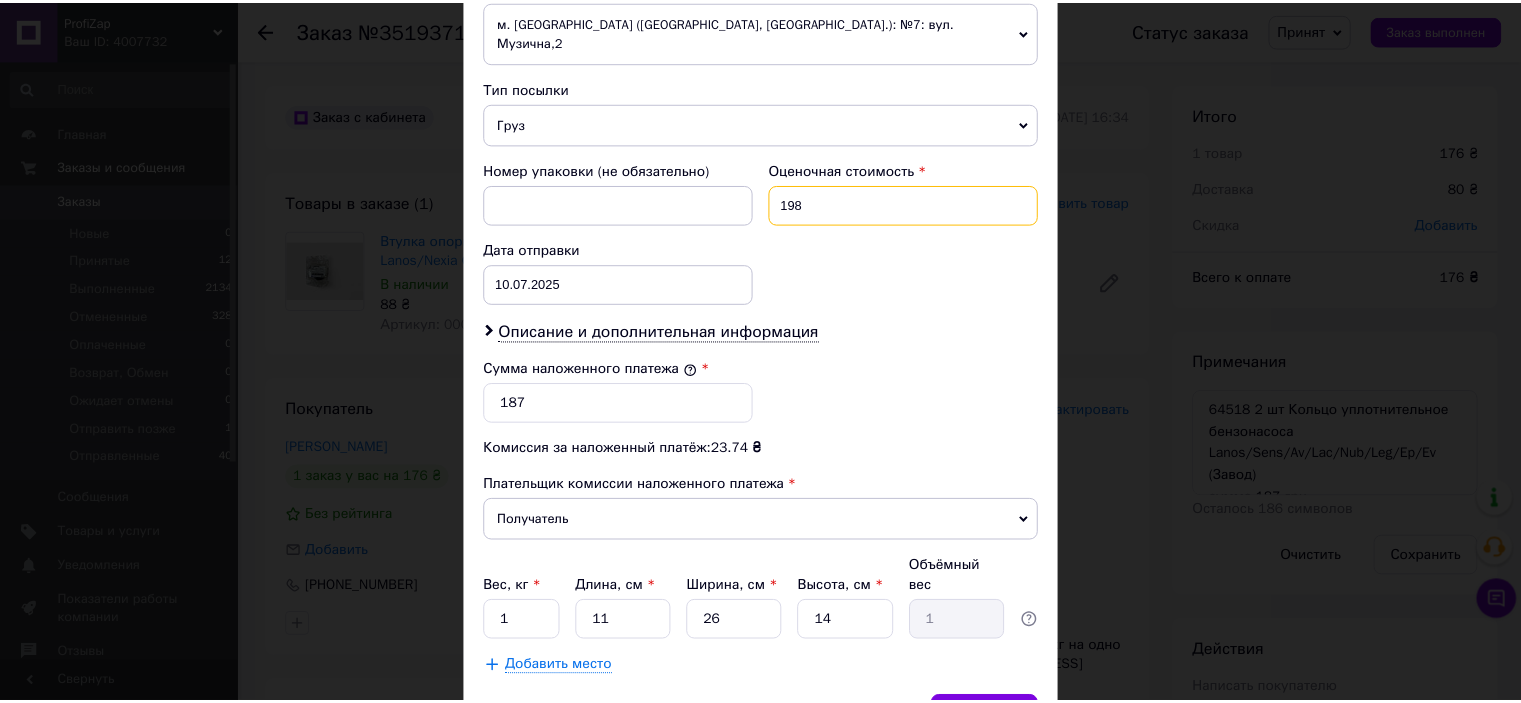 scroll, scrollTop: 816, scrollLeft: 0, axis: vertical 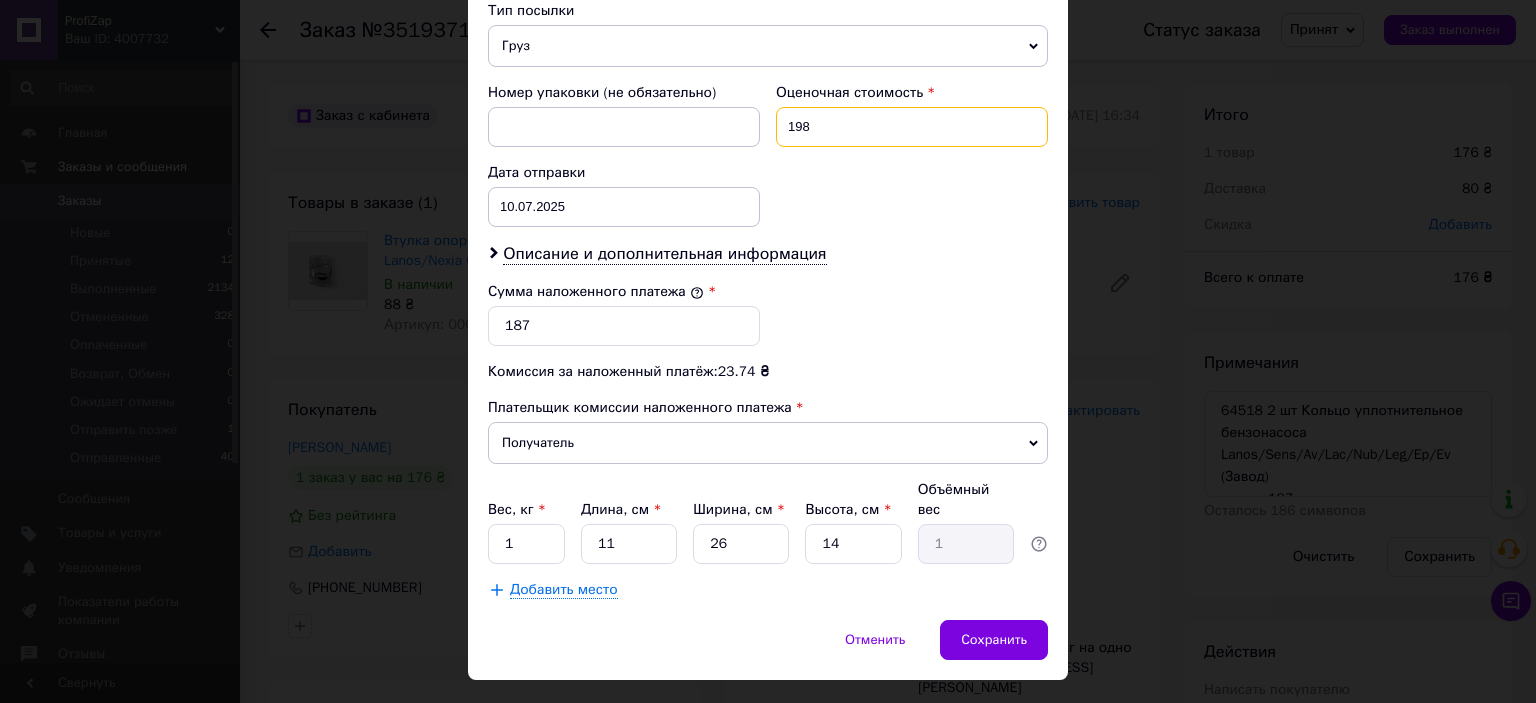 type on "198" 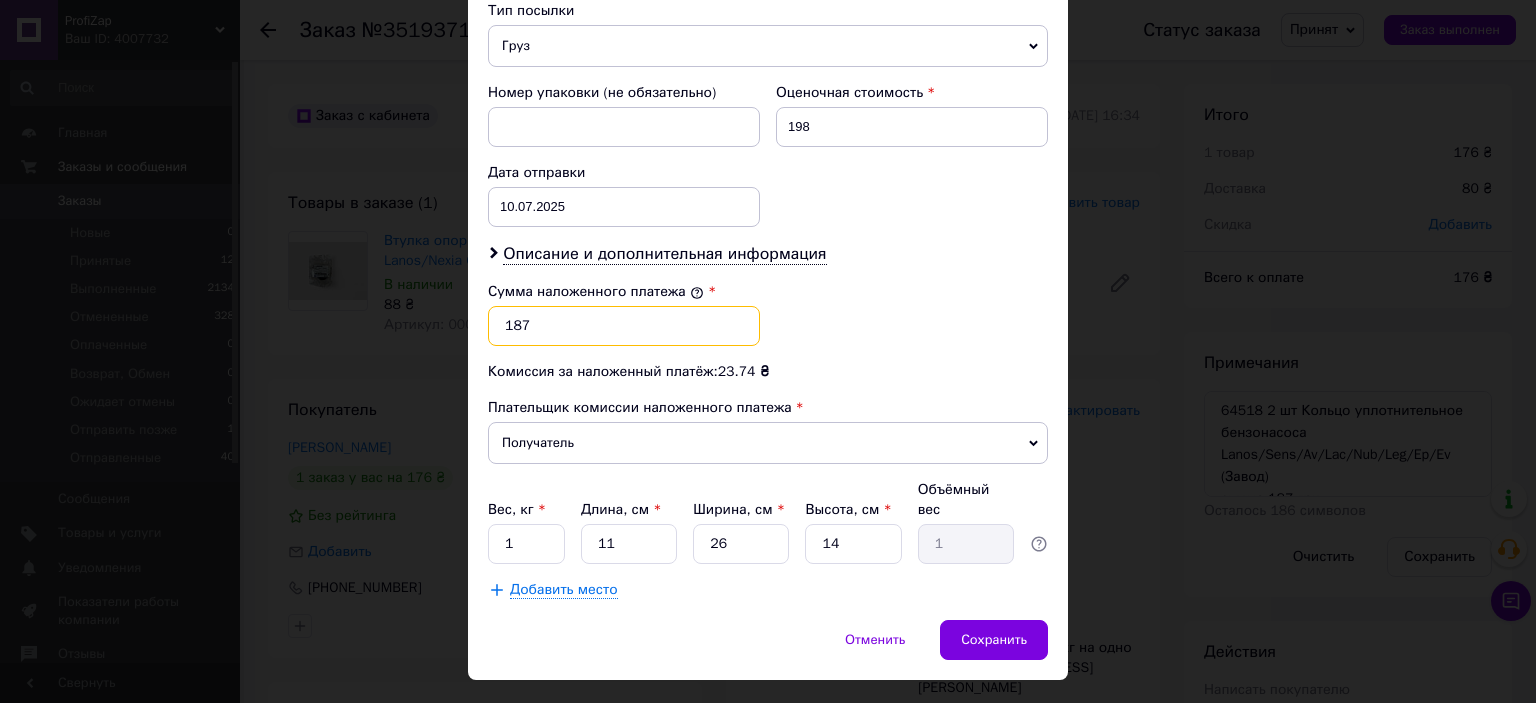 click on "187" at bounding box center (624, 326) 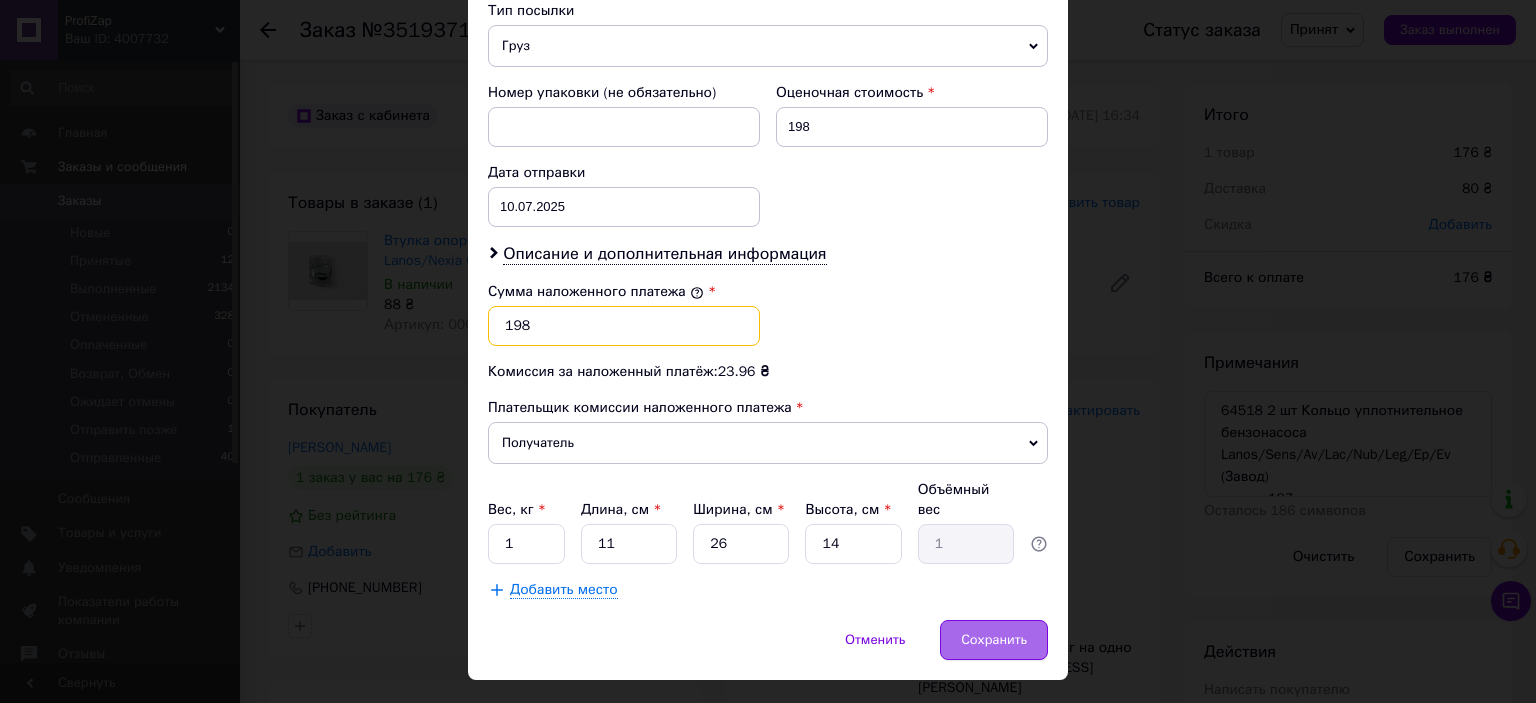 type on "198" 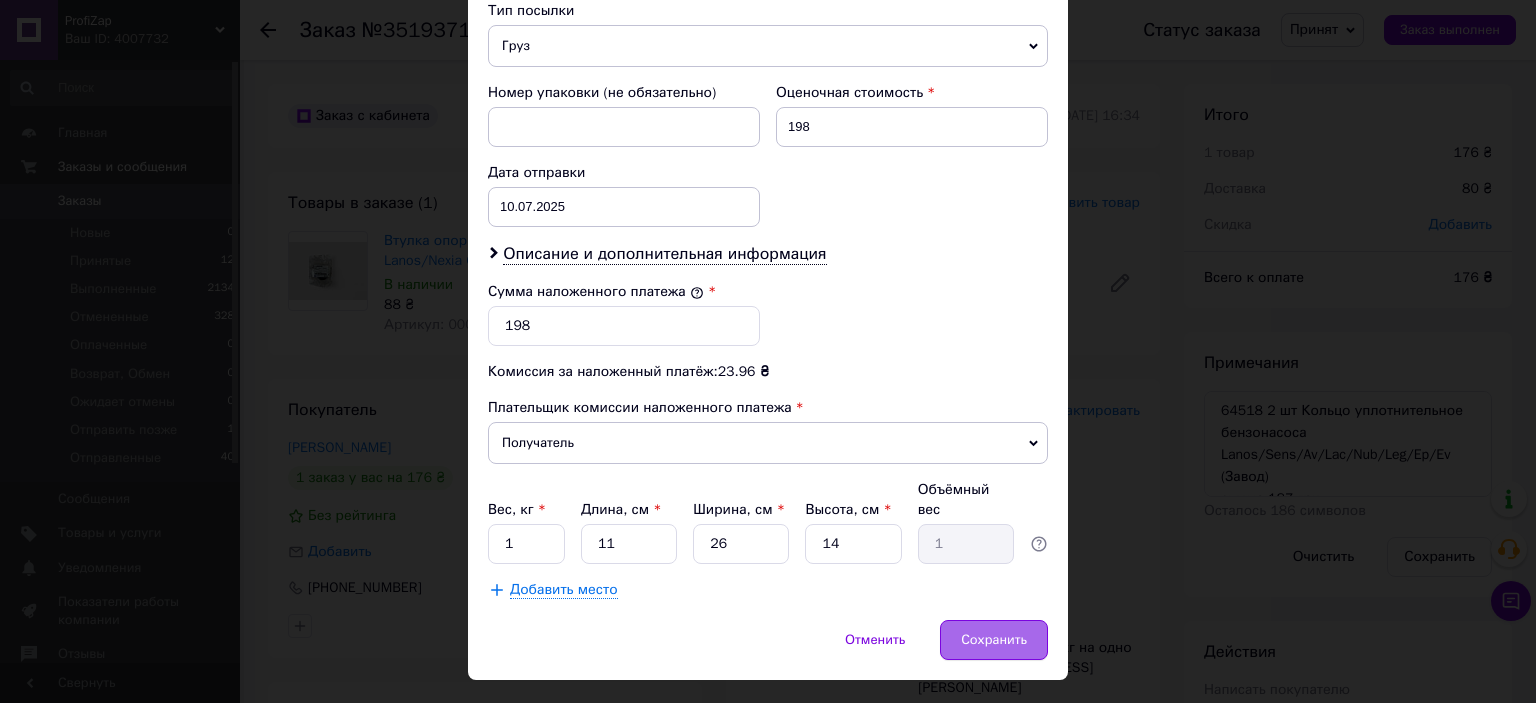 click on "Сохранить" at bounding box center (994, 640) 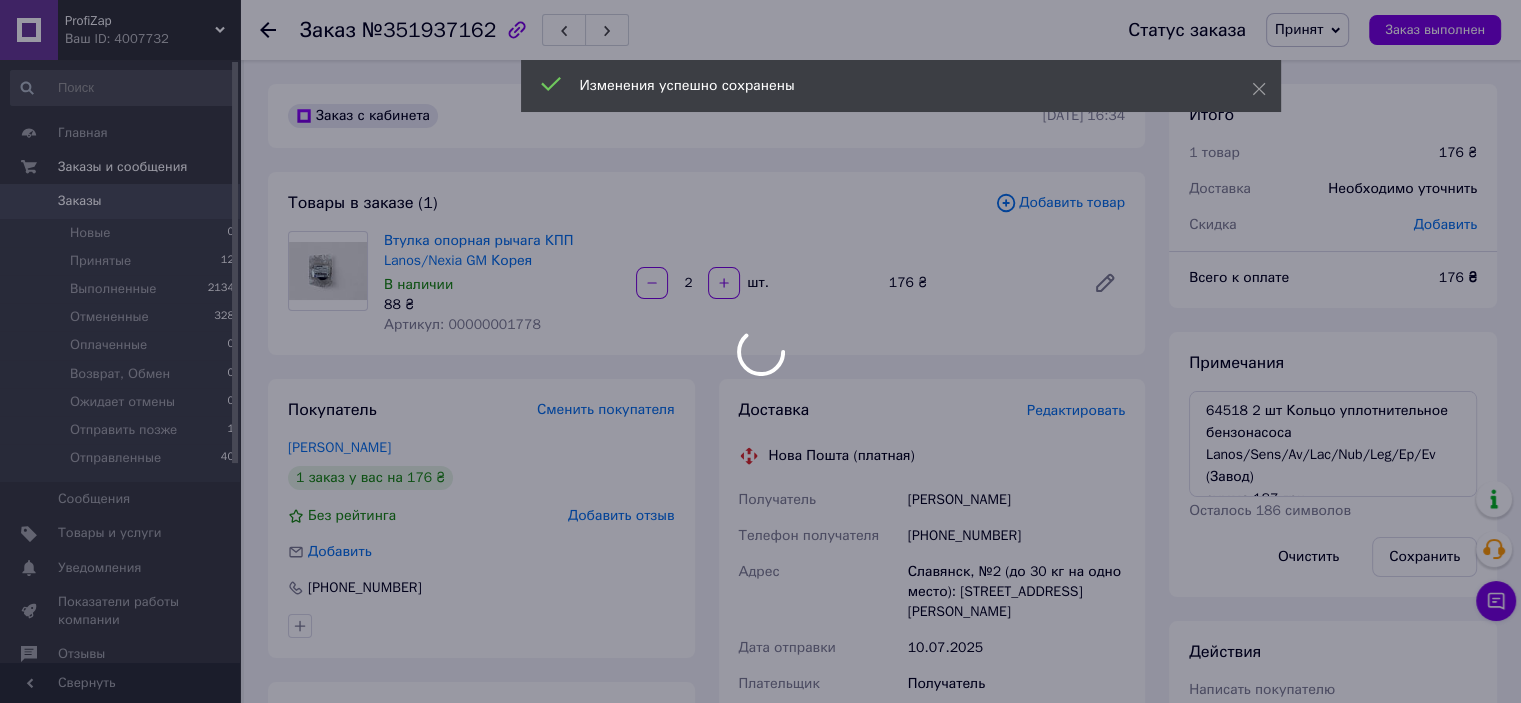 scroll, scrollTop: 228, scrollLeft: 0, axis: vertical 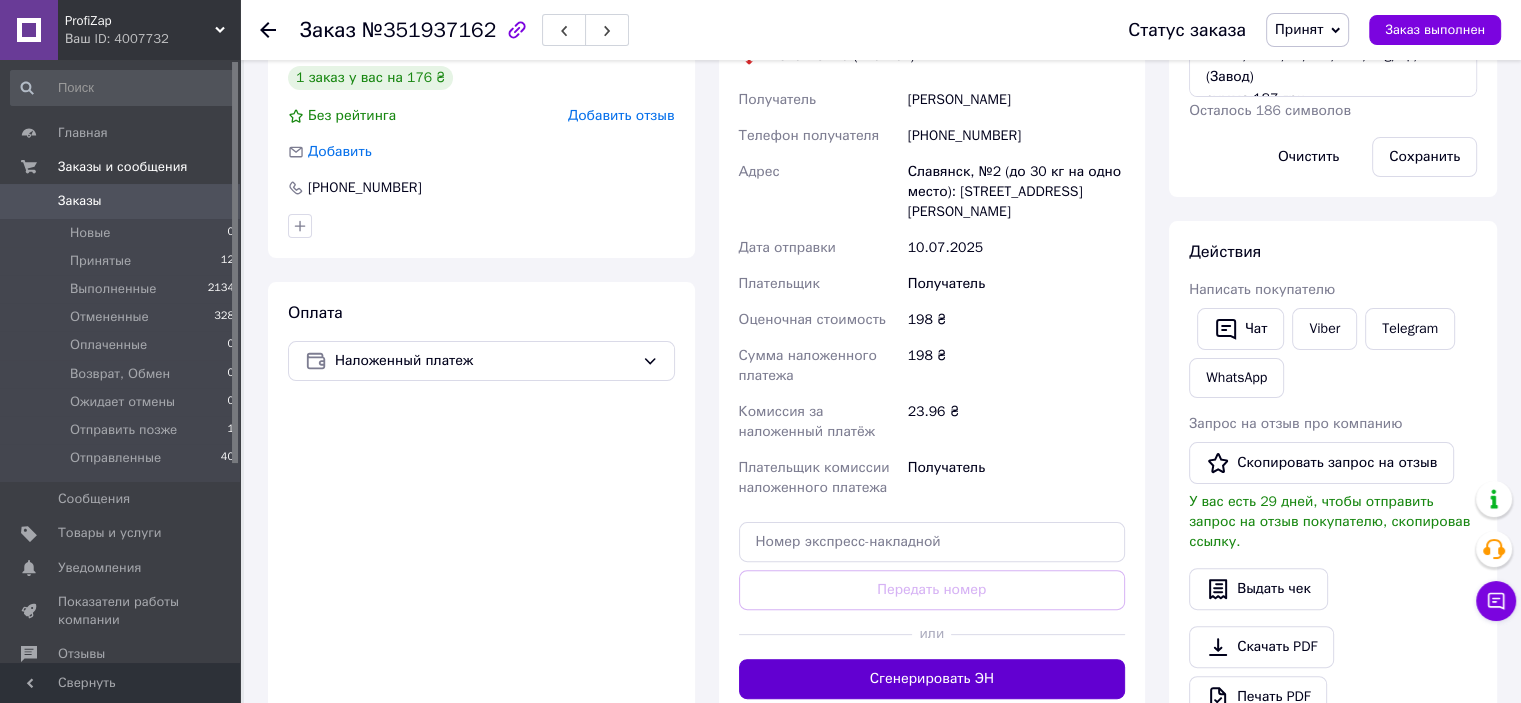 click on "Сгенерировать ЭН" at bounding box center [932, 679] 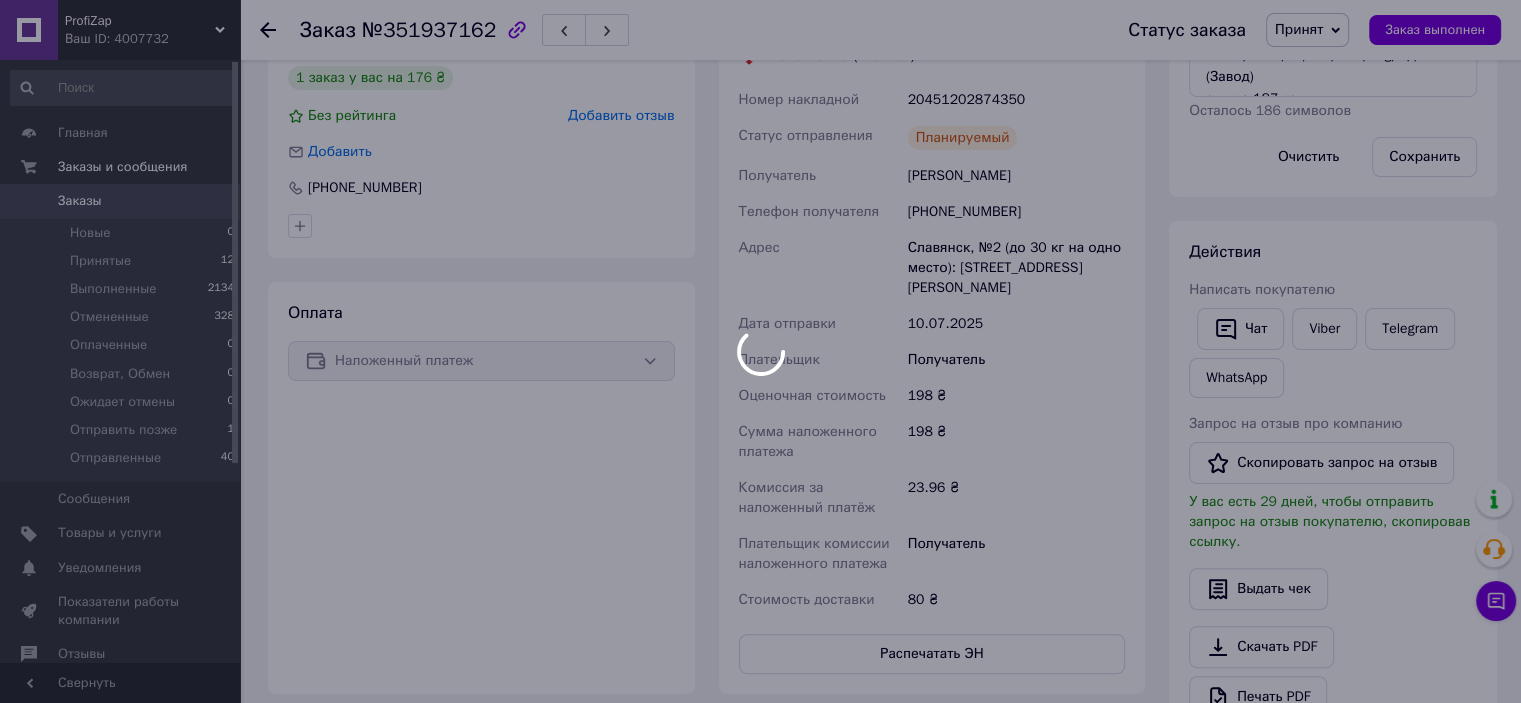 scroll, scrollTop: 277, scrollLeft: 0, axis: vertical 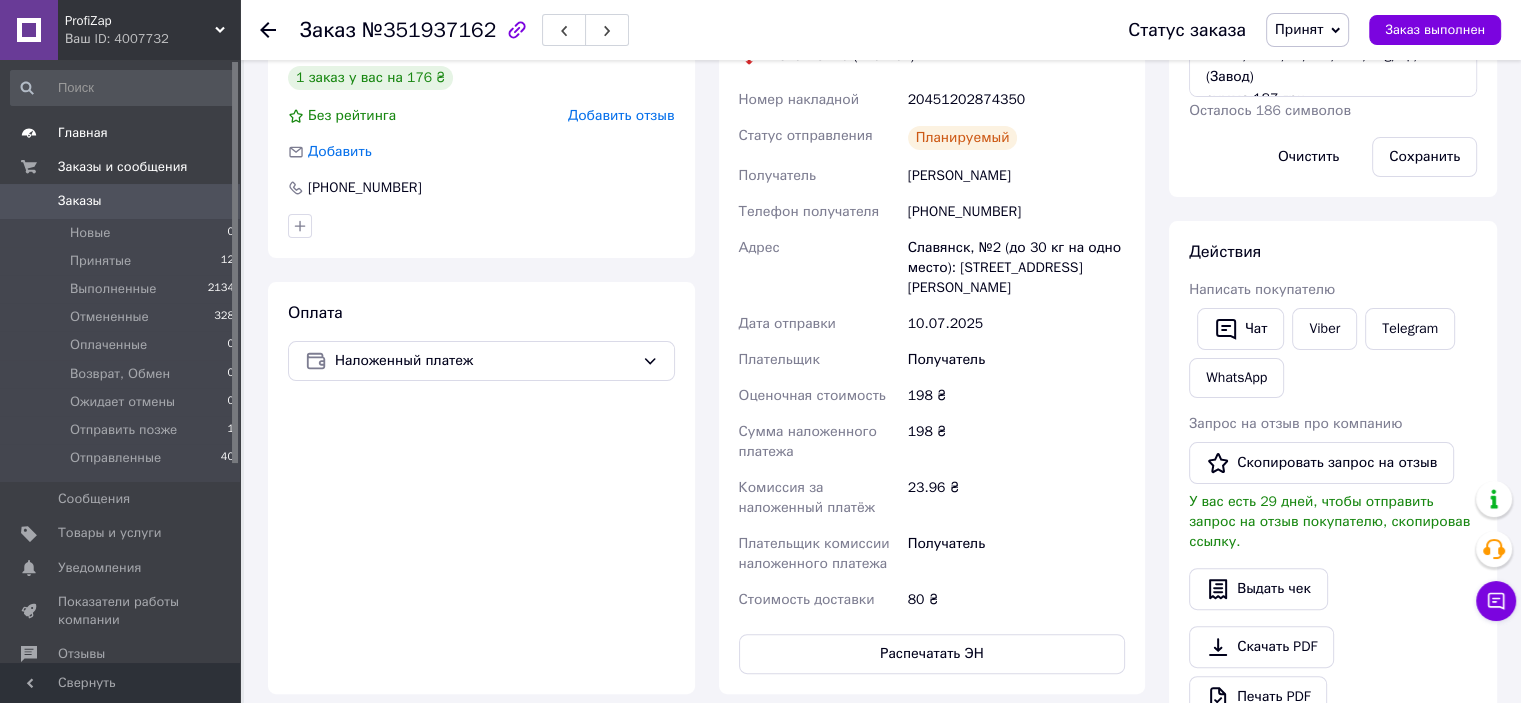 click on "Главная" at bounding box center [83, 133] 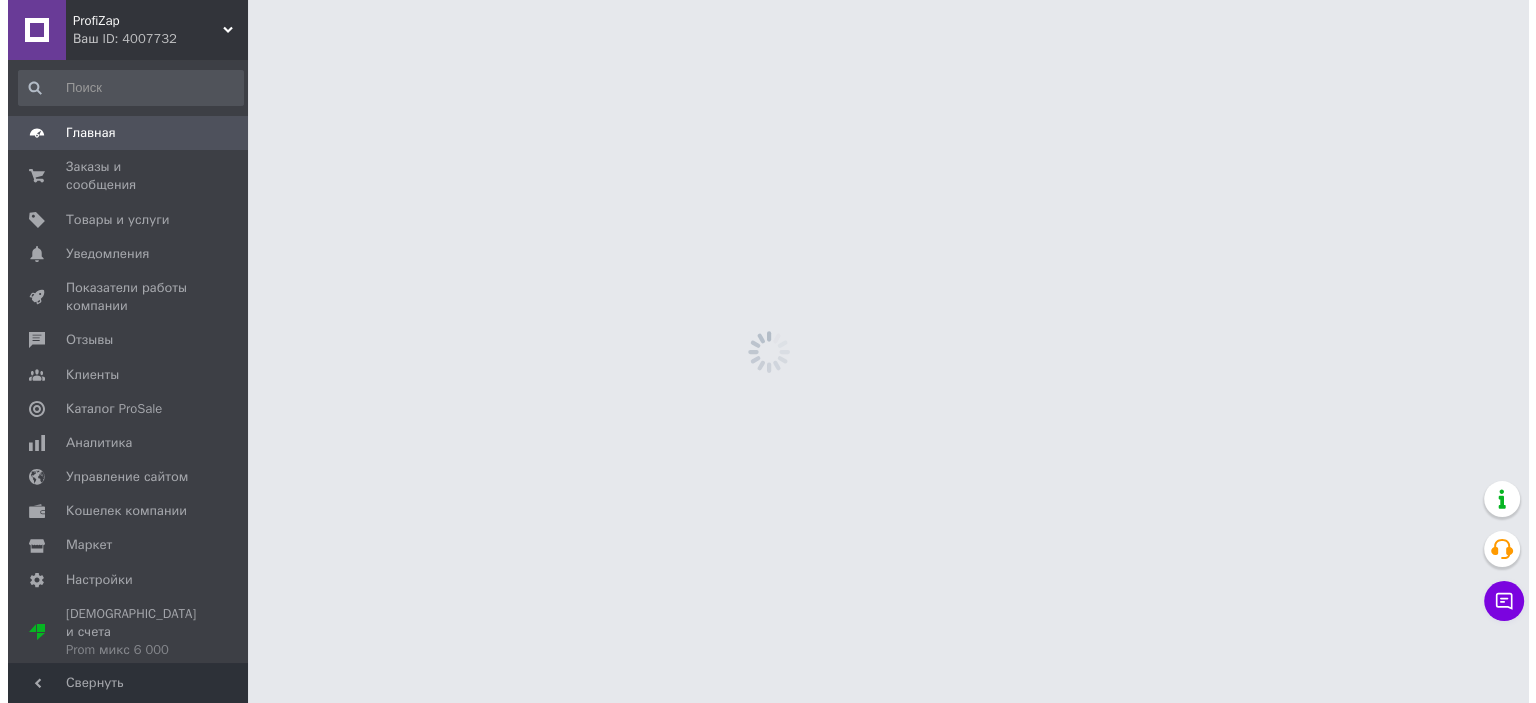 scroll, scrollTop: 0, scrollLeft: 0, axis: both 